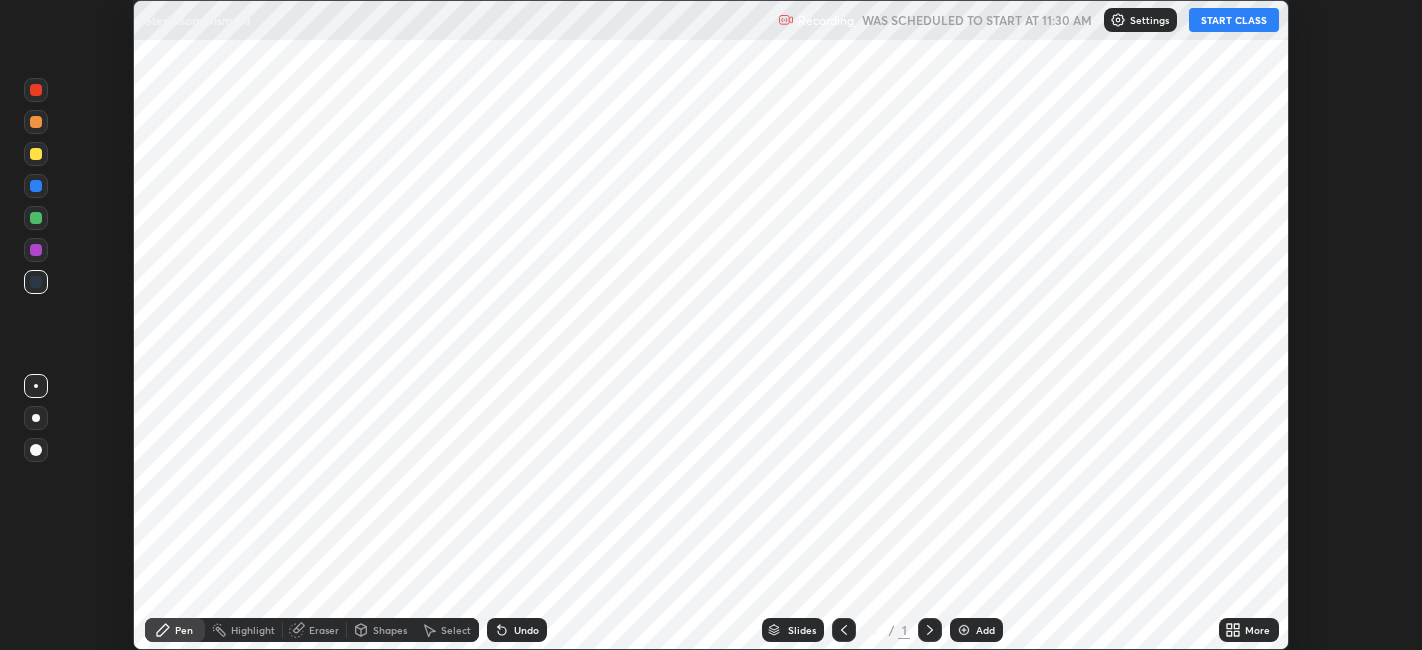 scroll, scrollTop: 0, scrollLeft: 0, axis: both 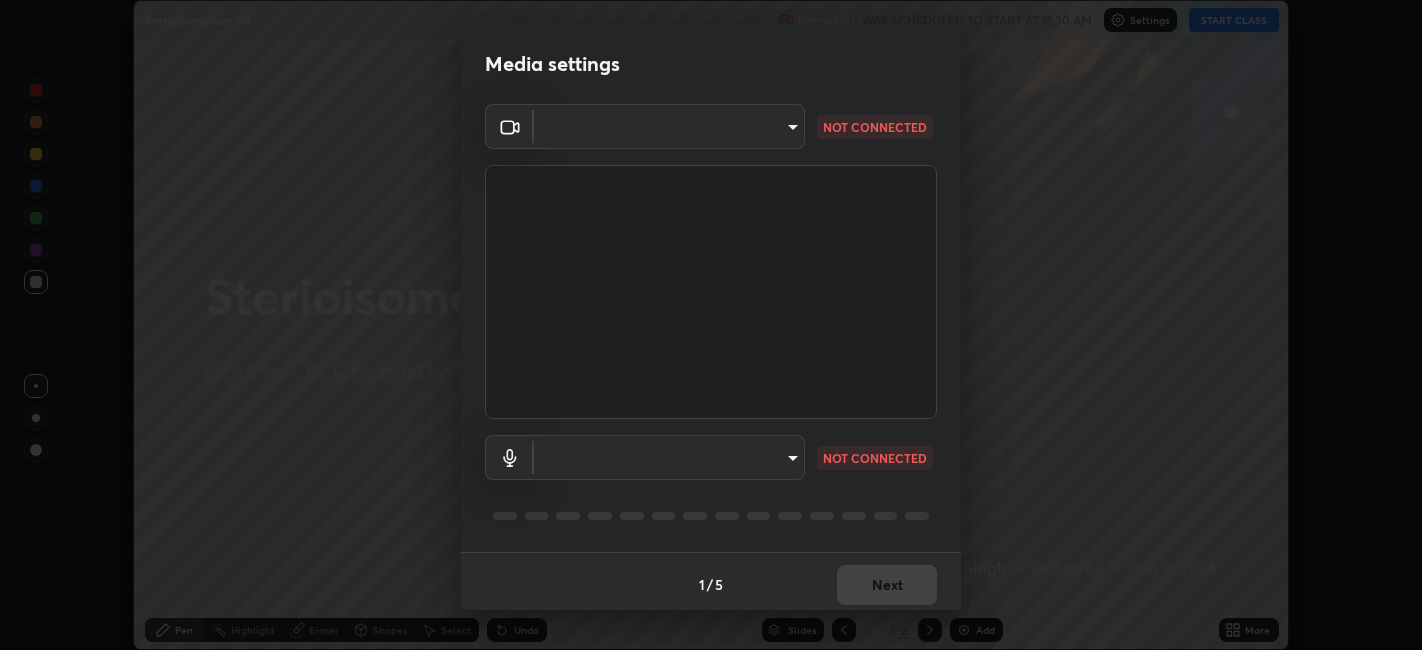 type on "9e57caed4cce4141f5eaa85e897878ef8d6f7de05c3a7e1aeb5fb010bc414606" 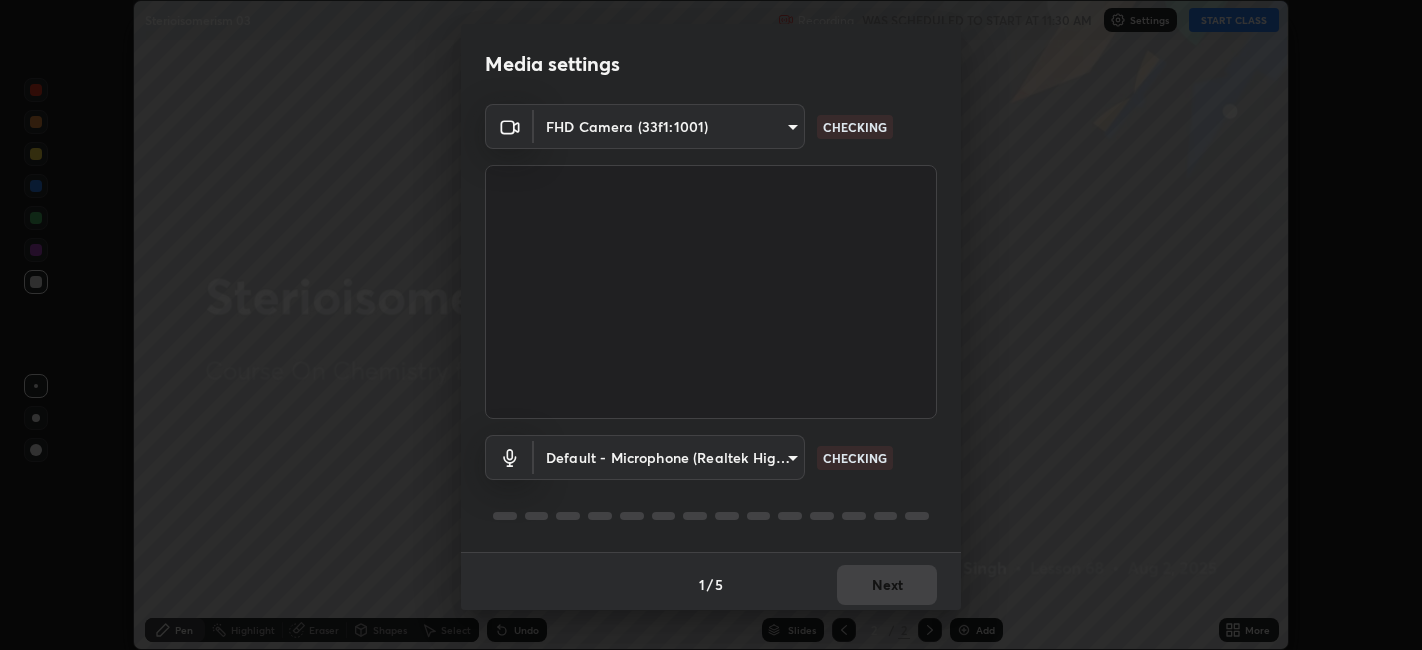 scroll, scrollTop: 5, scrollLeft: 0, axis: vertical 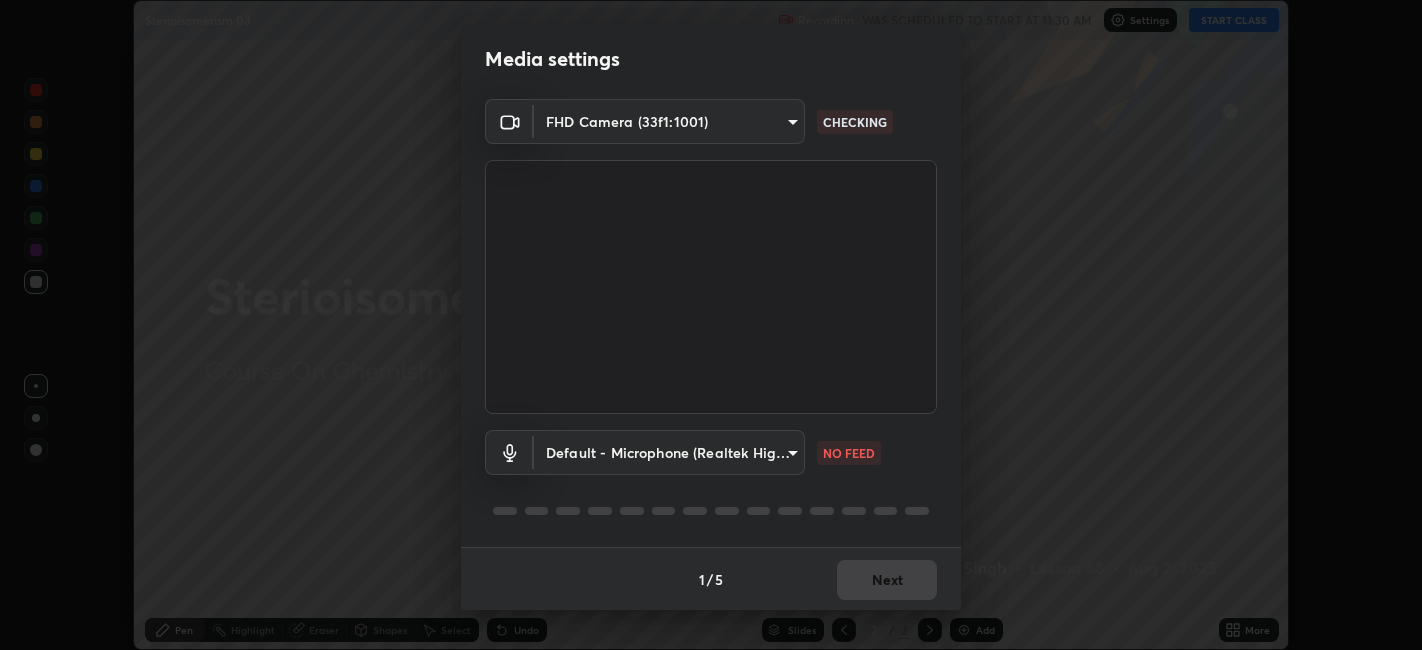 click on "Erase all Sterioisomerism 03 Recording WAS SCHEDULED TO START AT  11:30 AM Settings START CLASS Setting up your live class Sterioisomerism 03 • L68 of Course On Chemistry for NEET Excel 1 2026 [PERSON] Pen Highlight Eraser Shapes Select Undo Slides 2 / 2 Add More No doubts shared Encourage your learners to ask a doubt for better clarity Report an issue Reason for reporting Buffering Chat not working Audio - Video sync issue Educator video quality low ​ Attach an image Report Media settings FHD Camera ([MANUFACTURER_ID]:[PRODUCT_ID]) [HASH] CHECKING Default - Microphone (Realtek High Definition Audio(SST)) default NO FEED 1 / 5 Next" at bounding box center (711, 325) 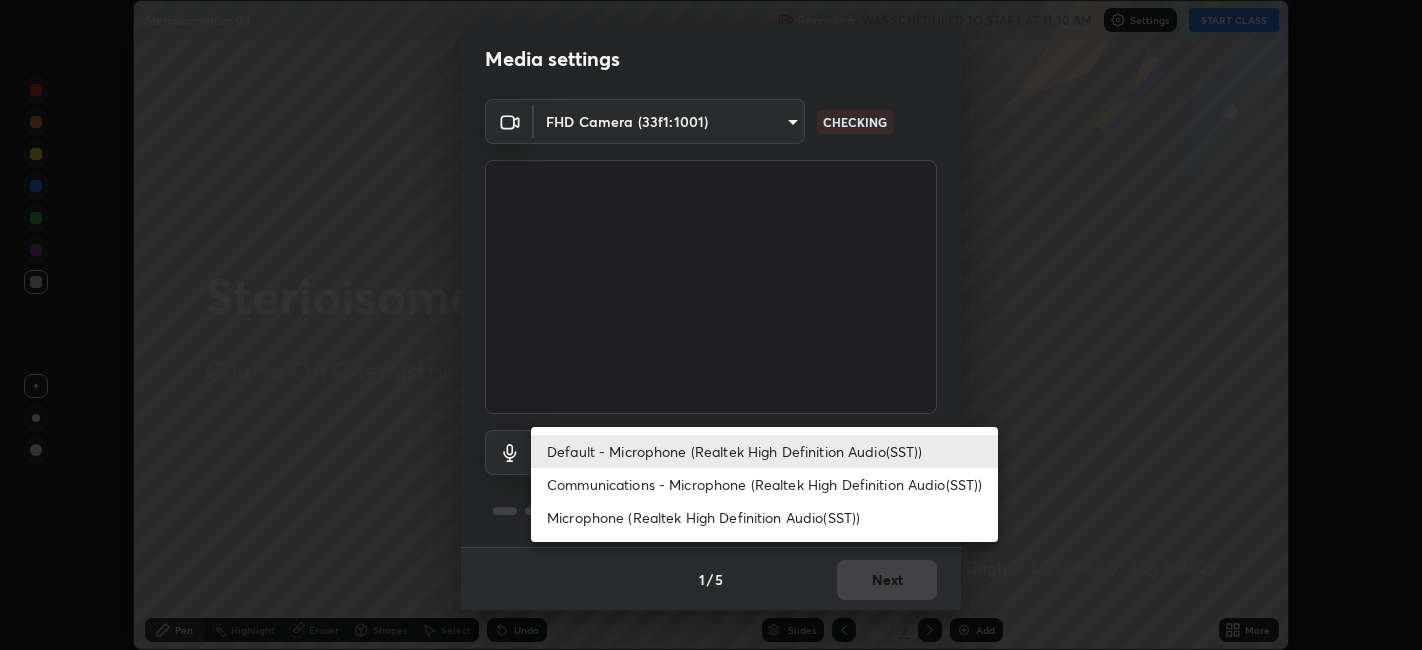 click on "Communications - Microphone (Realtek High Definition Audio(SST))" at bounding box center [764, 484] 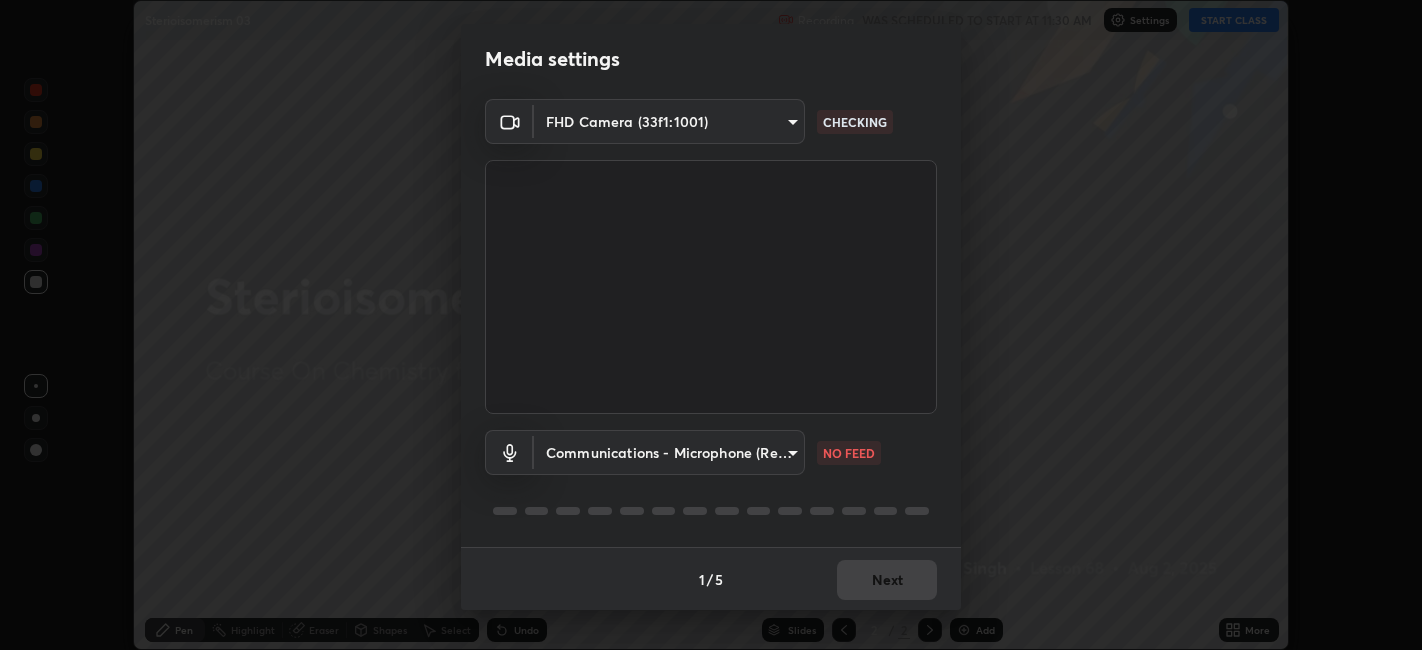 type on "communications" 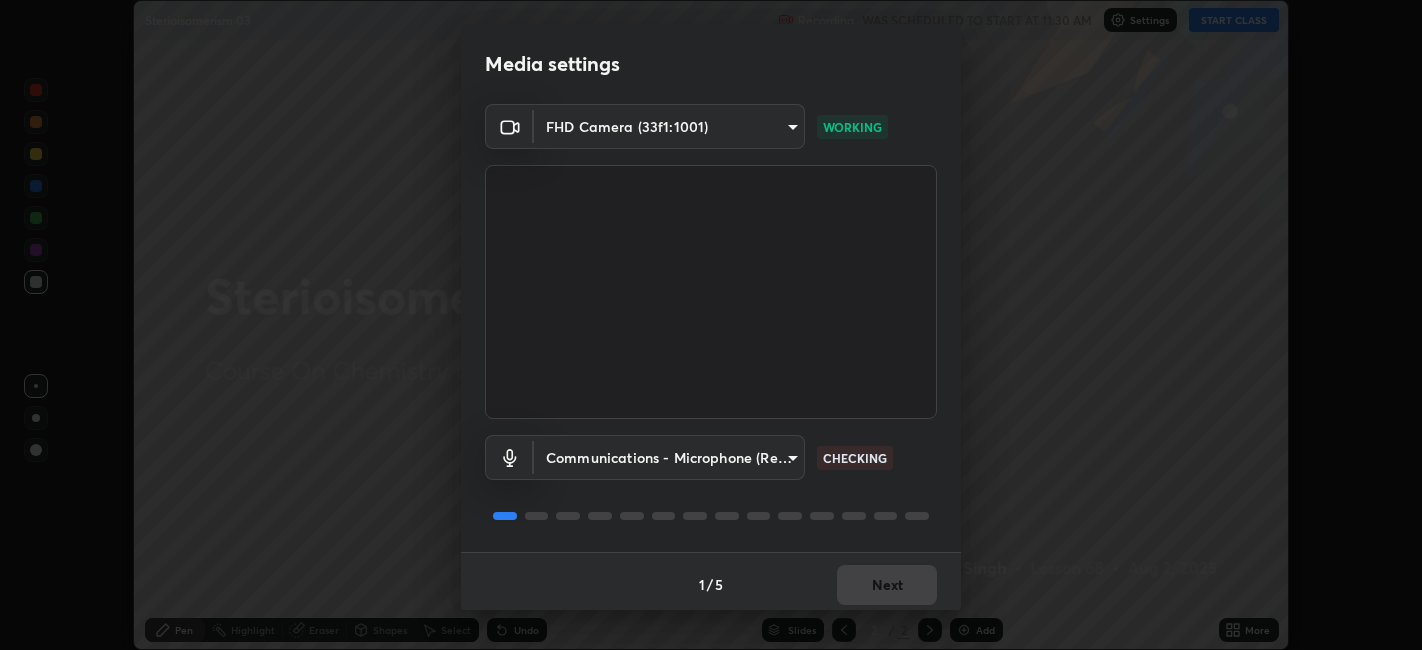 scroll, scrollTop: 5, scrollLeft: 0, axis: vertical 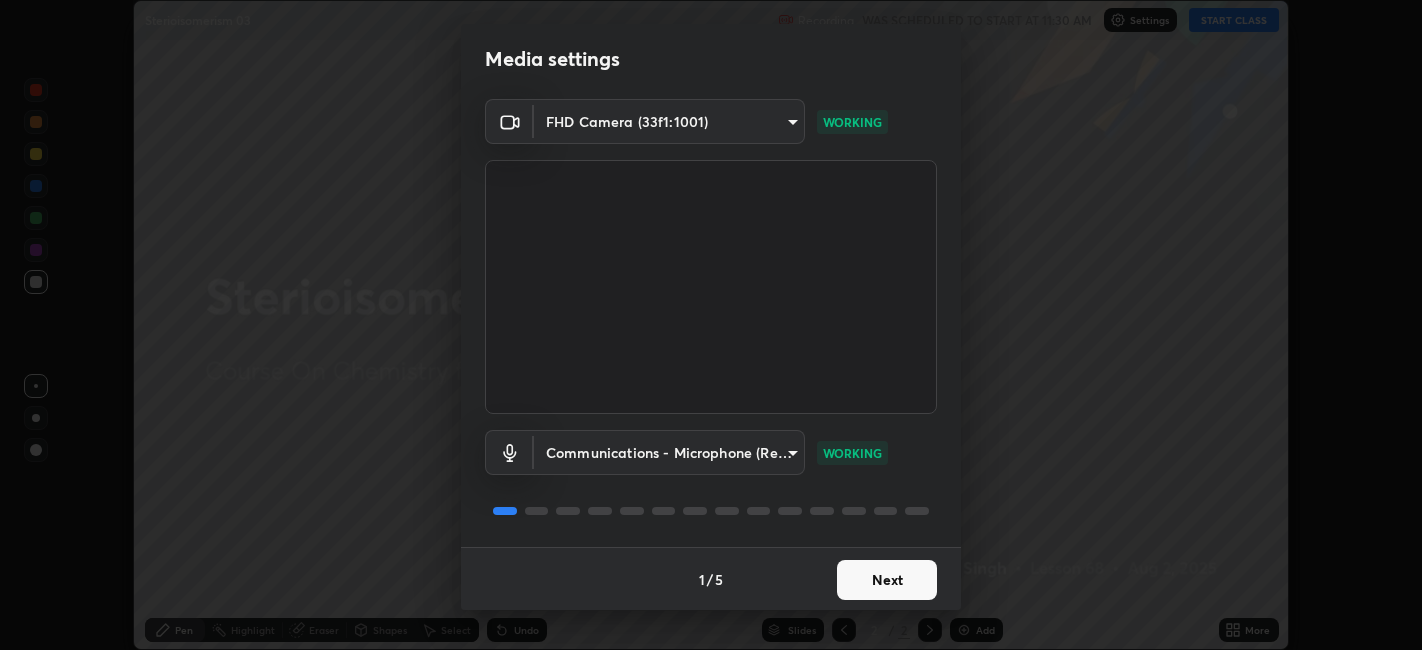click on "Next" at bounding box center [887, 580] 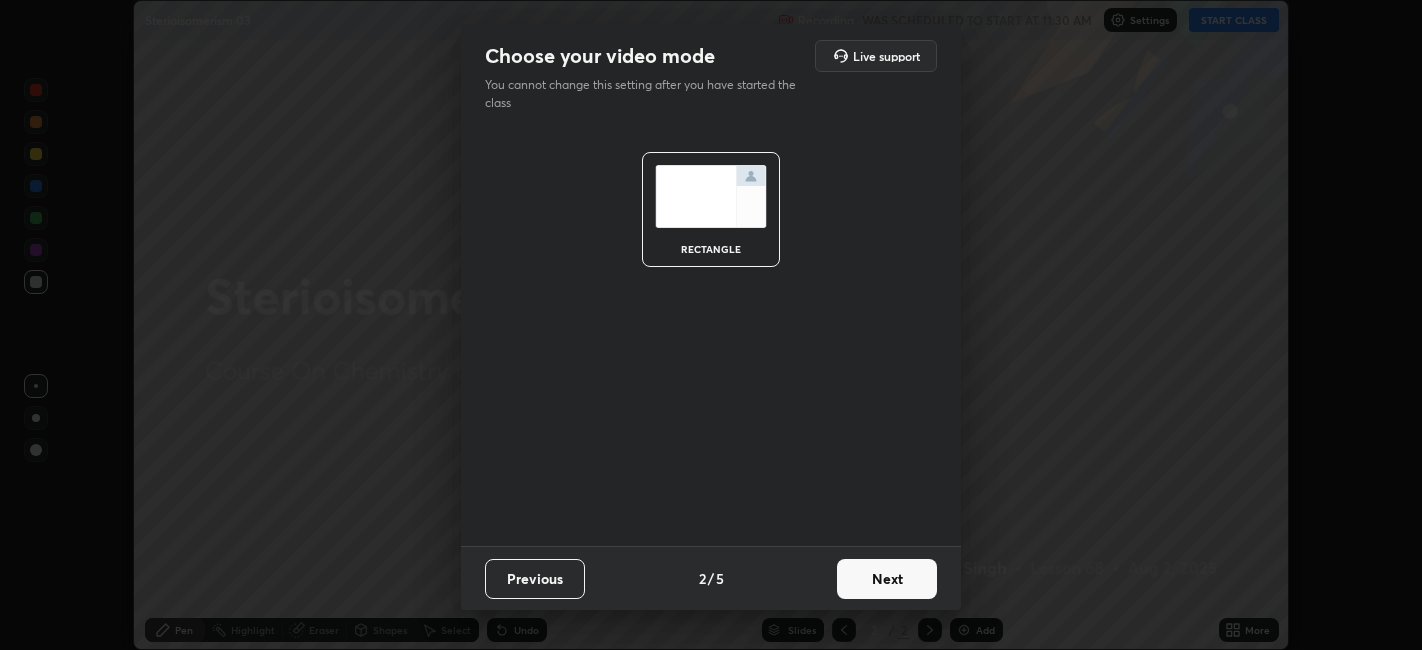 scroll, scrollTop: 0, scrollLeft: 0, axis: both 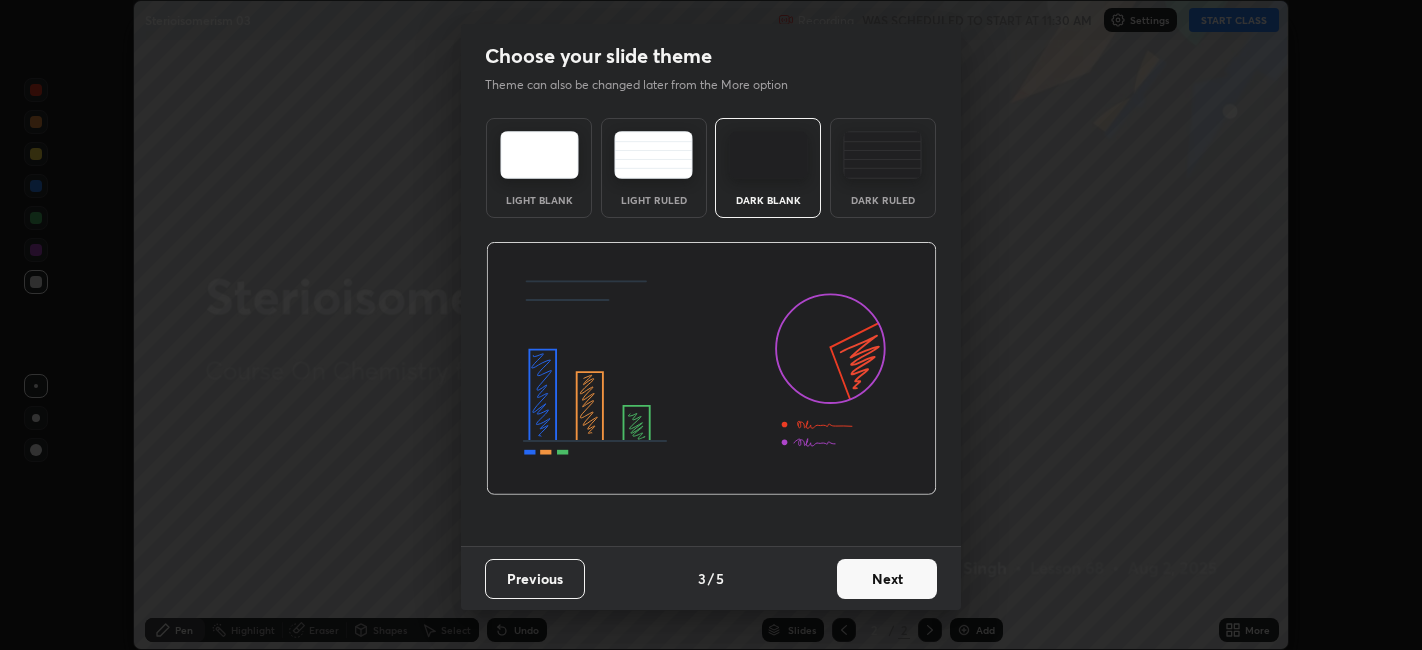click on "Next" at bounding box center [887, 579] 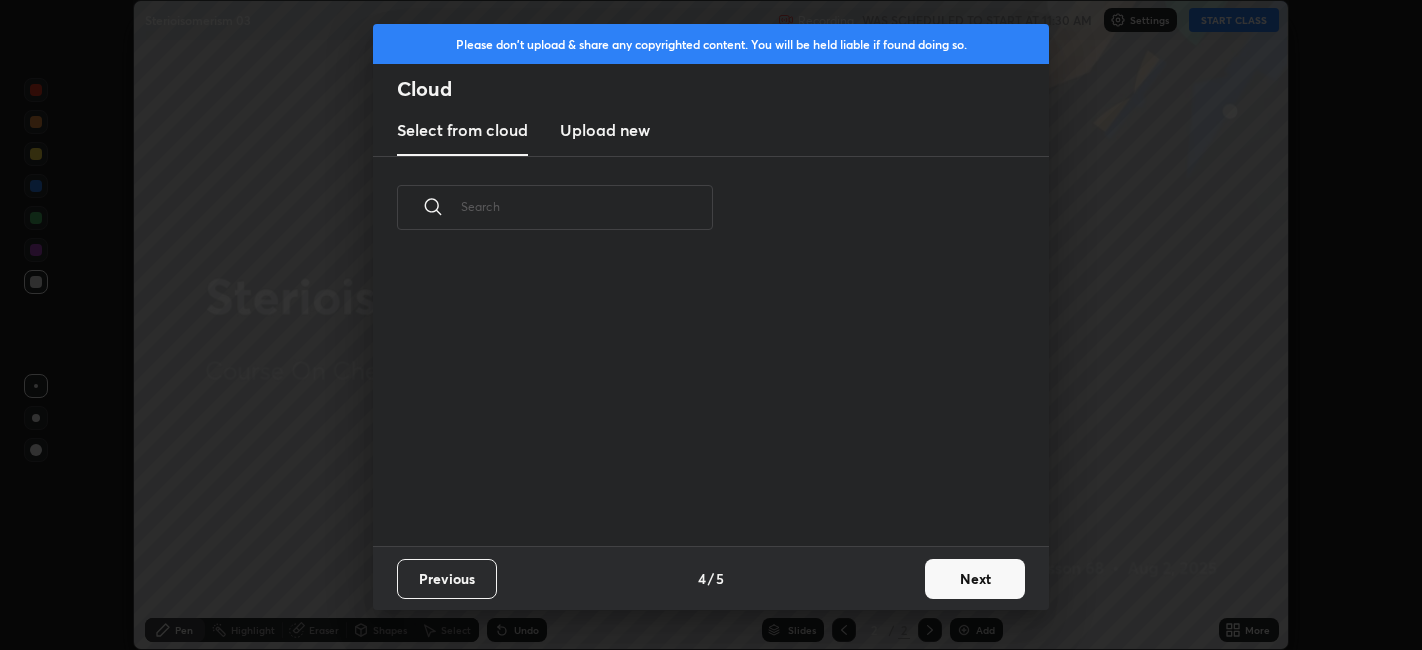 click on "Previous 4 / 5 Next" at bounding box center [711, 578] 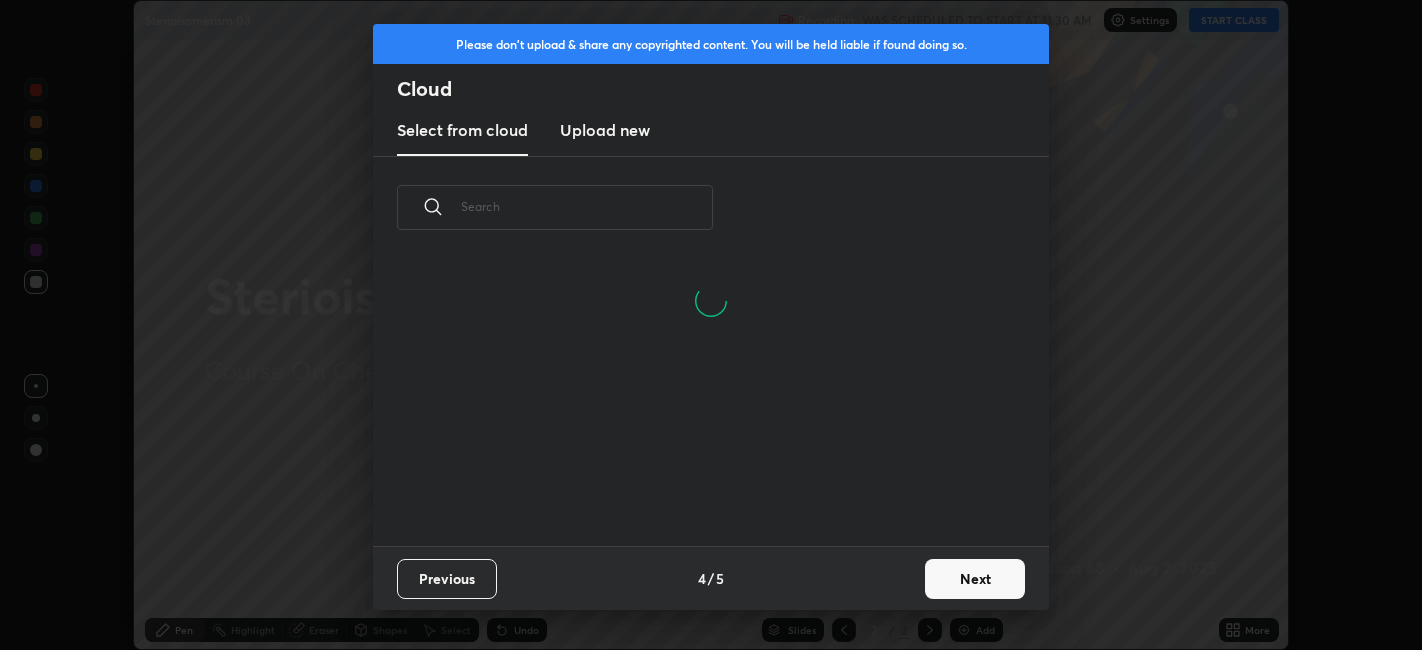 click on "Next" at bounding box center [975, 579] 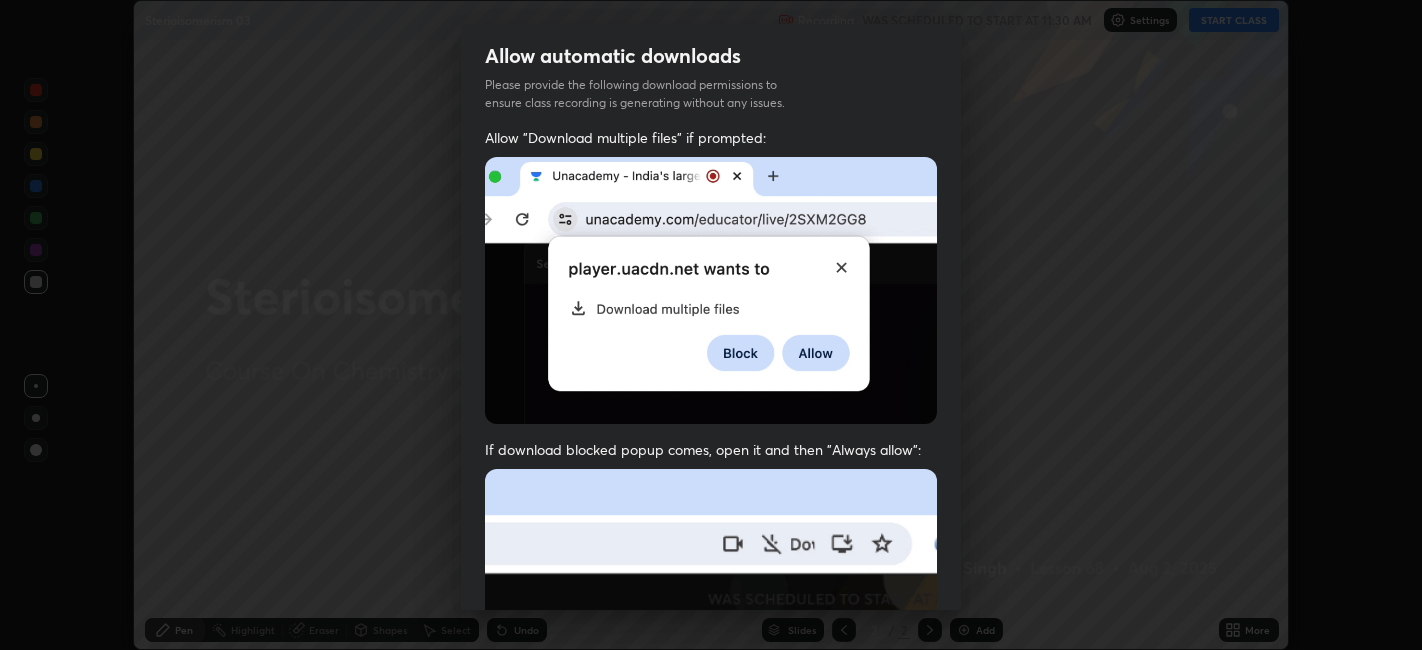 click on "Allow "Download multiple files" if prompted: If download blocked popup comes, open it and then "Always allow": I agree that if I don't provide required permissions, class recording will not be generated" at bounding box center [711, 549] 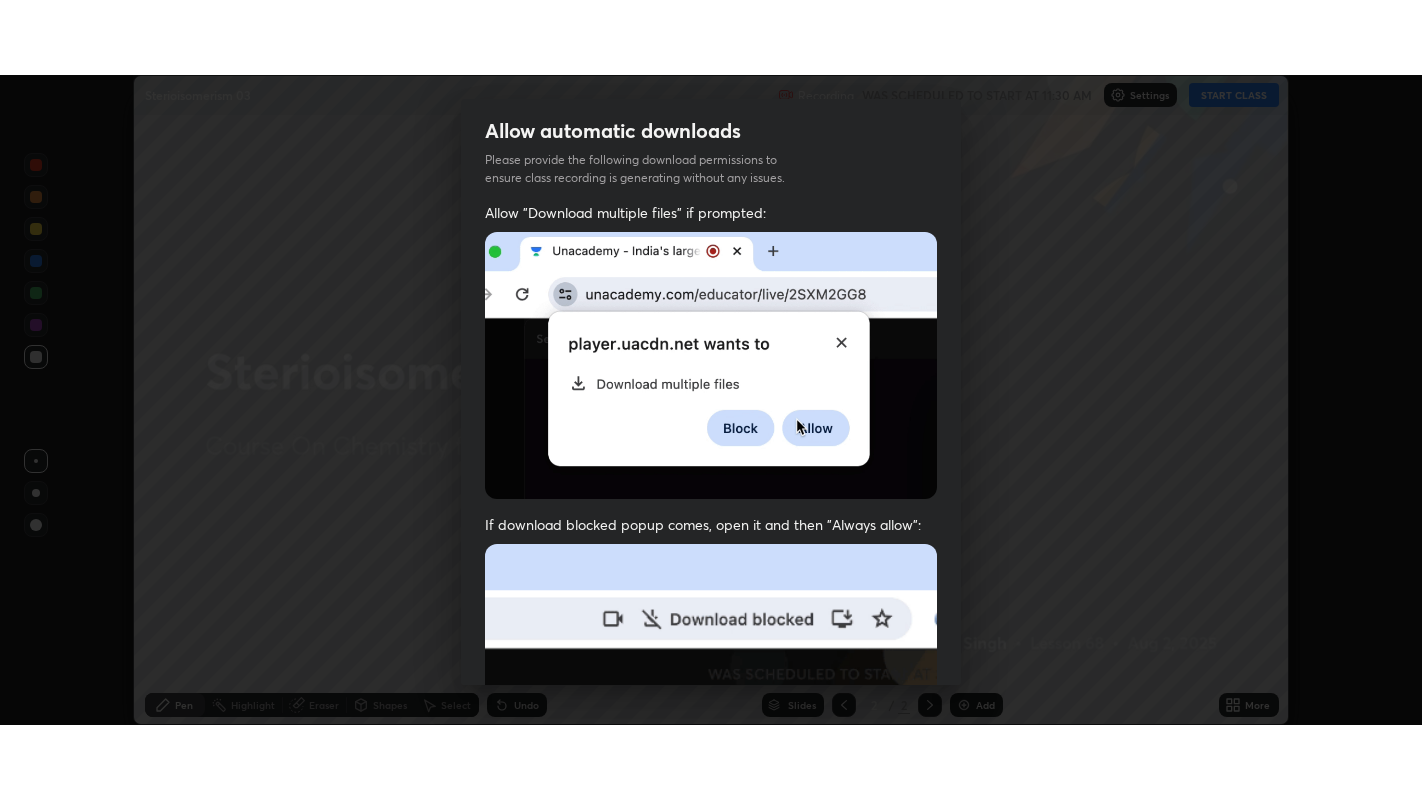 scroll, scrollTop: 413, scrollLeft: 0, axis: vertical 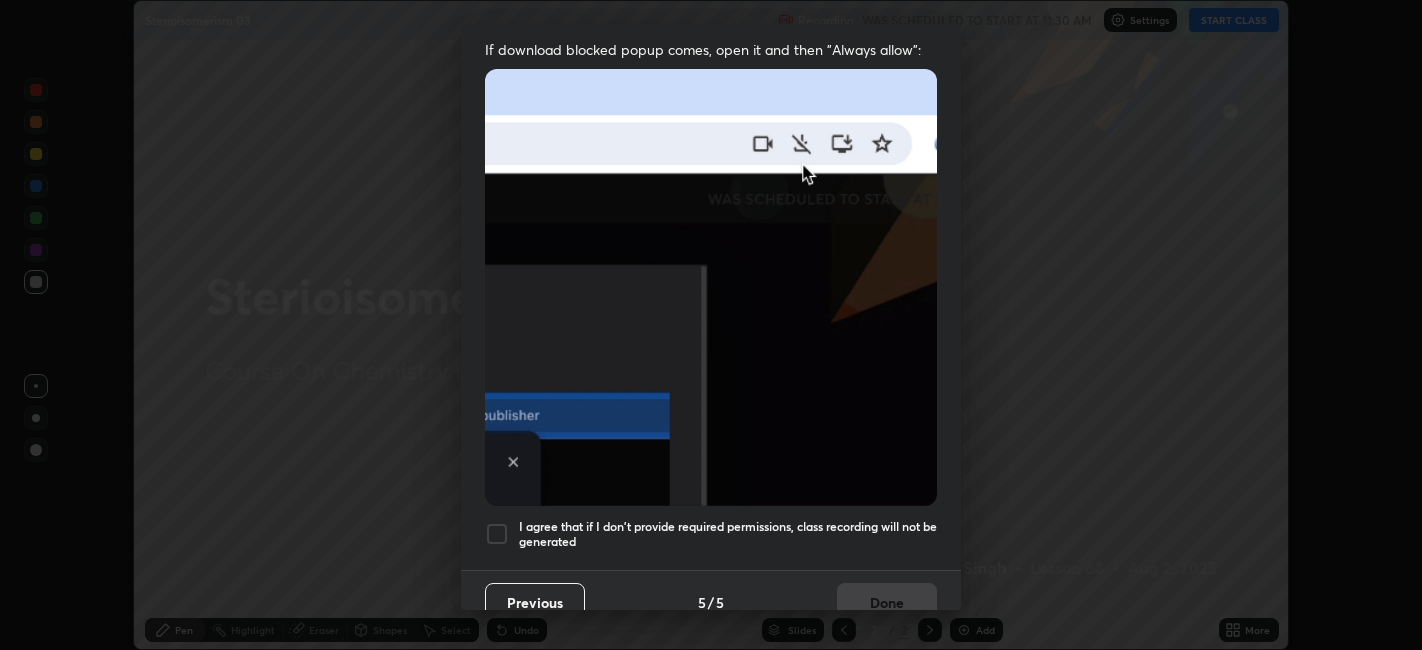 click on "Allow automatic downloads Please provide the following download permissions to ensure class recording is generating without any issues. Allow "Download multiple files" if prompted: If download blocked popup comes, open it and then "Always allow": I agree that if I don't provide required permissions, class recording will not be generated Previous 5 / 5 Done" at bounding box center [711, 325] 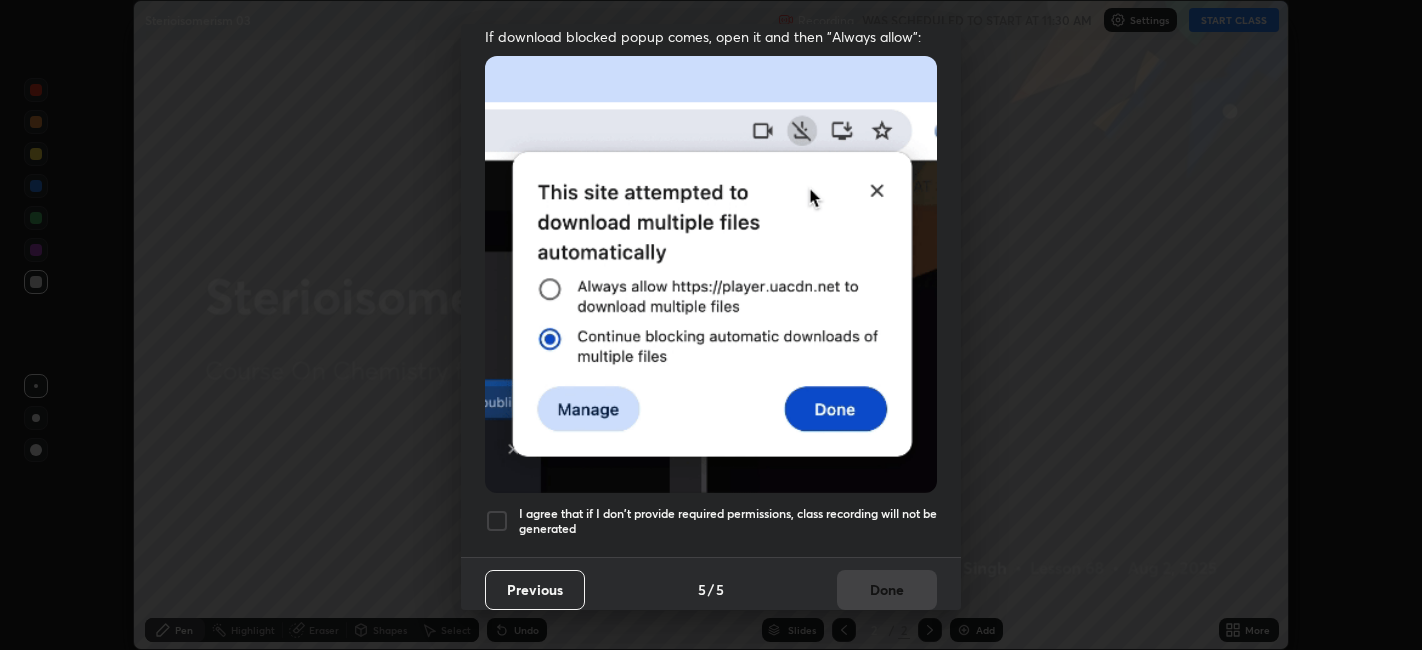 click at bounding box center (497, 521) 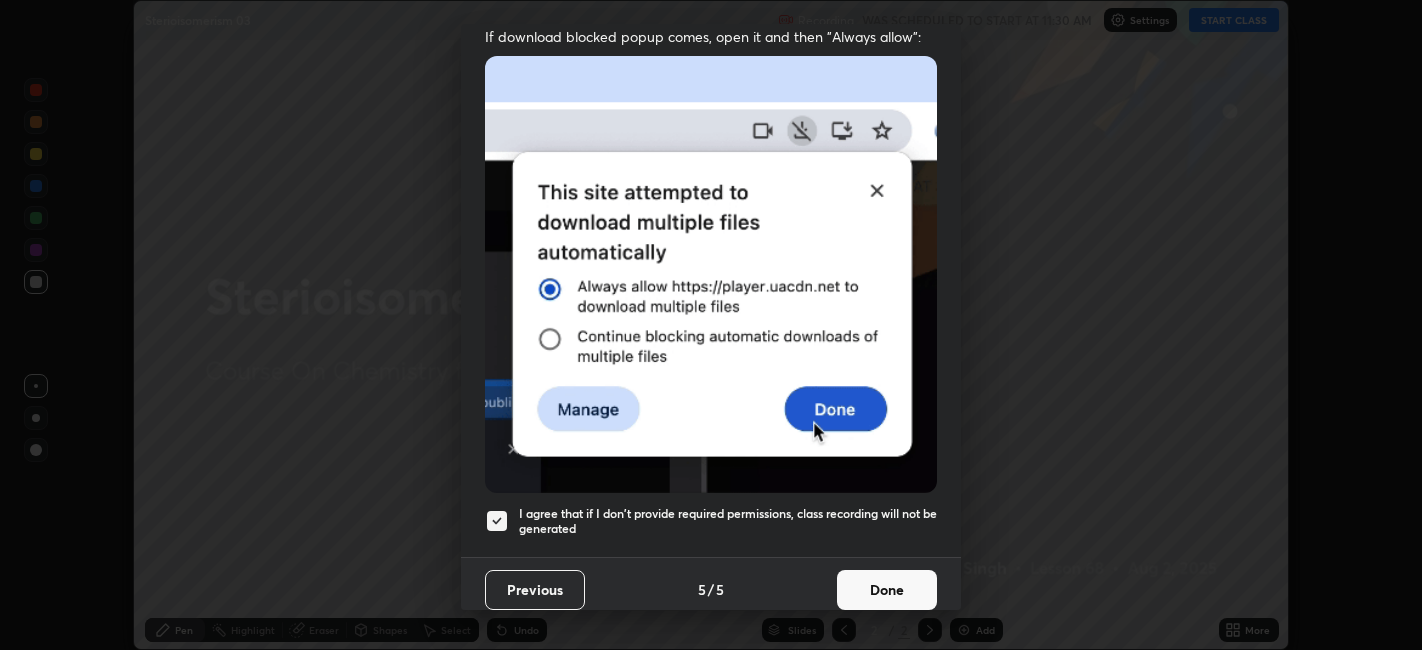 click on "Done" at bounding box center [887, 590] 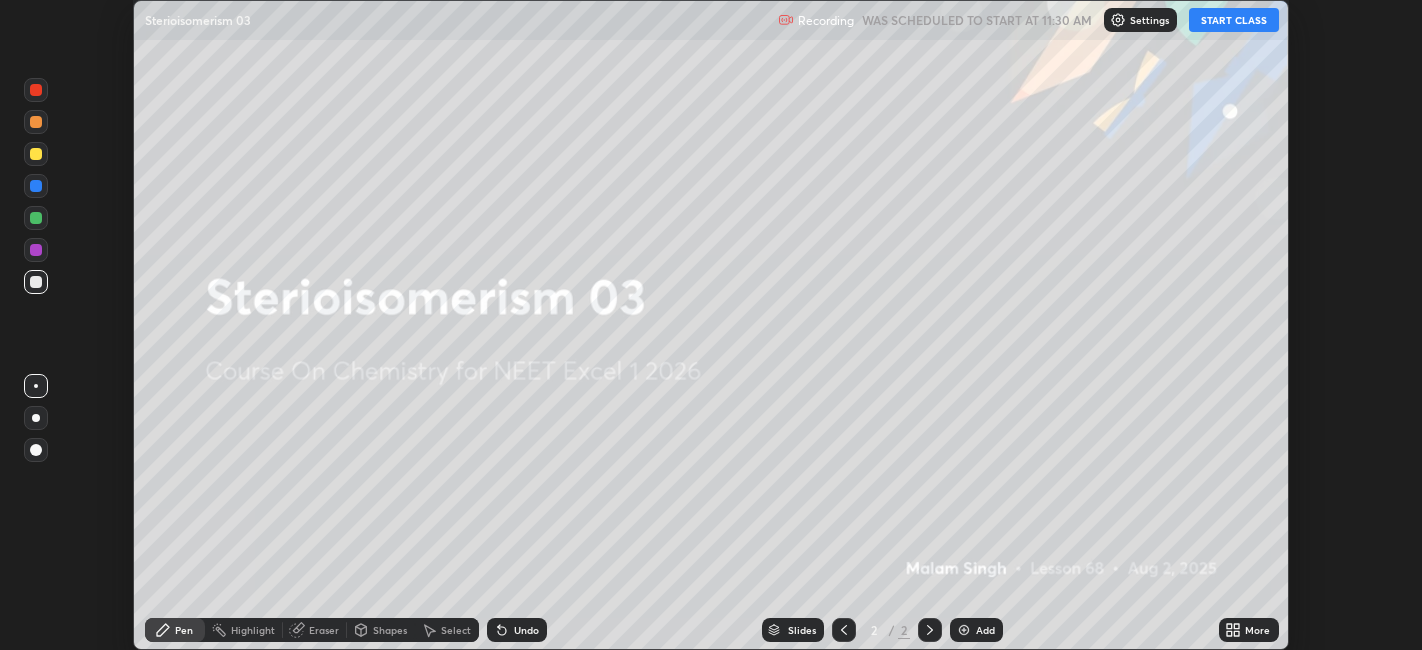 click on "START CLASS" at bounding box center (1234, 20) 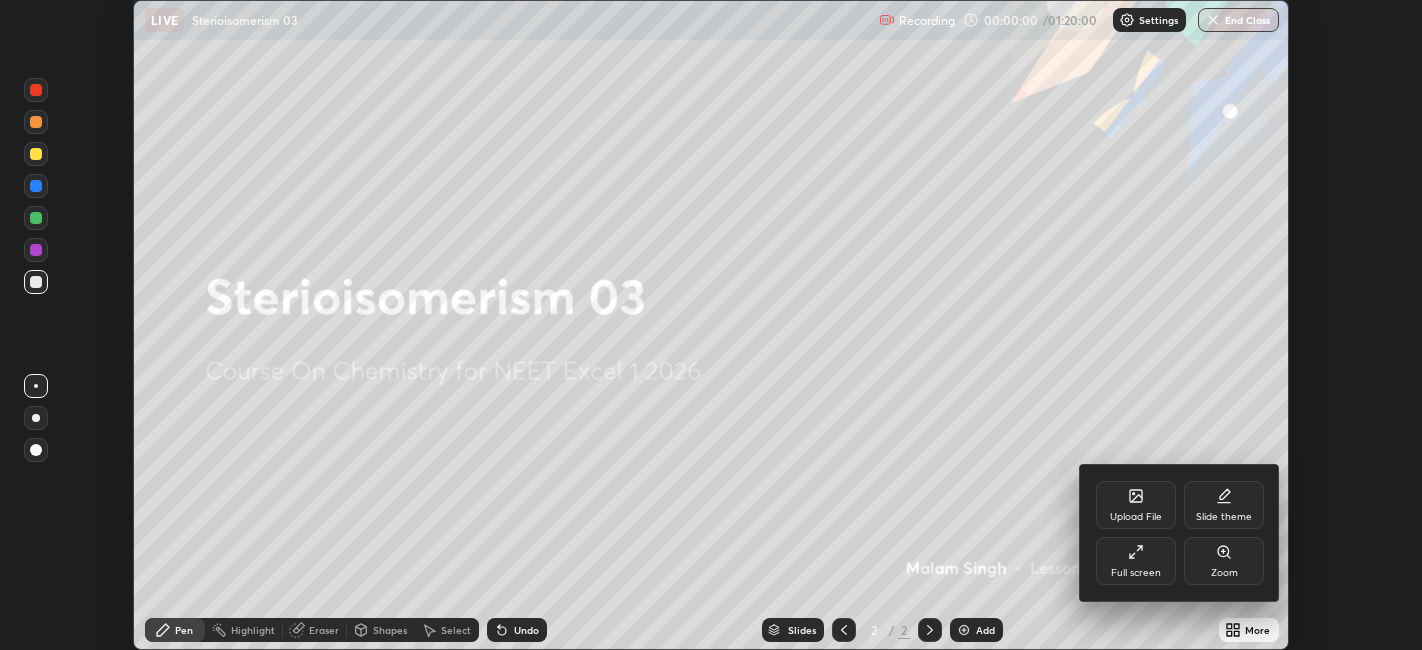 click on "Full screen" at bounding box center [1136, 561] 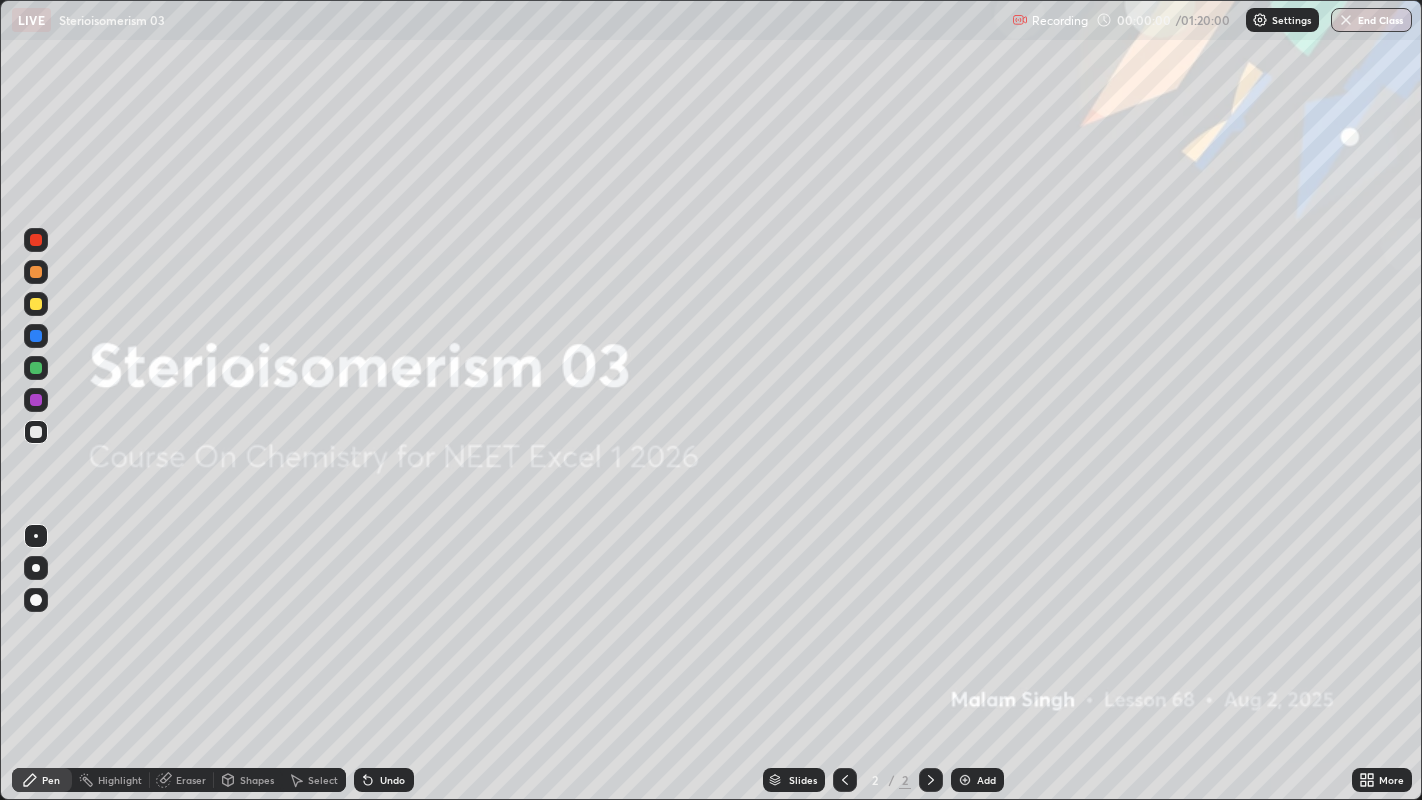 scroll, scrollTop: 99200, scrollLeft: 98577, axis: both 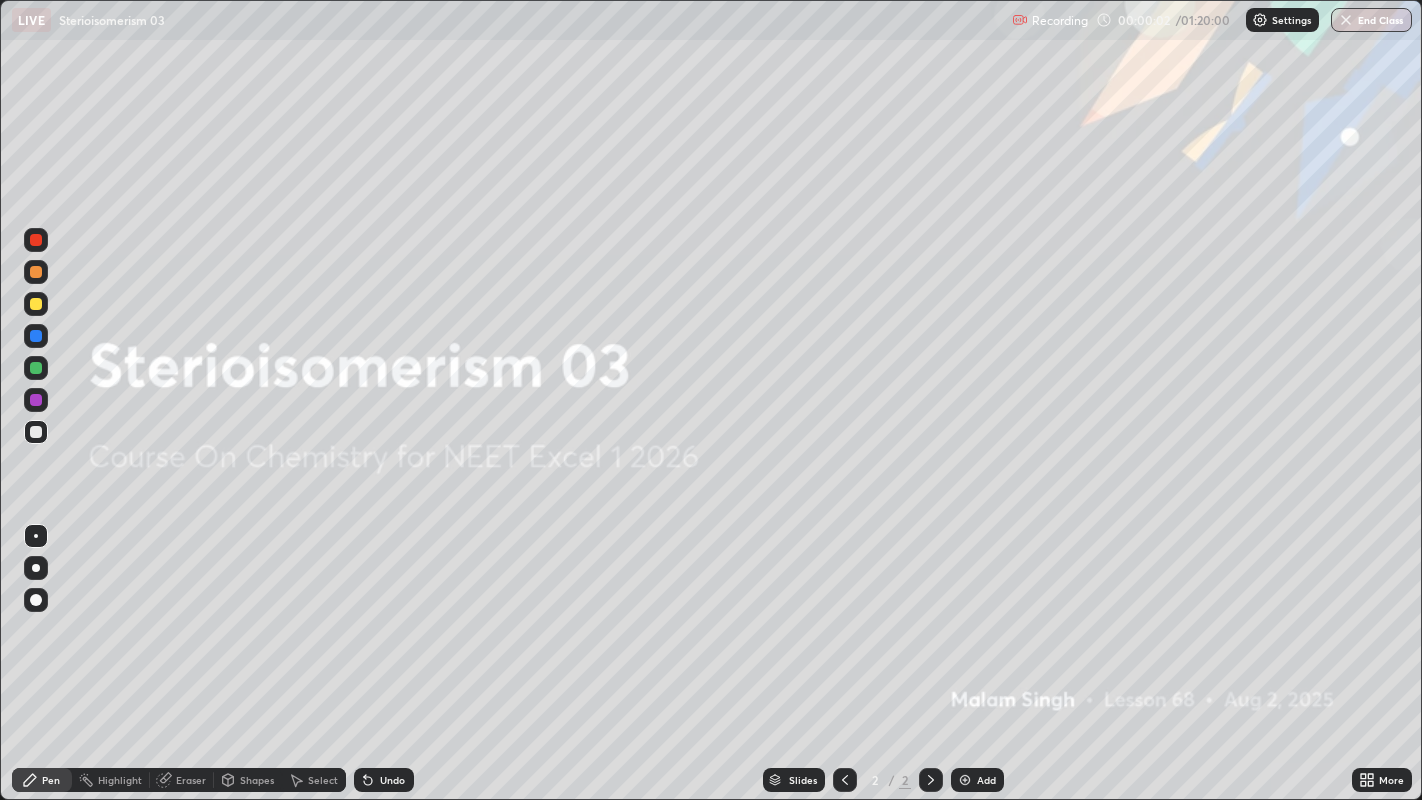 click at bounding box center [965, 780] 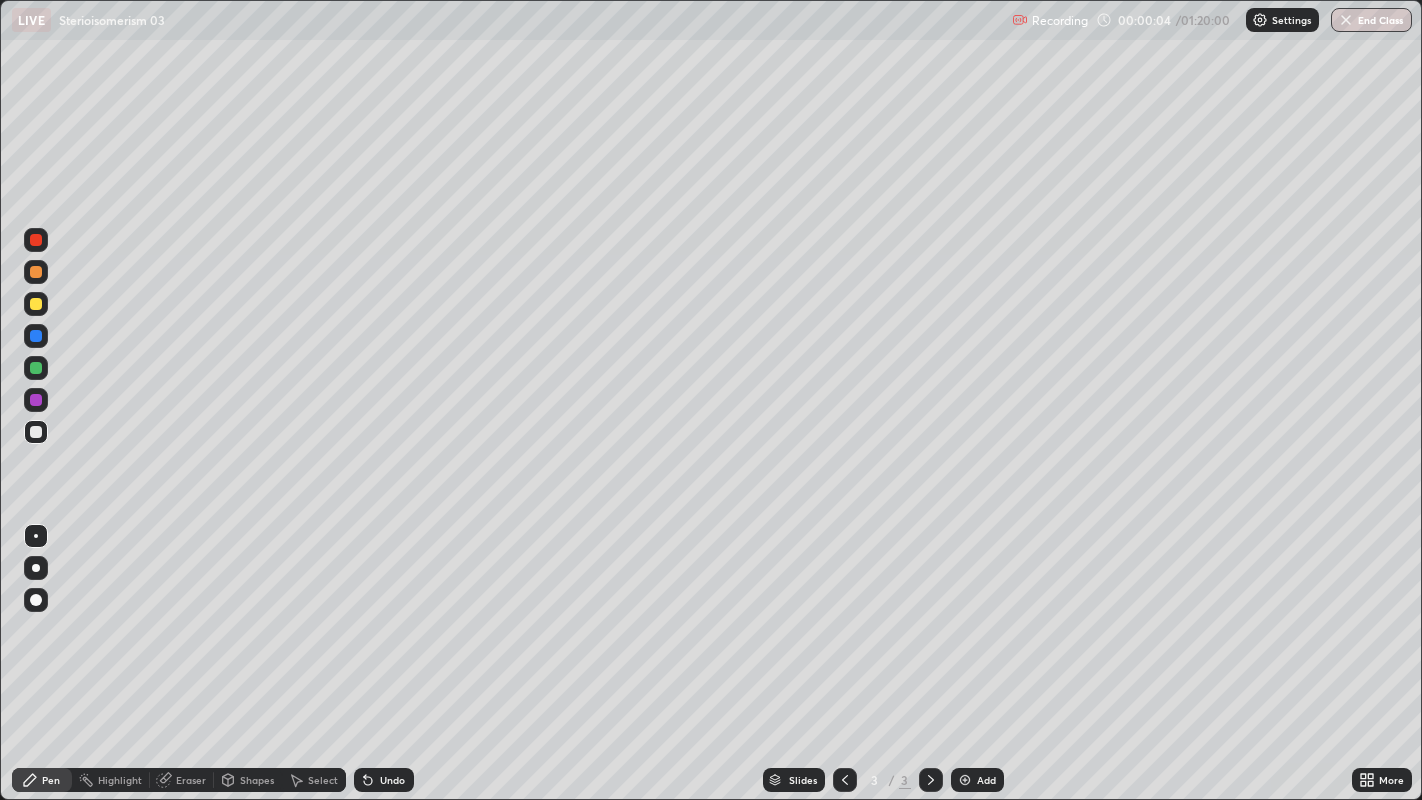 click at bounding box center (36, 272) 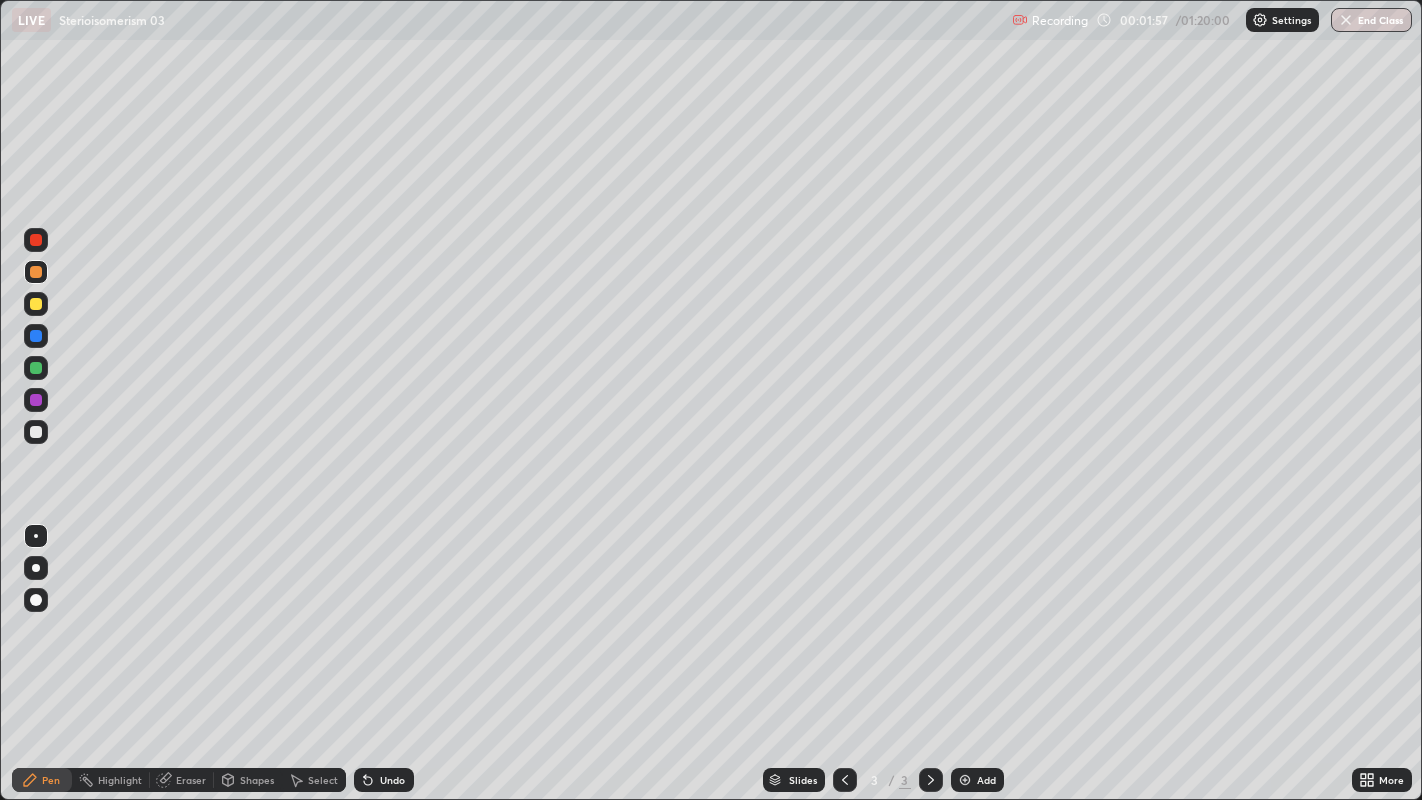 click at bounding box center (36, 568) 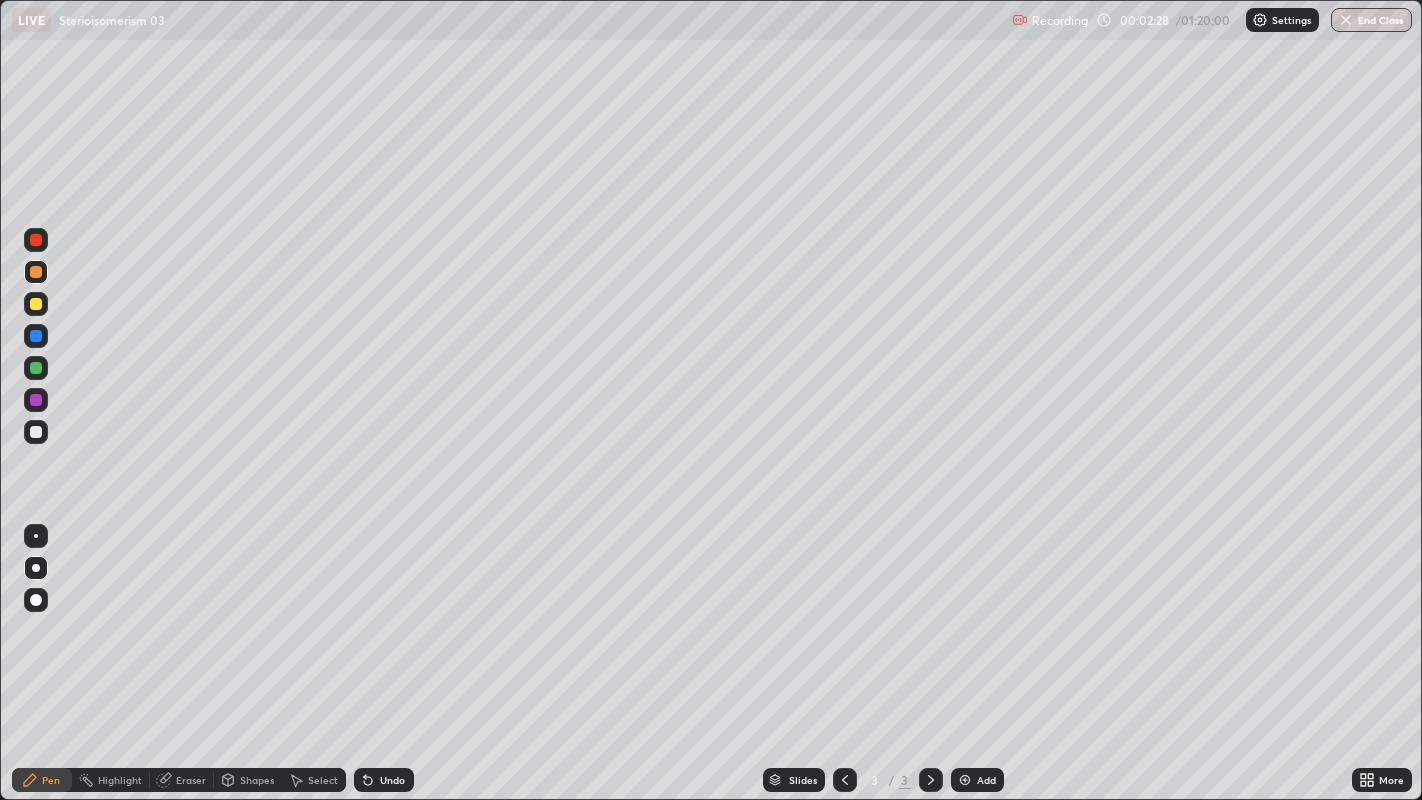 click on "Shapes" at bounding box center [257, 780] 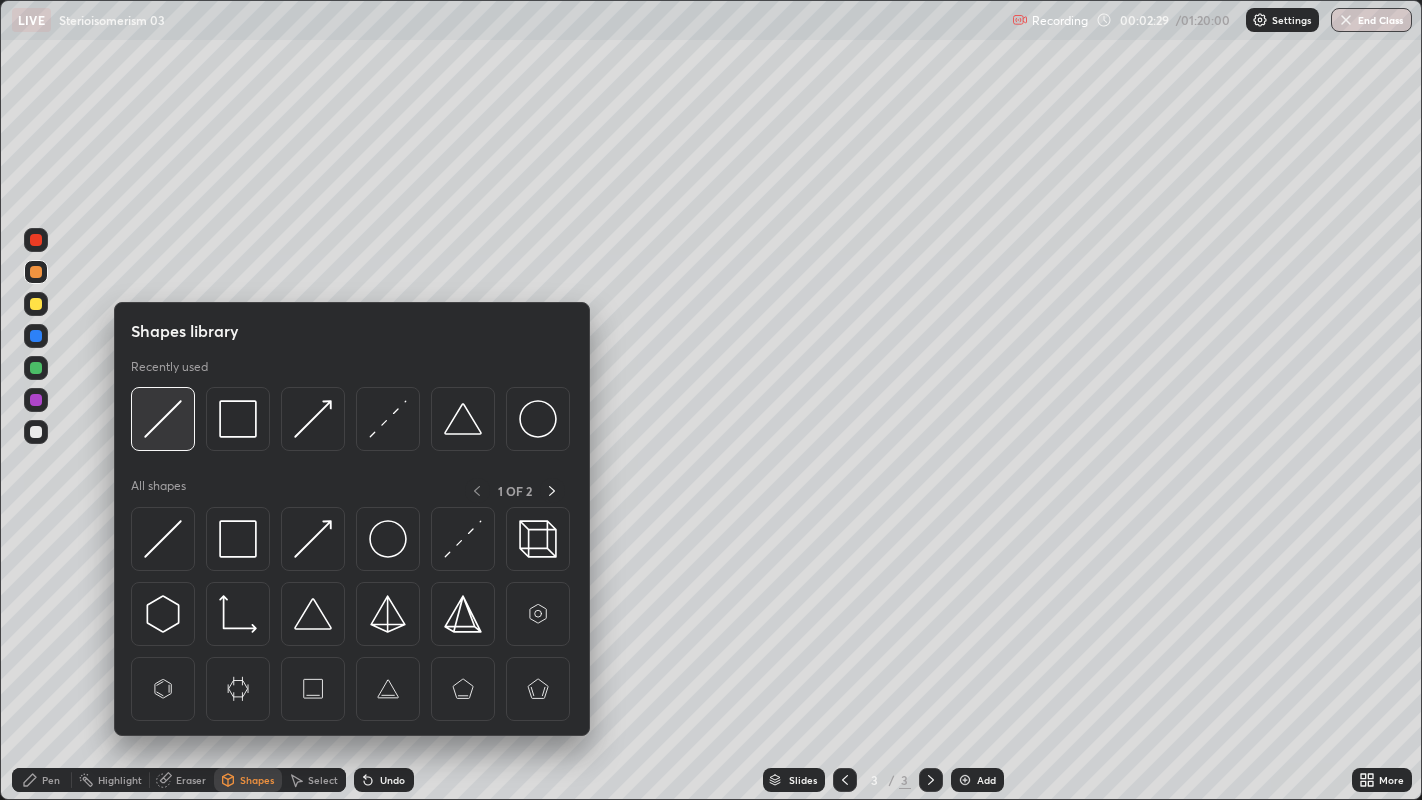 click at bounding box center [163, 419] 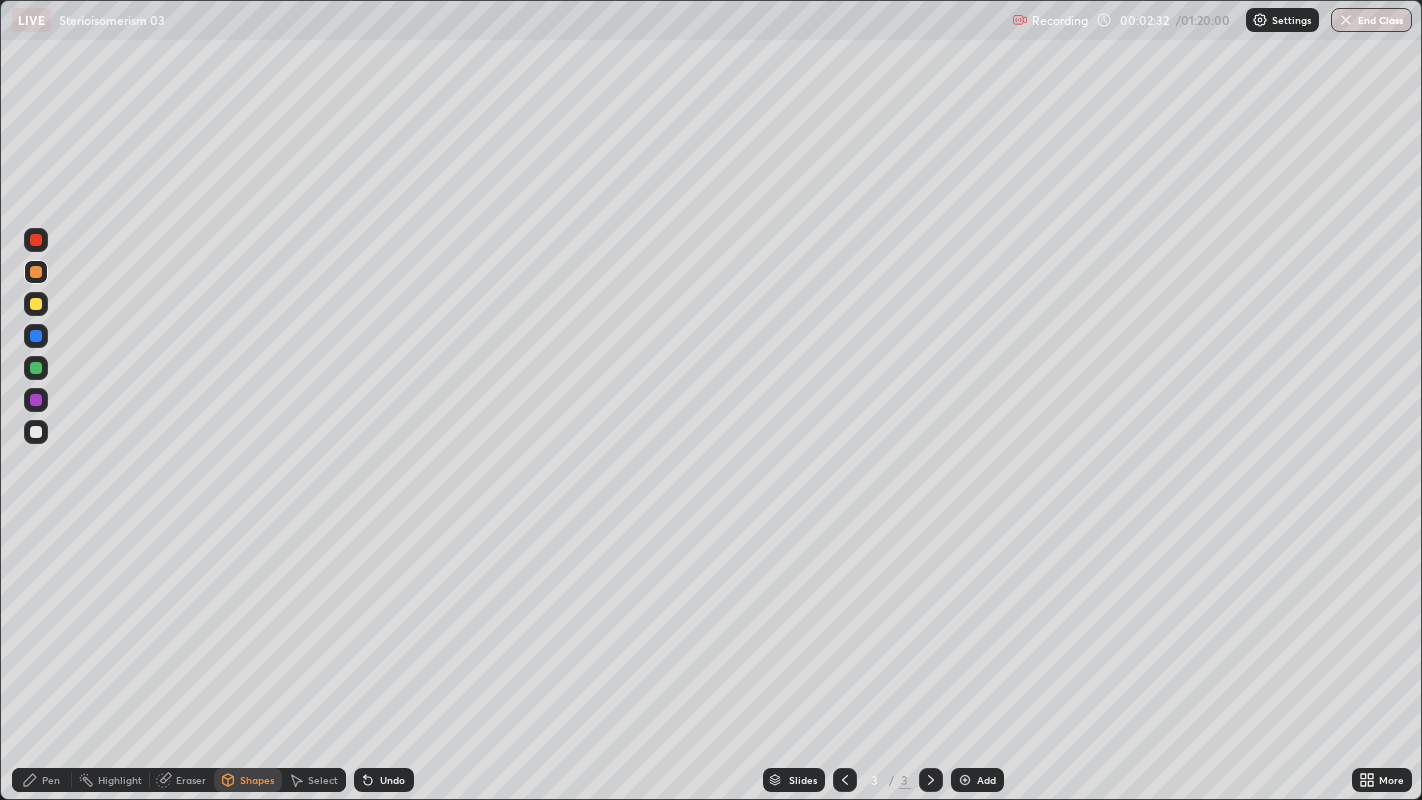 click on "Pen" at bounding box center [42, 780] 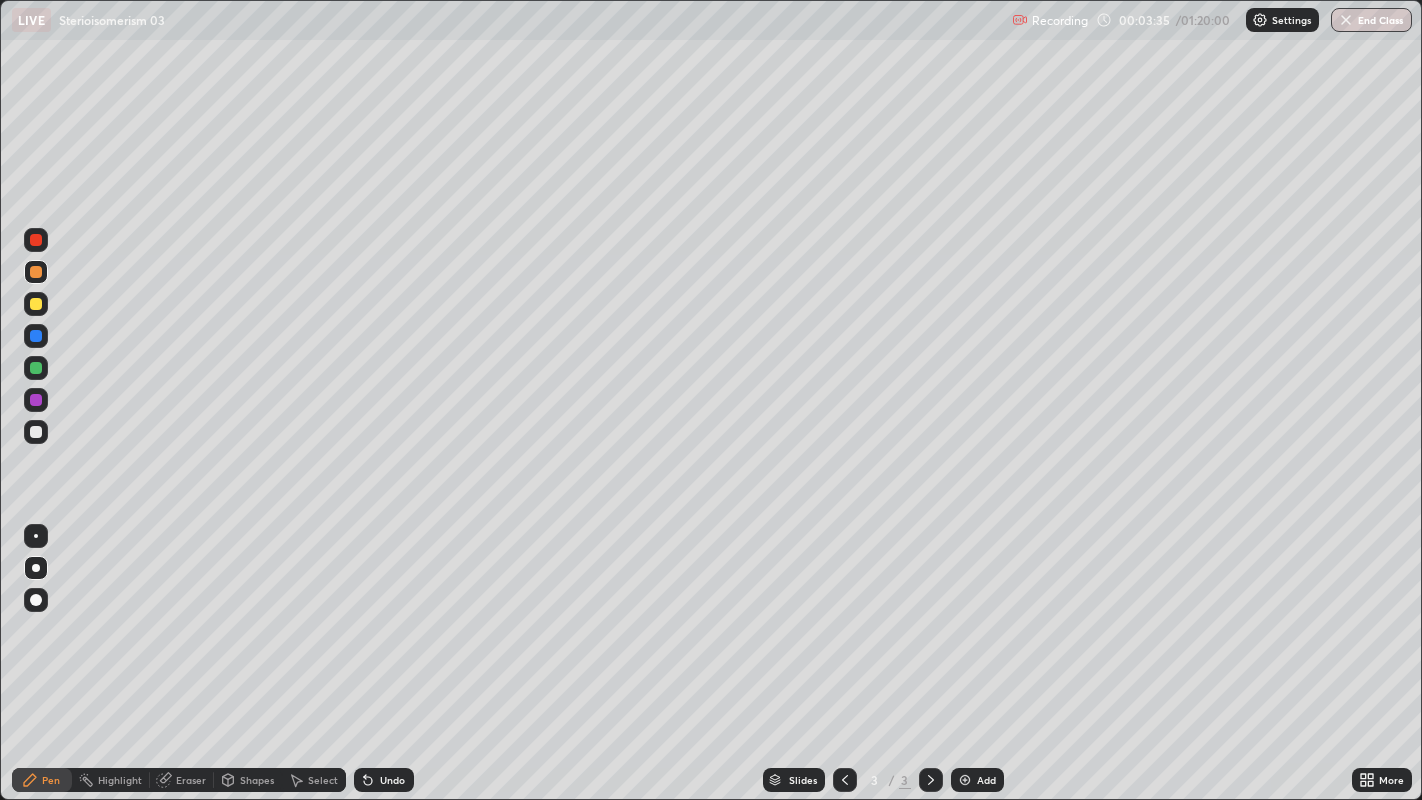 click at bounding box center (36, 432) 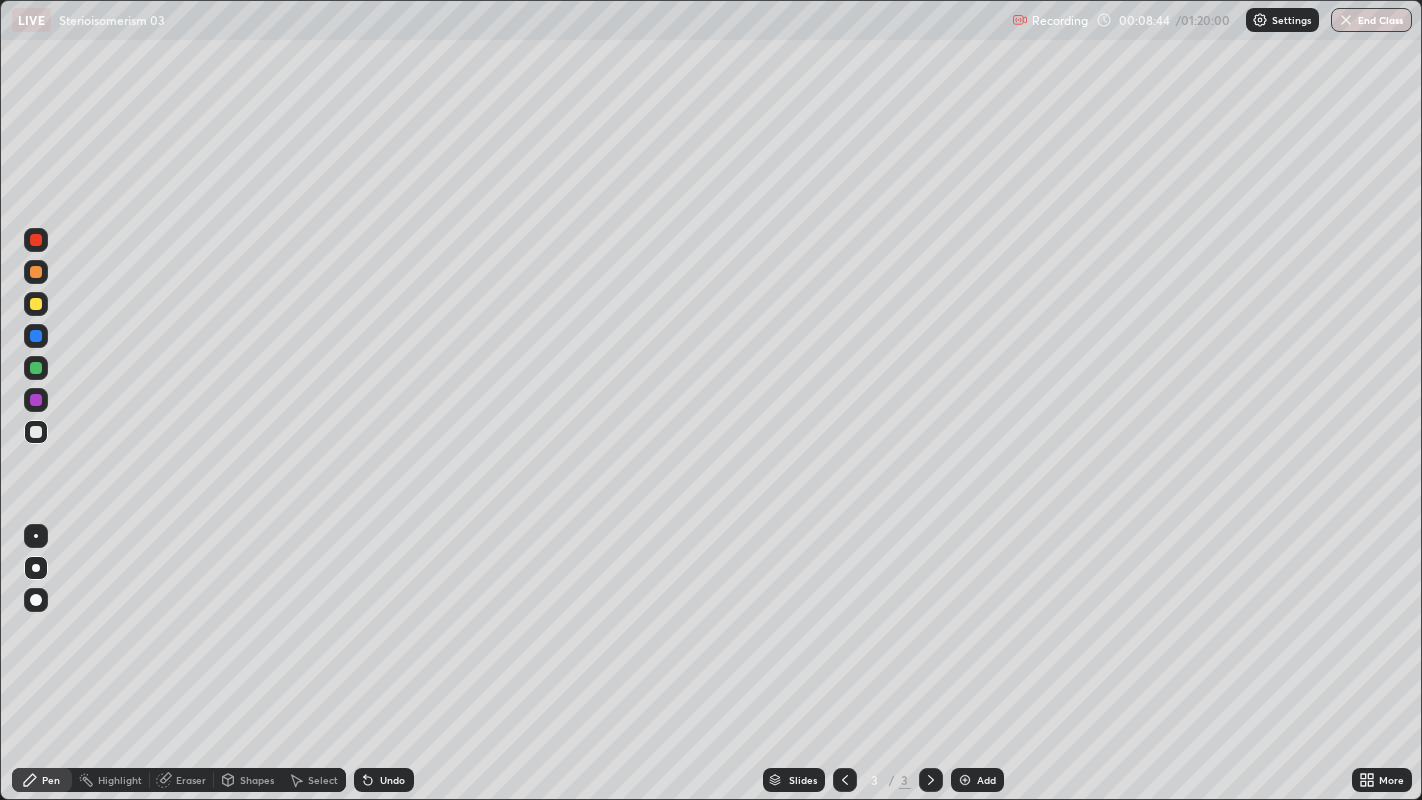 click on "Add" at bounding box center (977, 780) 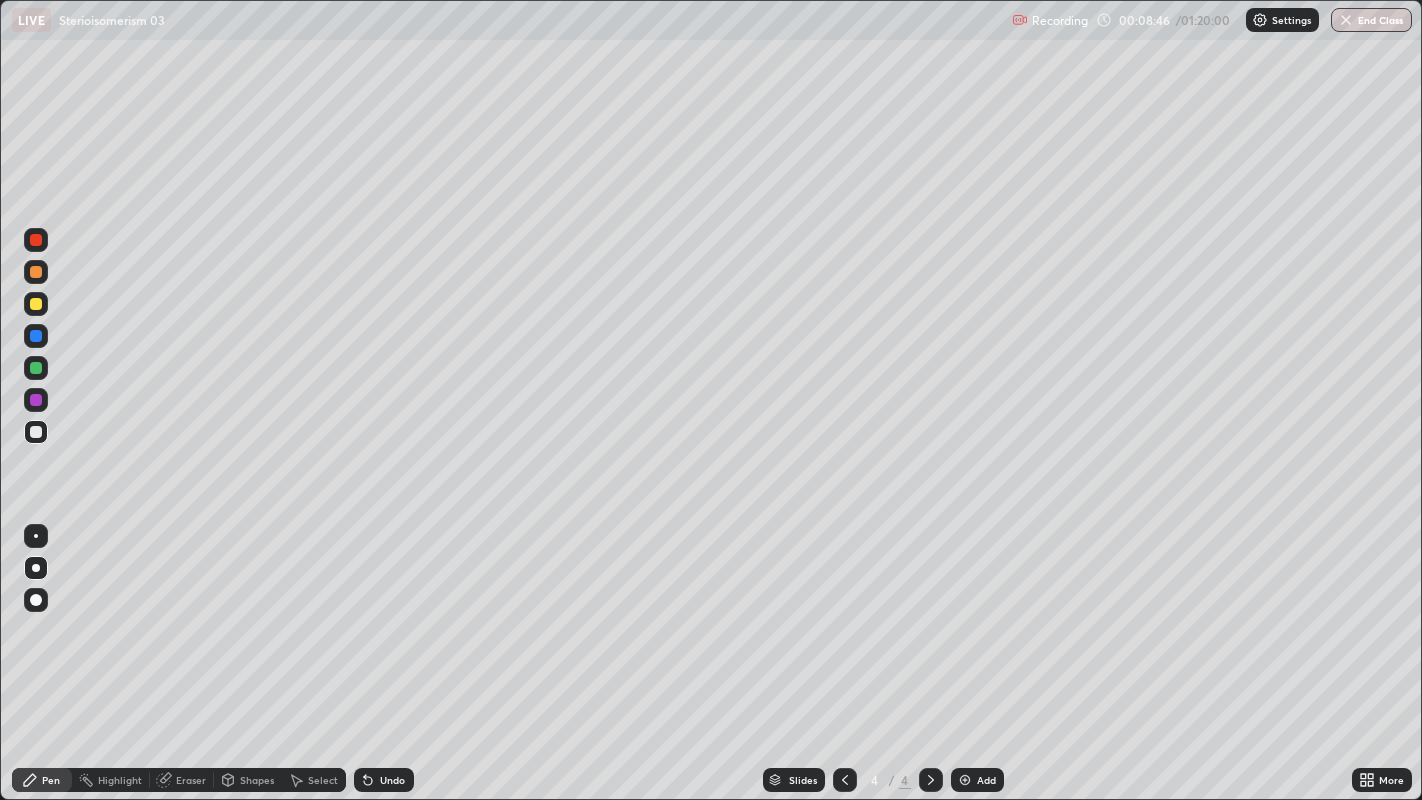 click at bounding box center (36, 272) 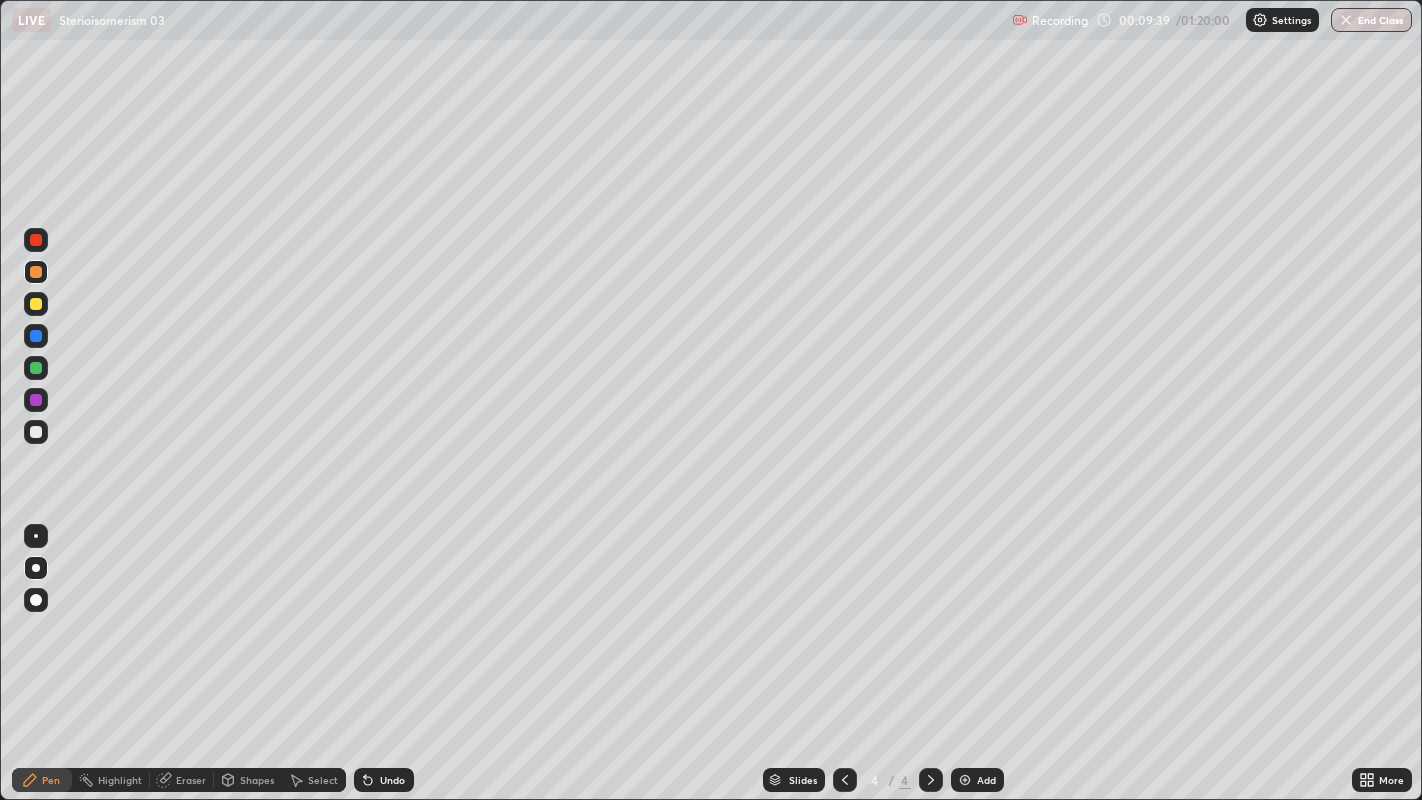 click at bounding box center (36, 432) 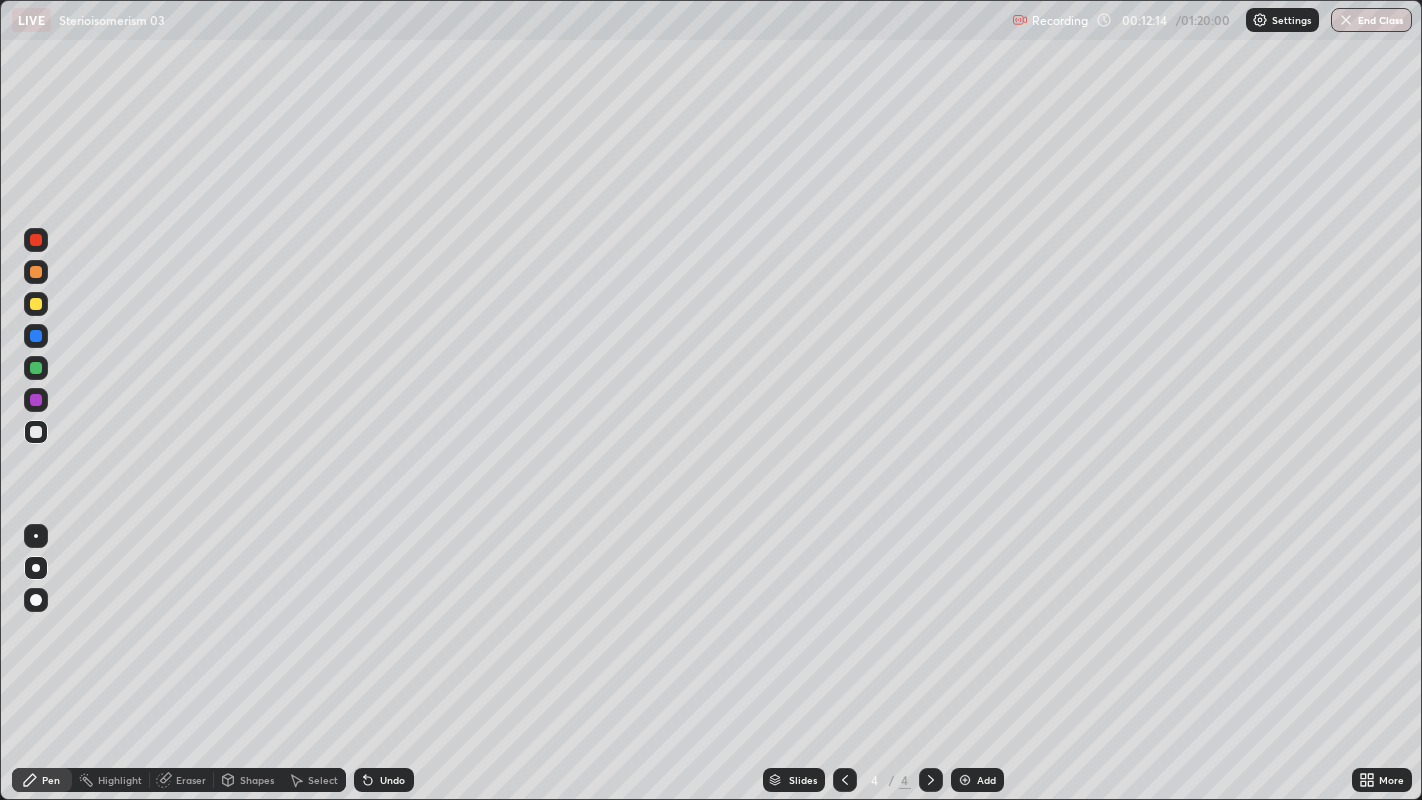click at bounding box center [965, 780] 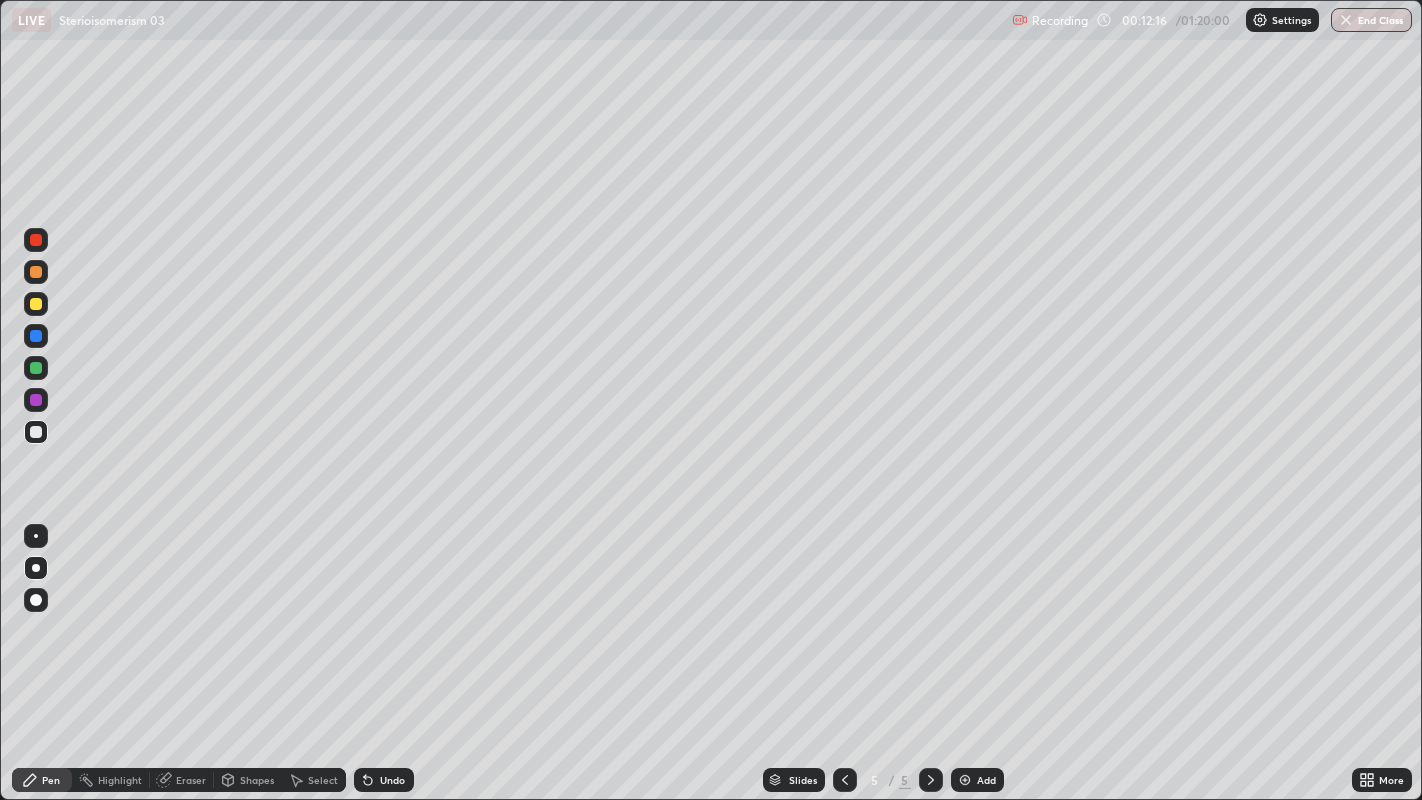 click at bounding box center (36, 272) 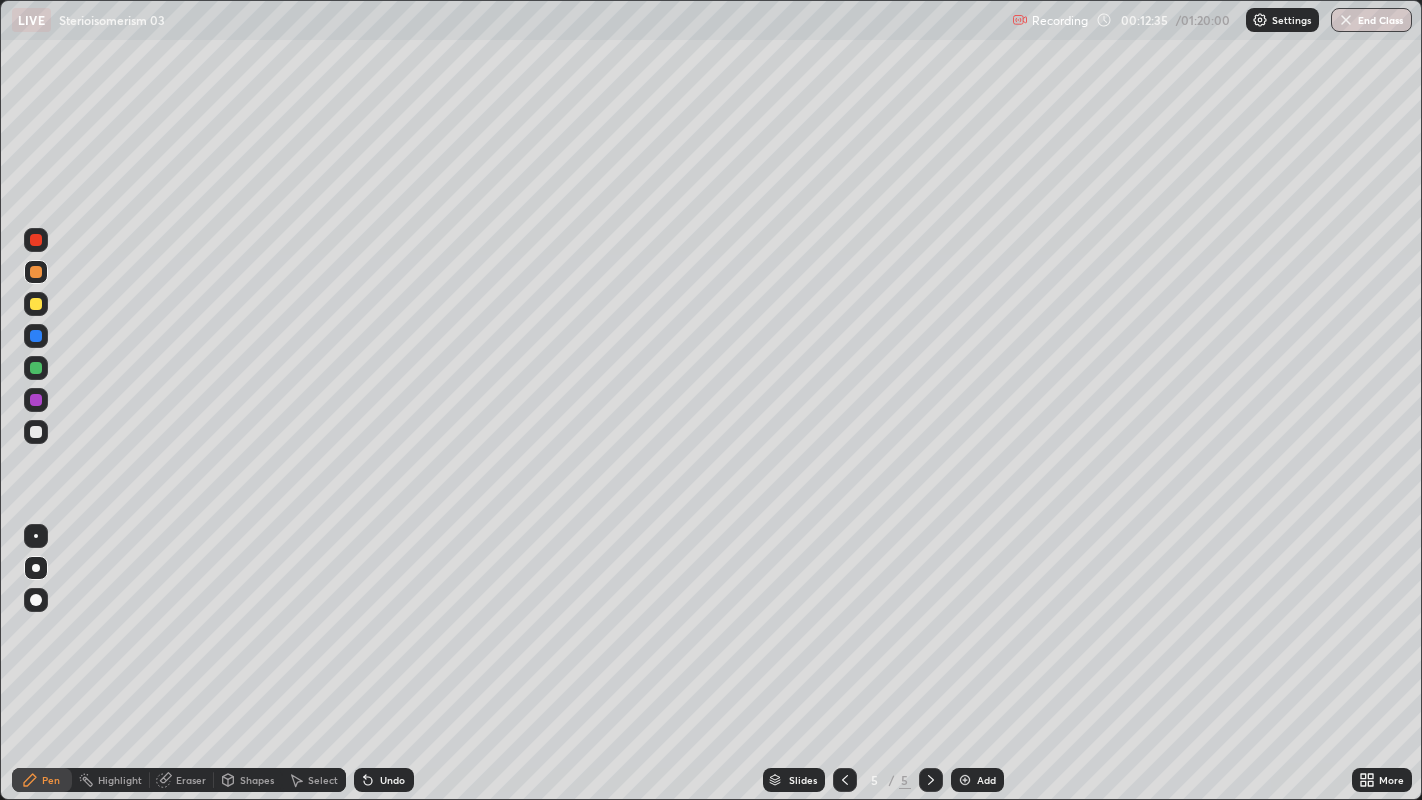 click at bounding box center [36, 432] 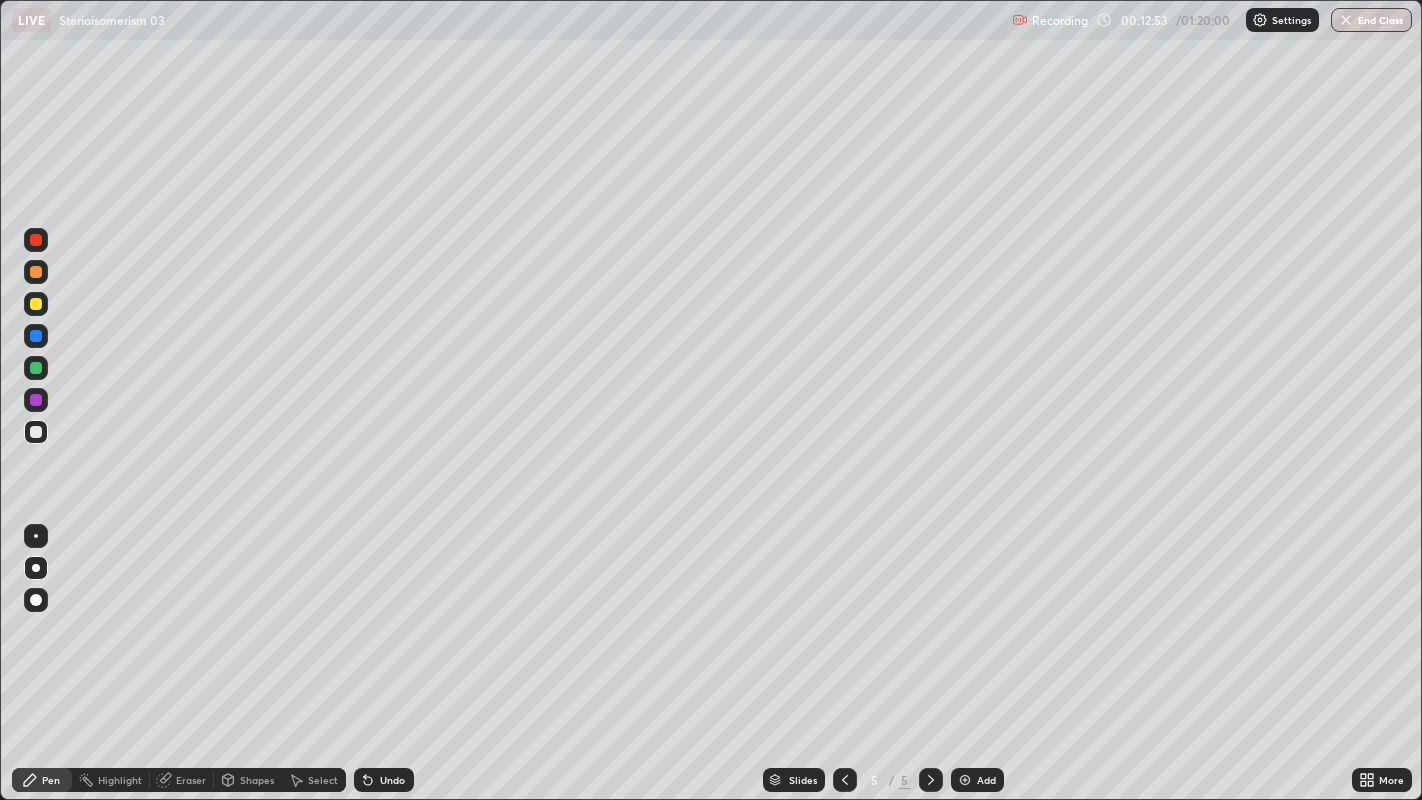 click at bounding box center [36, 272] 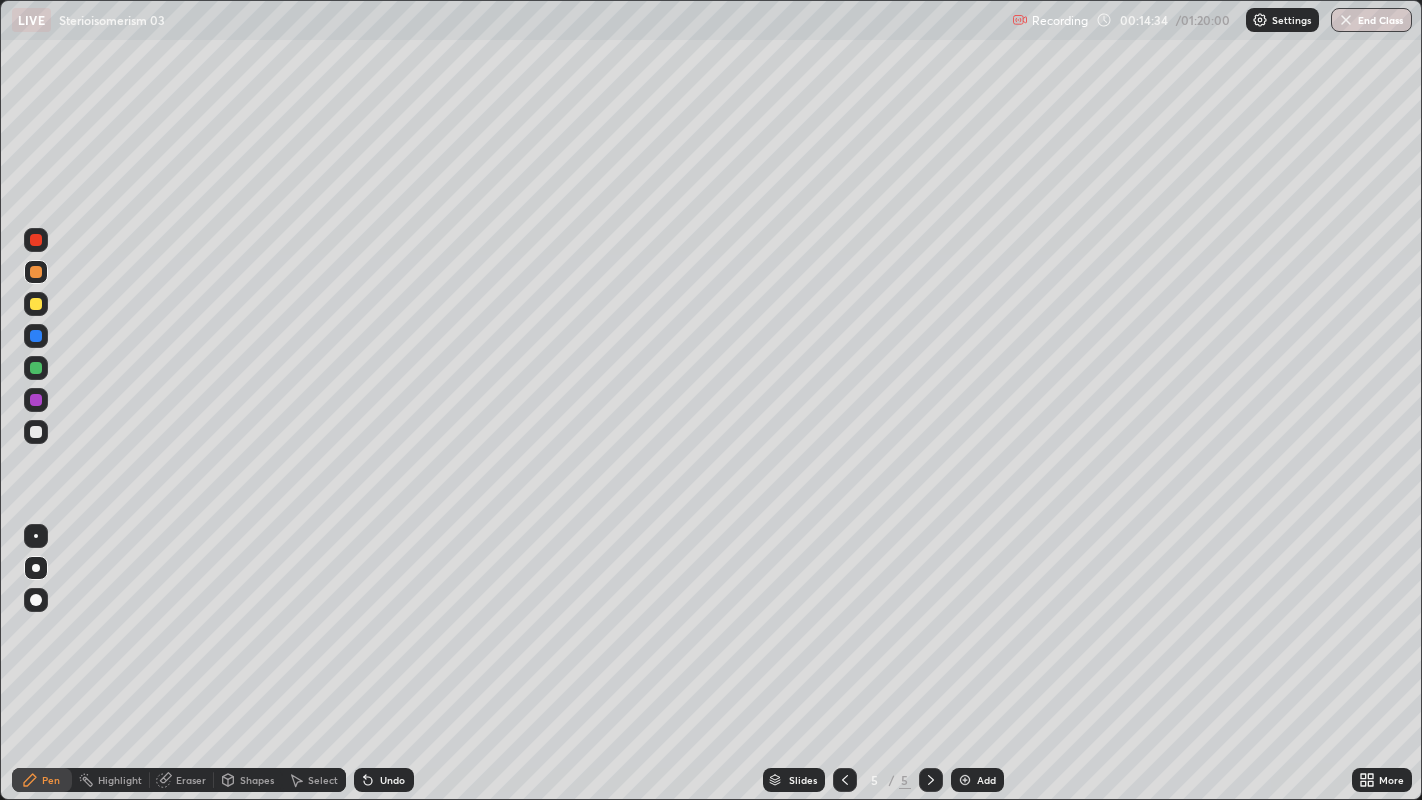 click on "Eraser" at bounding box center (191, 780) 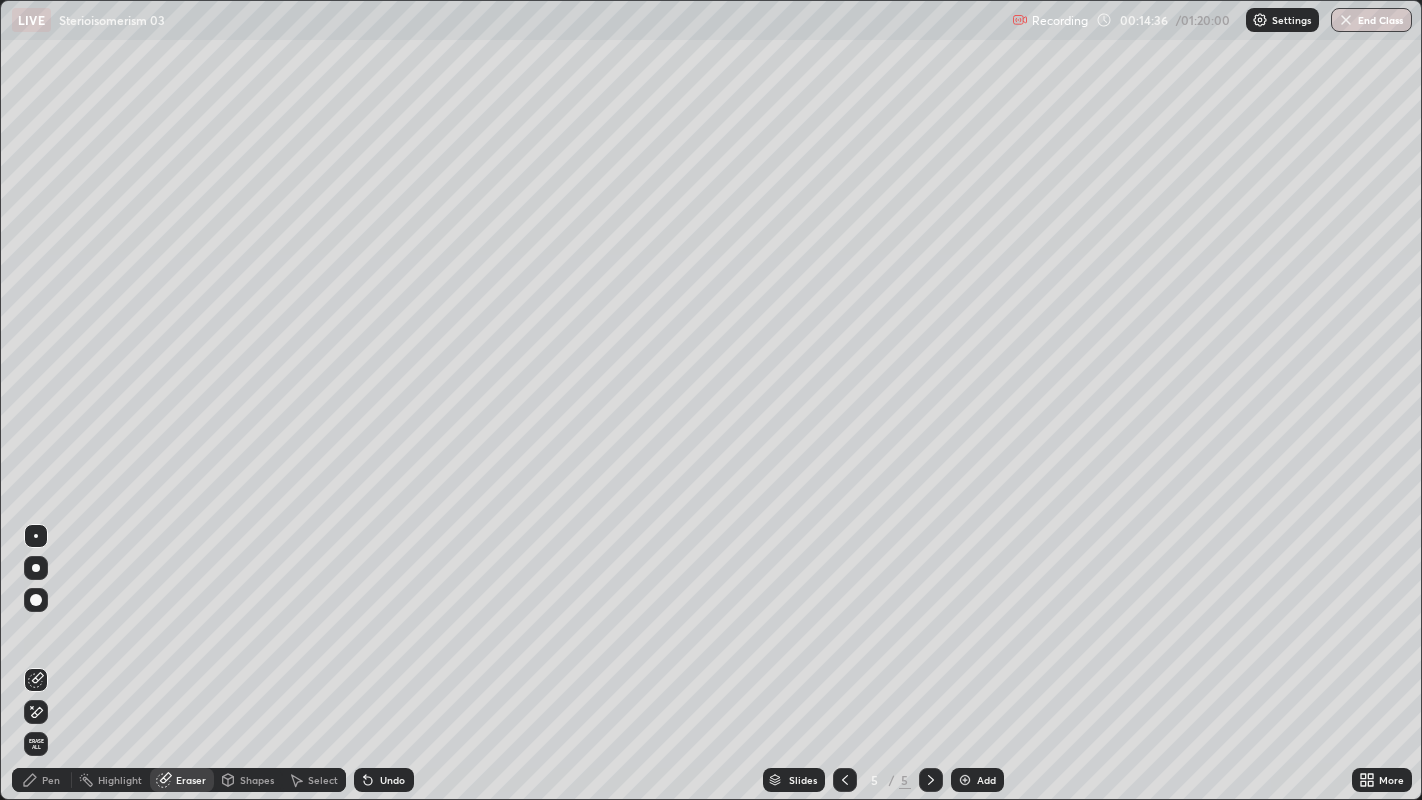 click on "Pen" at bounding box center (42, 780) 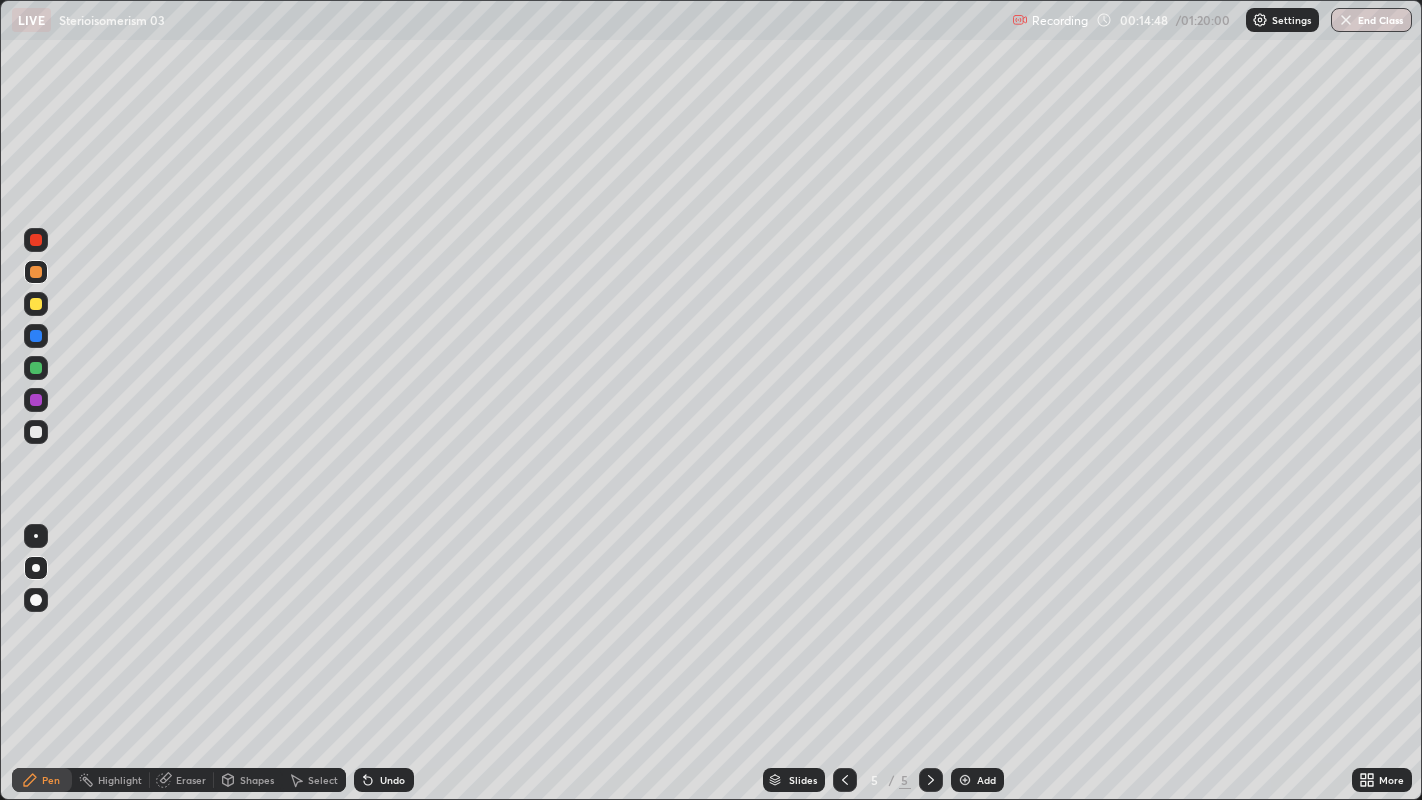 click at bounding box center (36, 432) 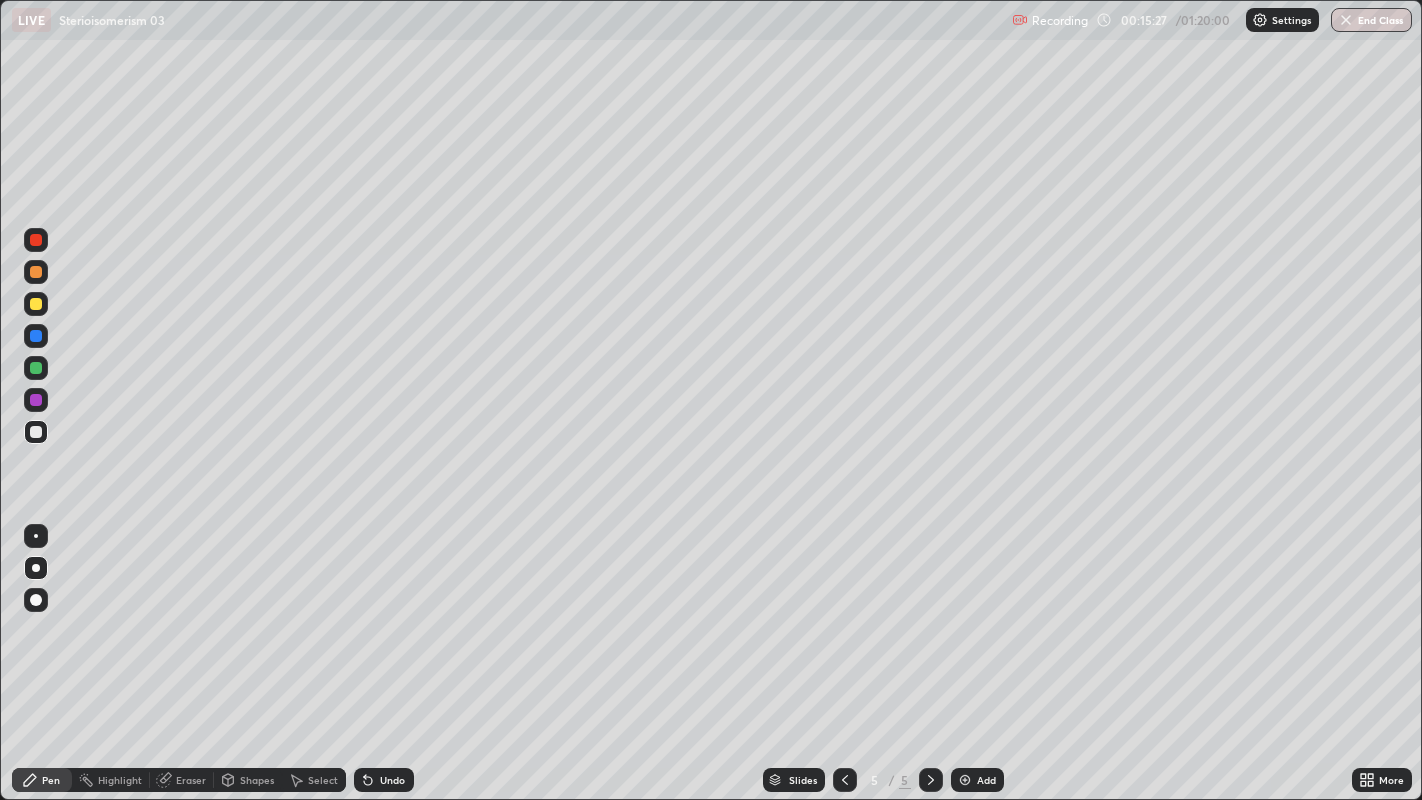 click at bounding box center (36, 272) 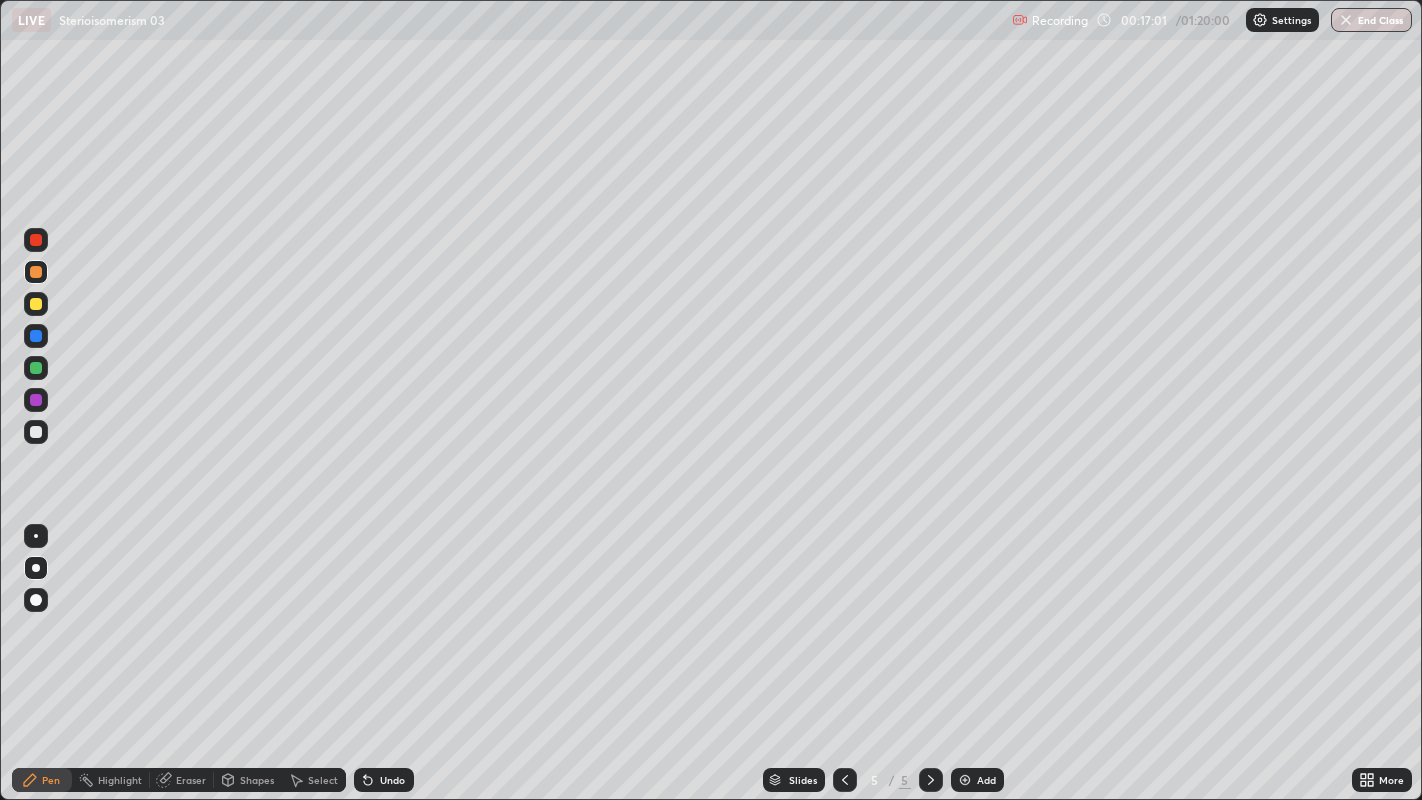 click at bounding box center (36, 432) 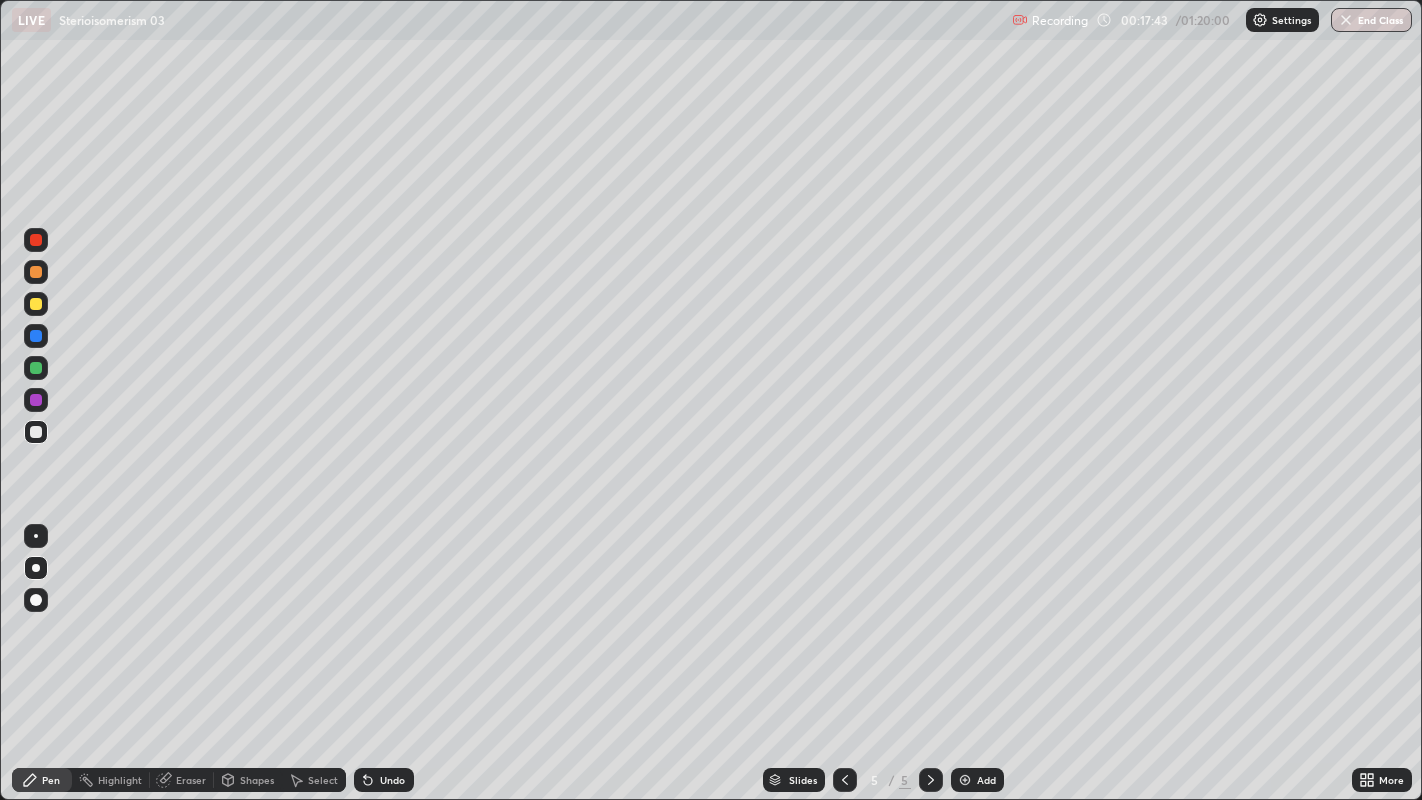 click at bounding box center [36, 272] 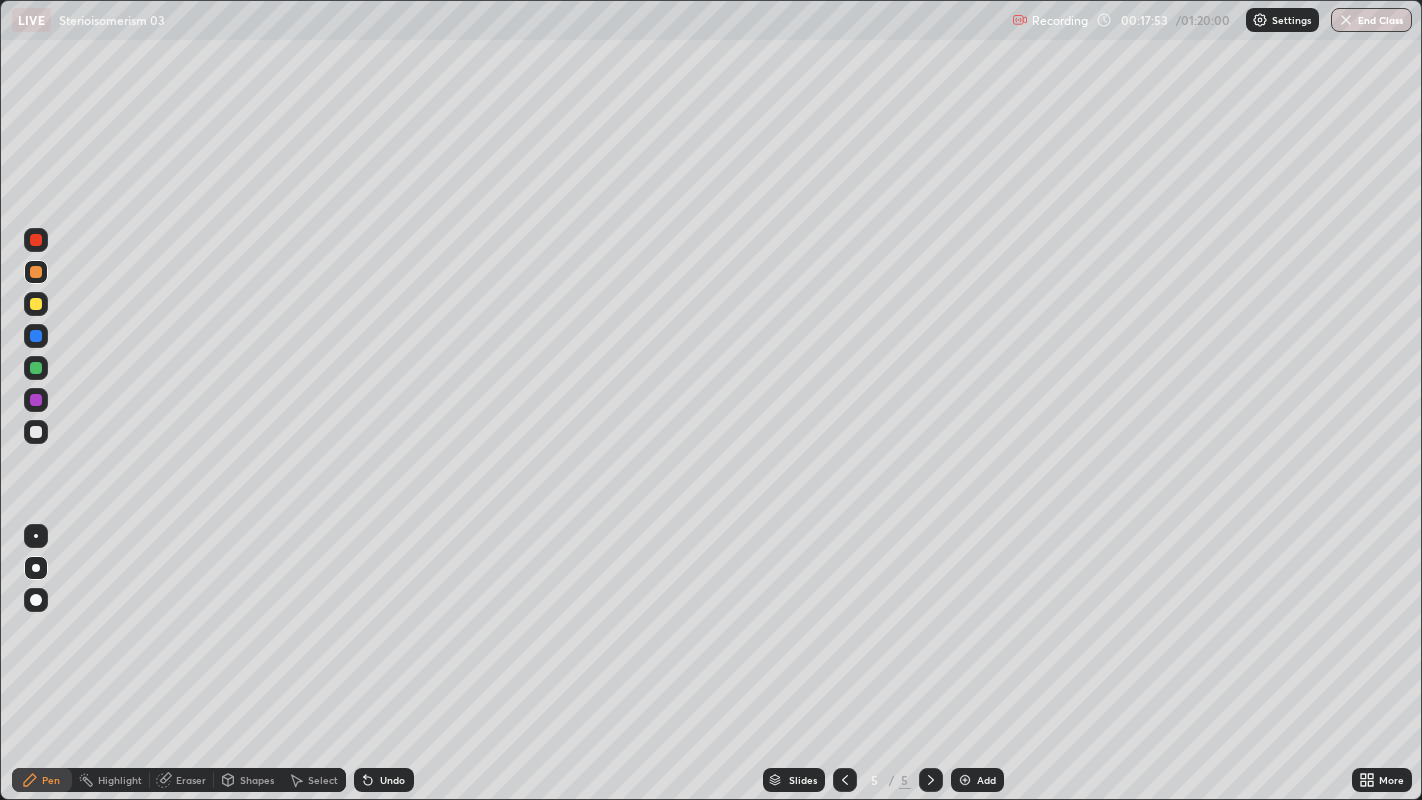 click at bounding box center (965, 780) 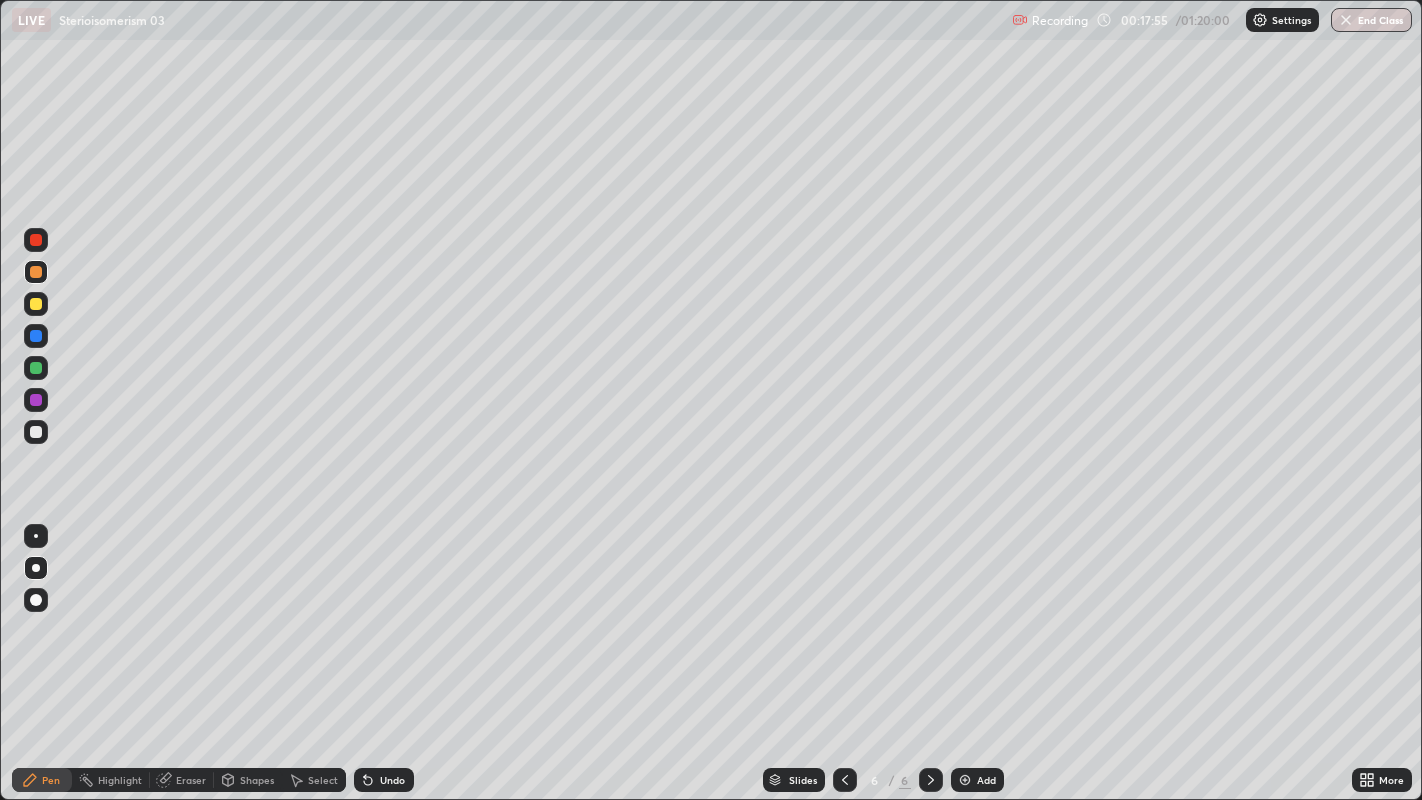 click at bounding box center [36, 432] 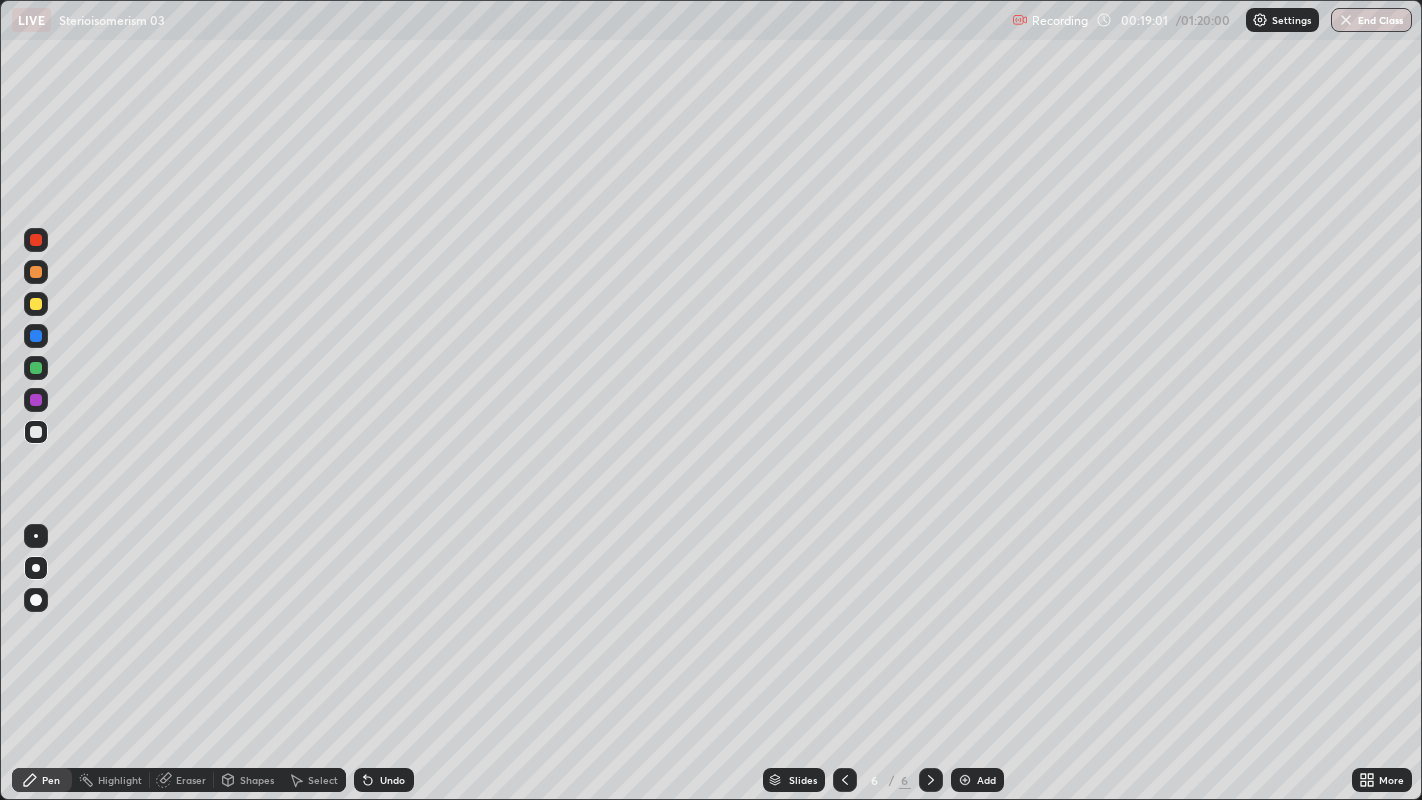 click at bounding box center (36, 272) 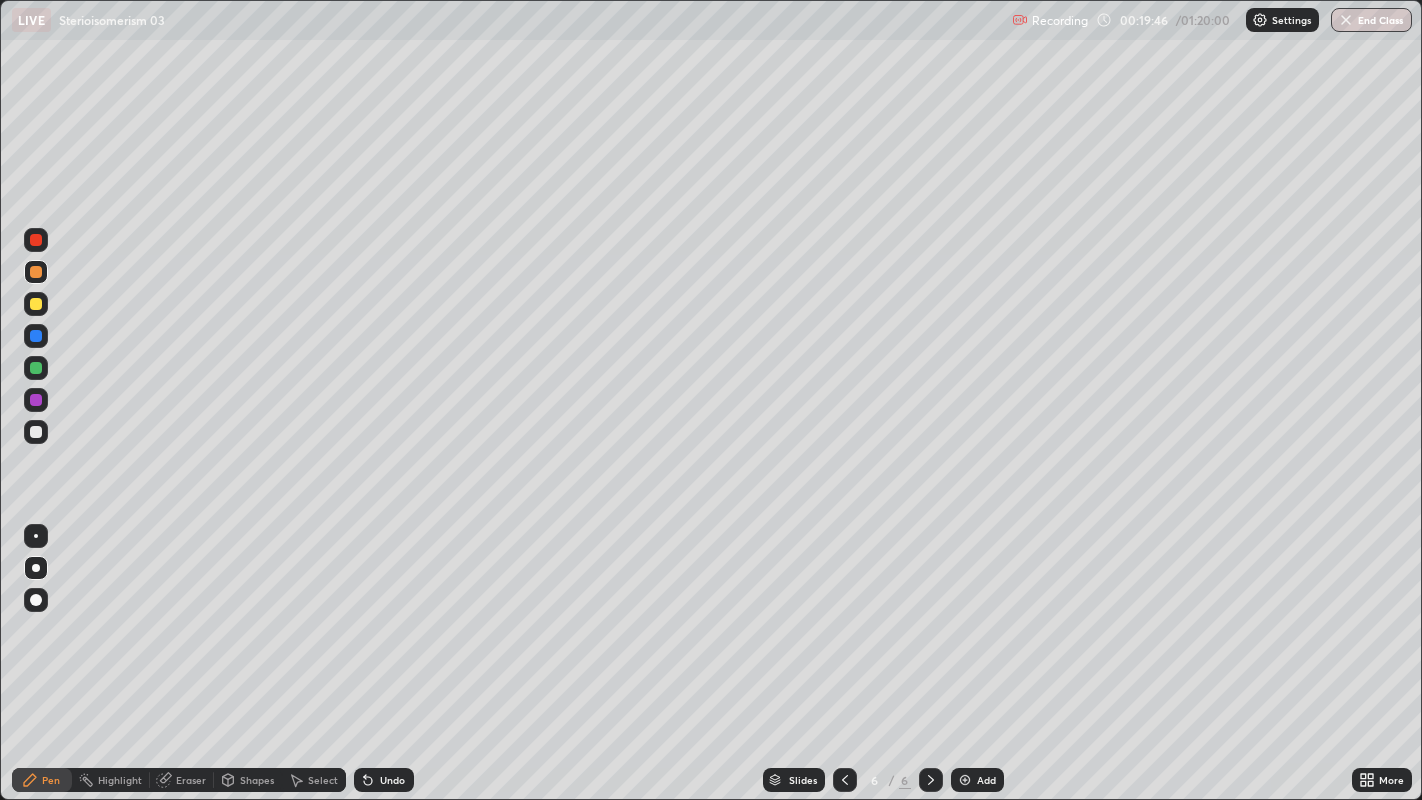 click on "Eraser" at bounding box center [191, 780] 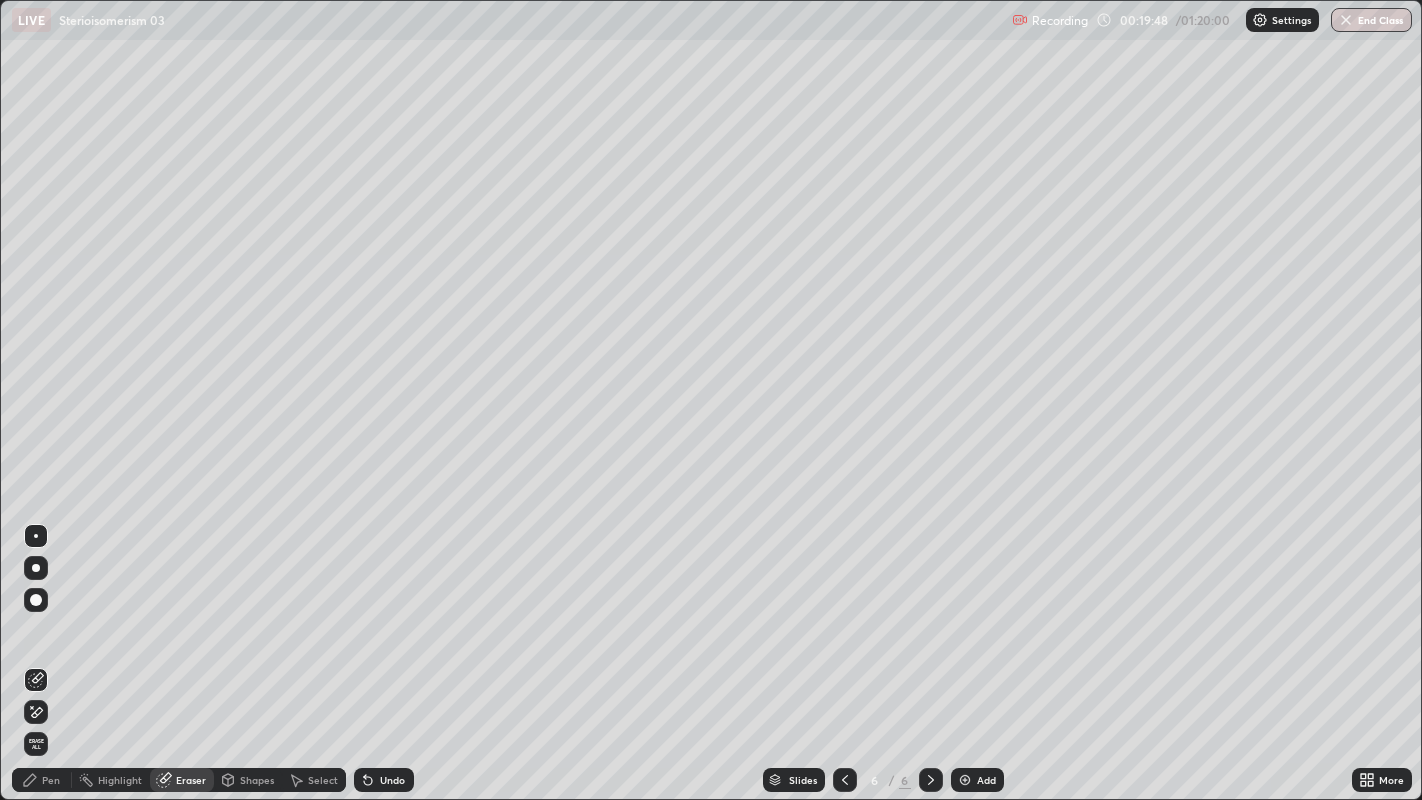 click on "Pen" at bounding box center [42, 780] 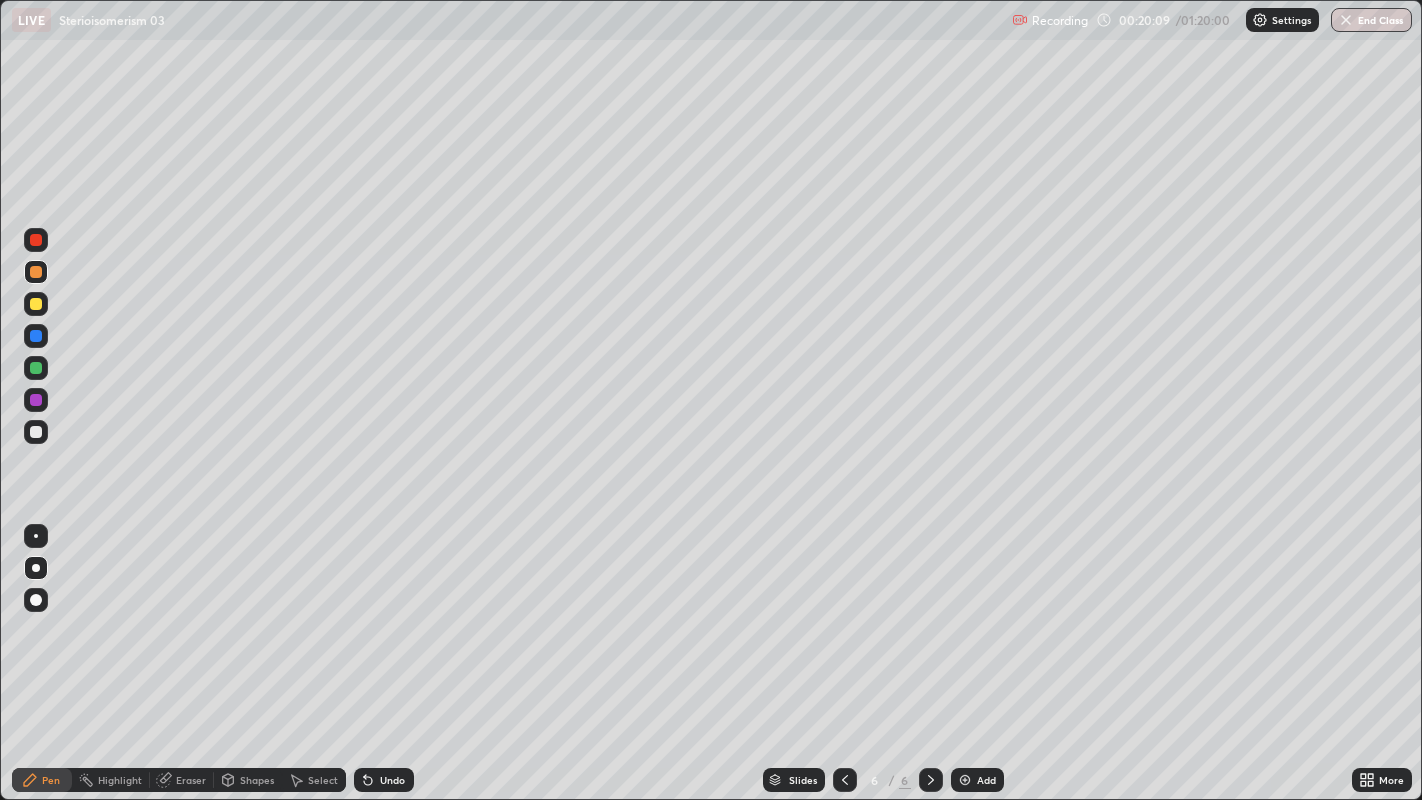 click at bounding box center (36, 304) 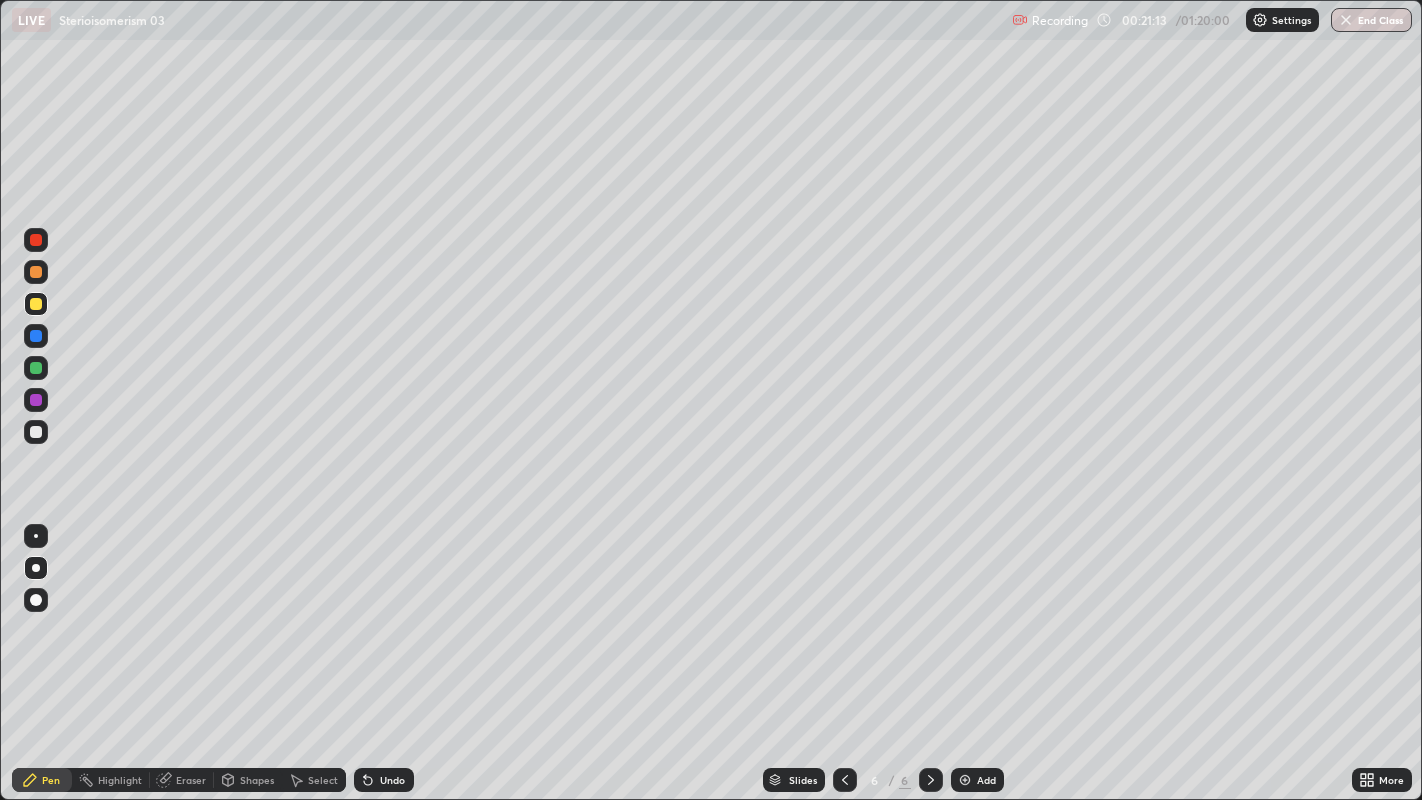 click at bounding box center [36, 432] 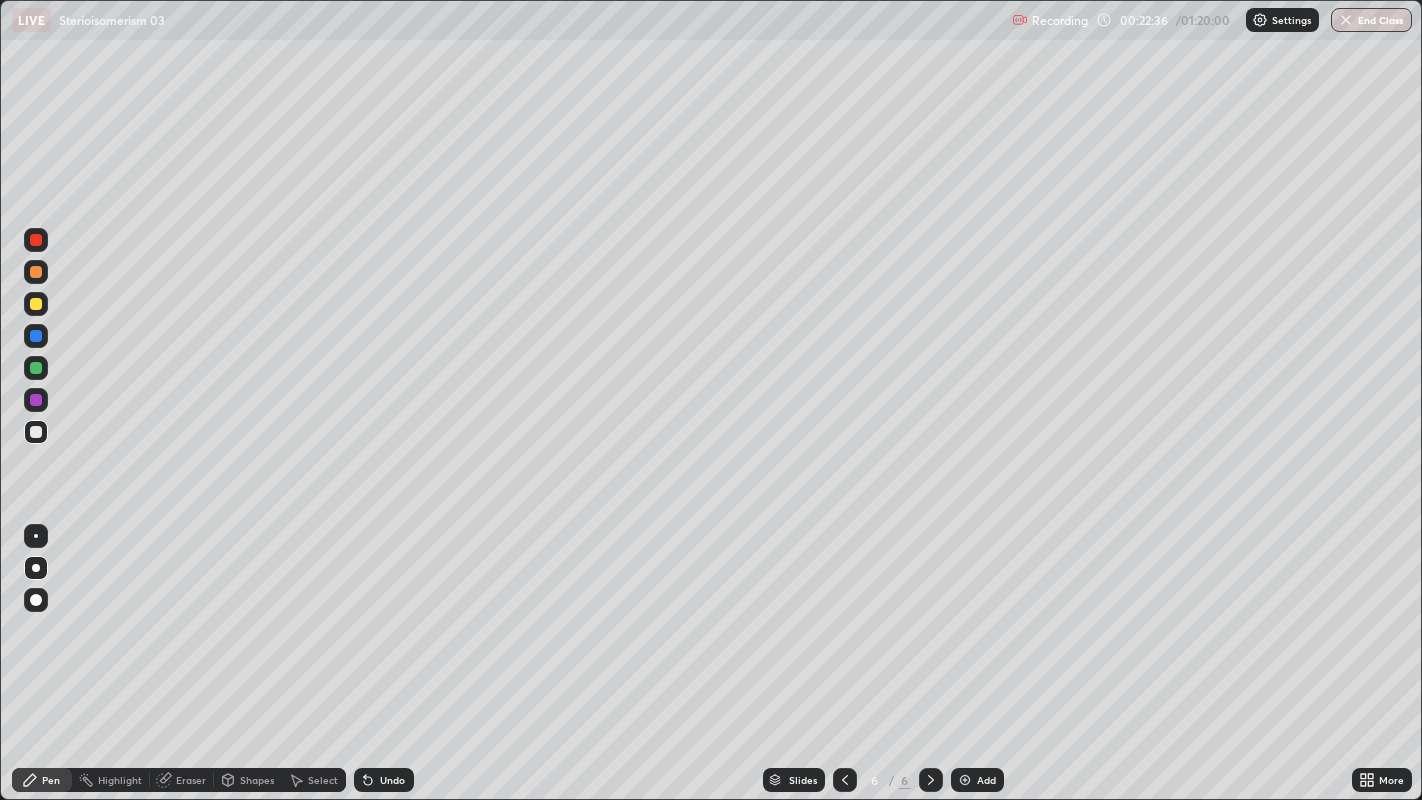 click at bounding box center (36, 304) 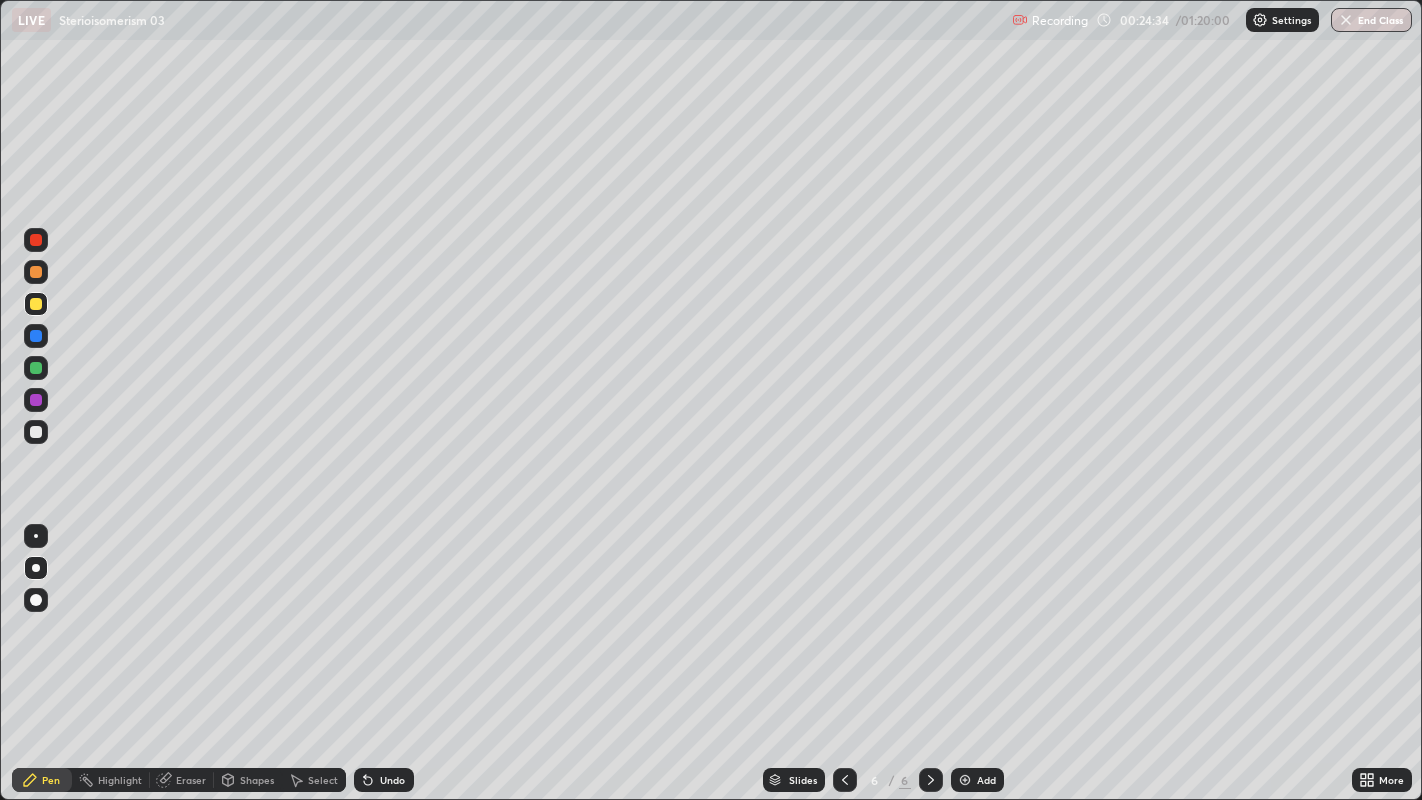 click at bounding box center [36, 368] 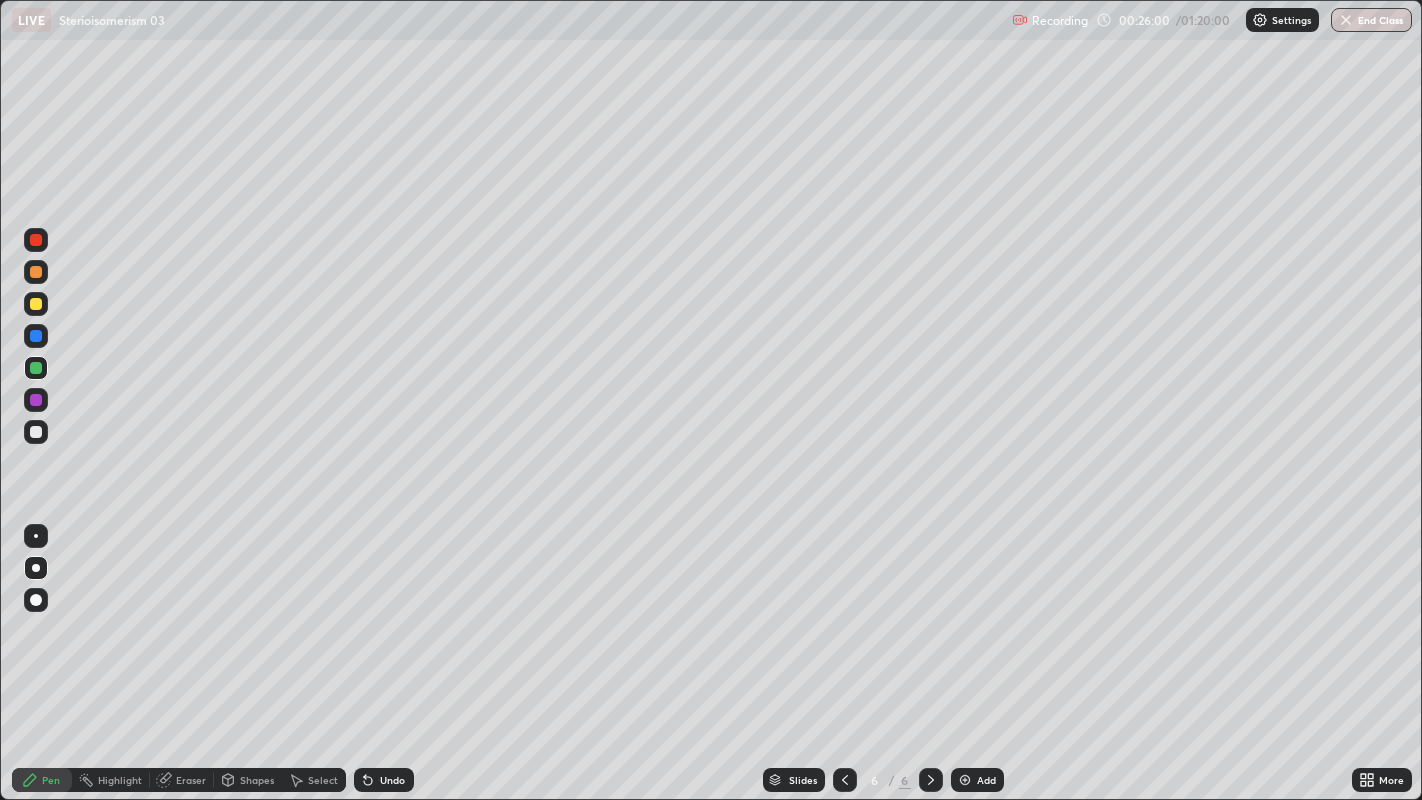 click on "Shapes" at bounding box center [257, 780] 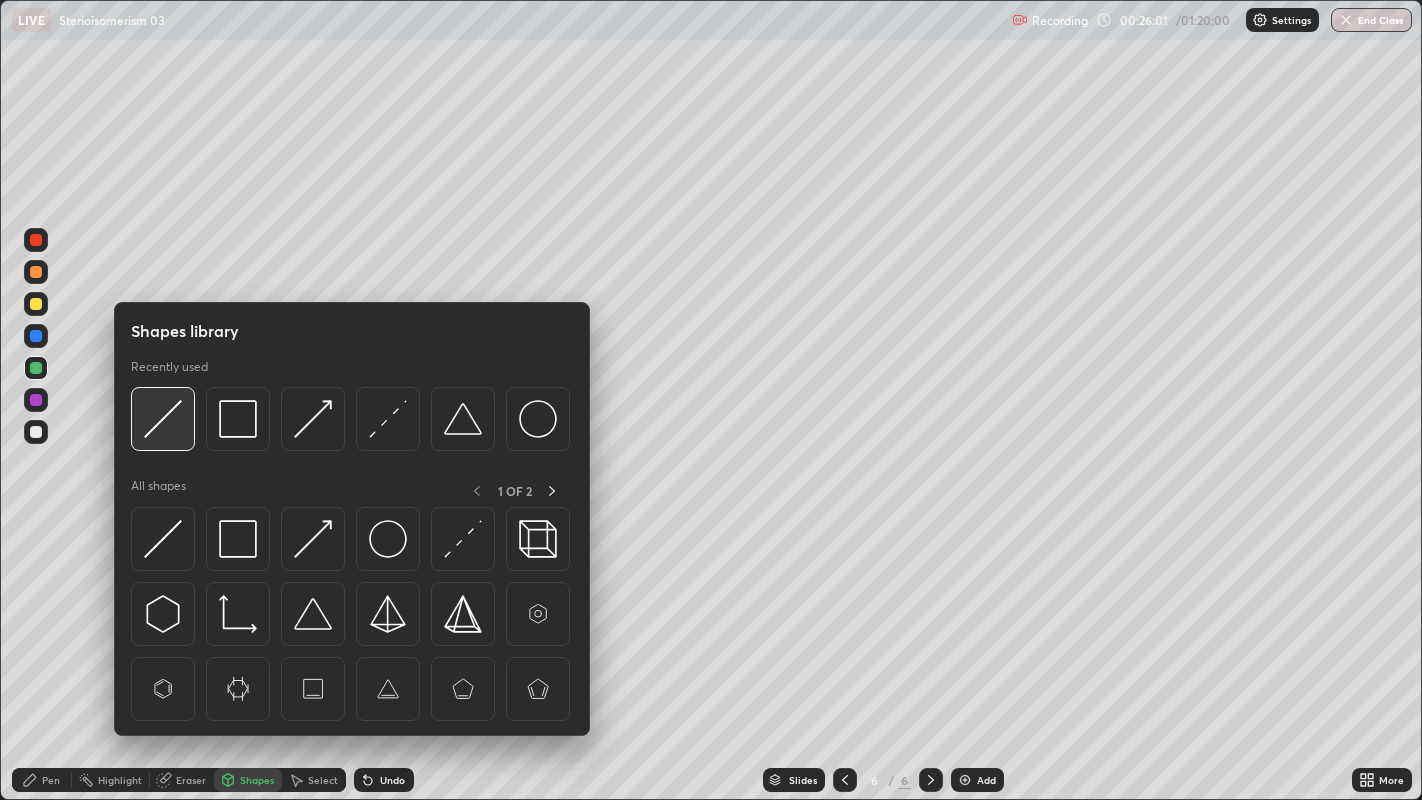 click at bounding box center [163, 419] 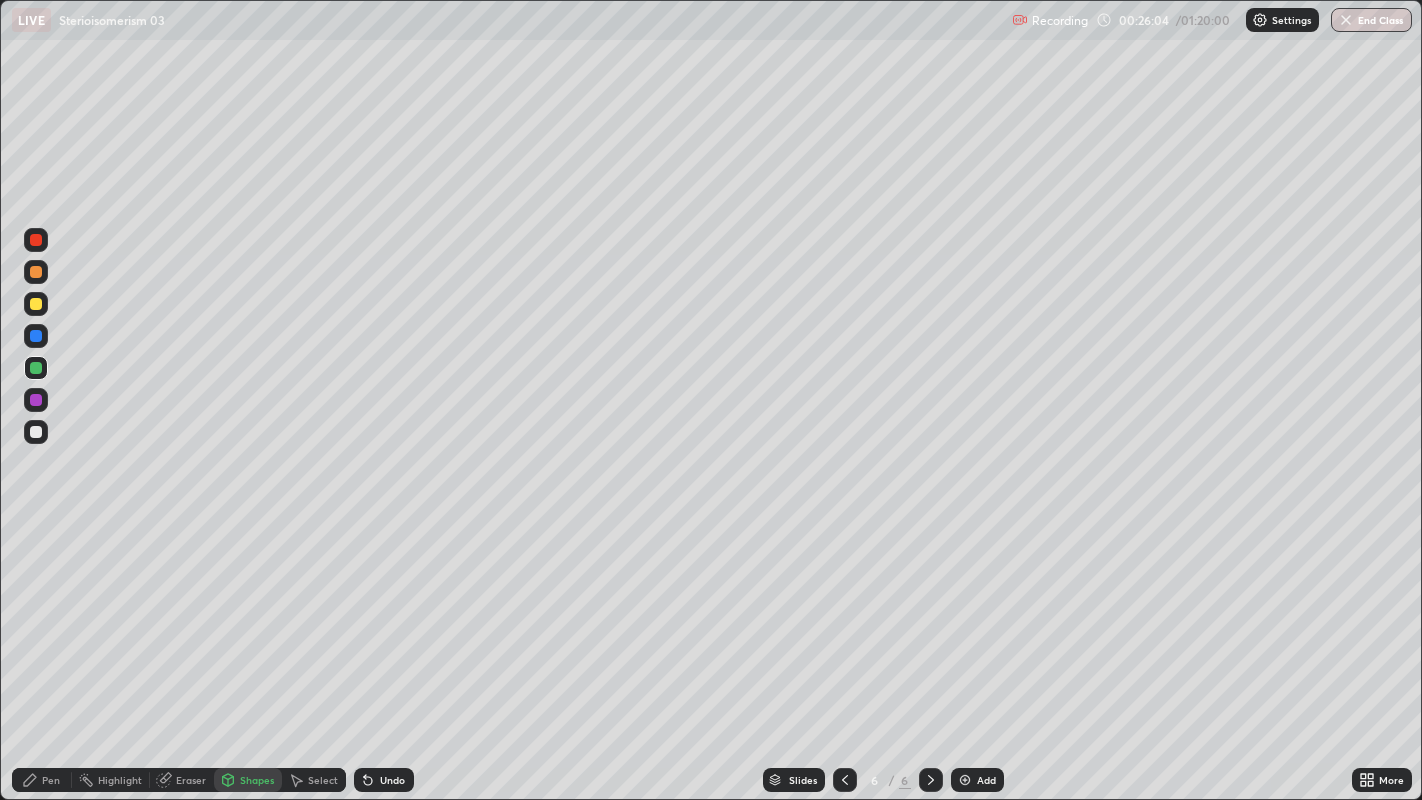 click on "Shapes" at bounding box center [257, 780] 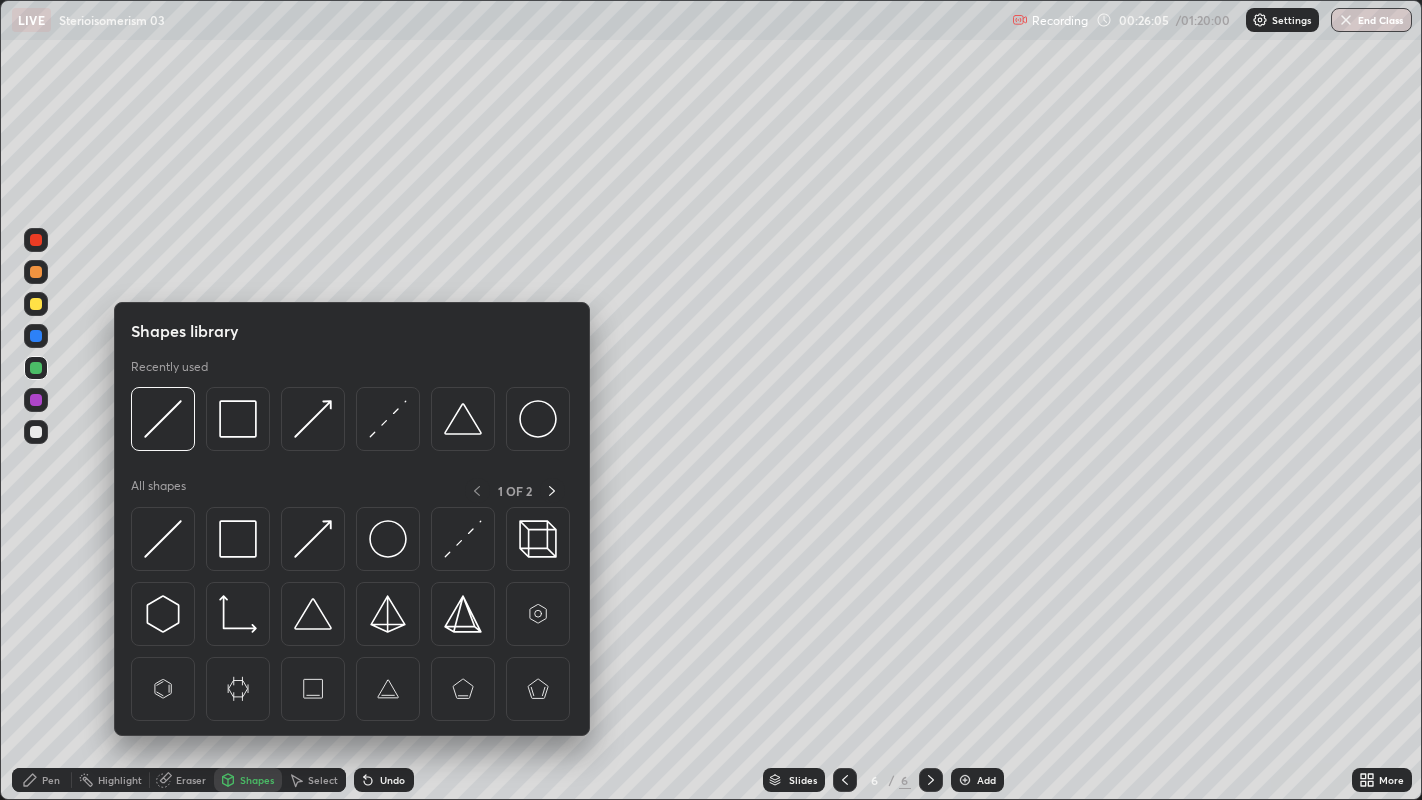click at bounding box center (36, 304) 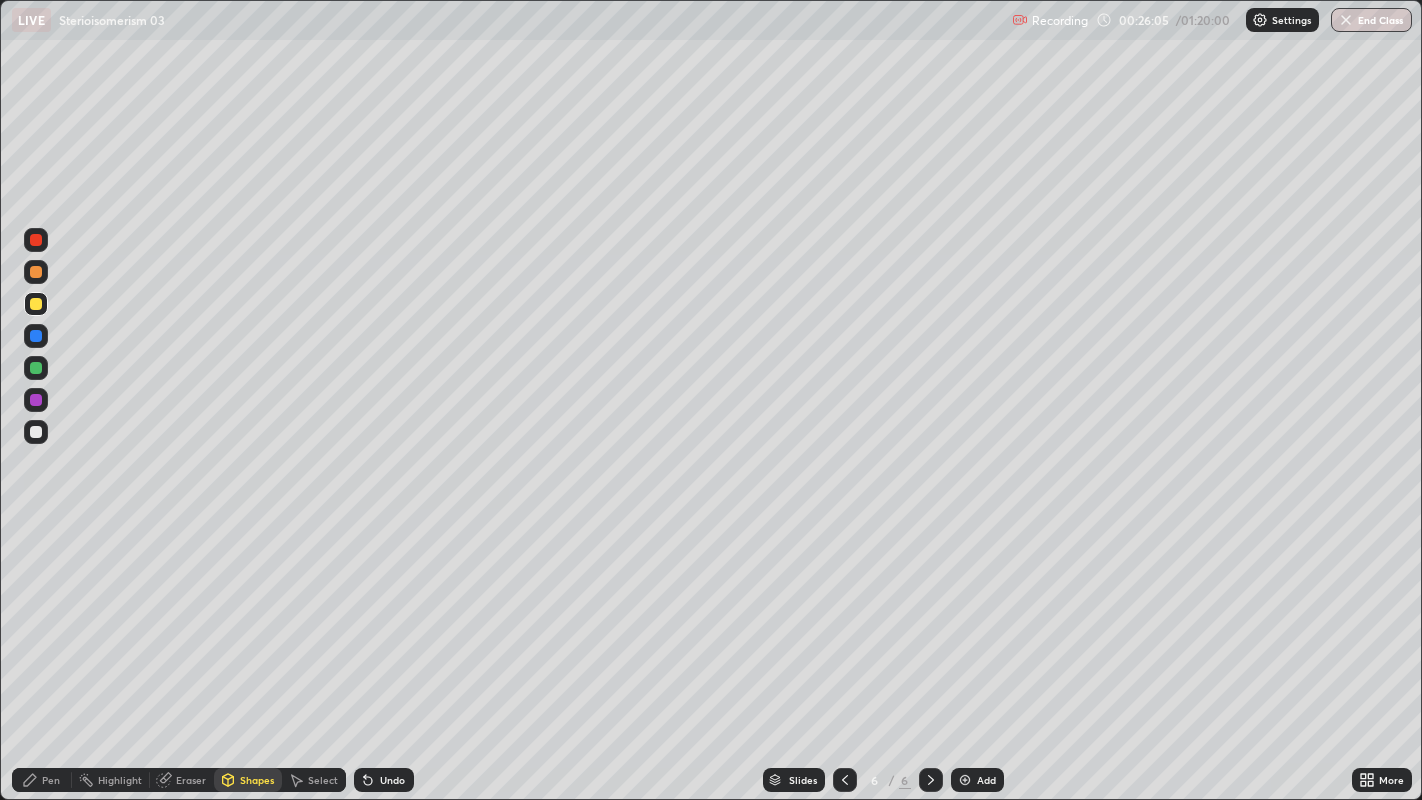 click at bounding box center [36, 304] 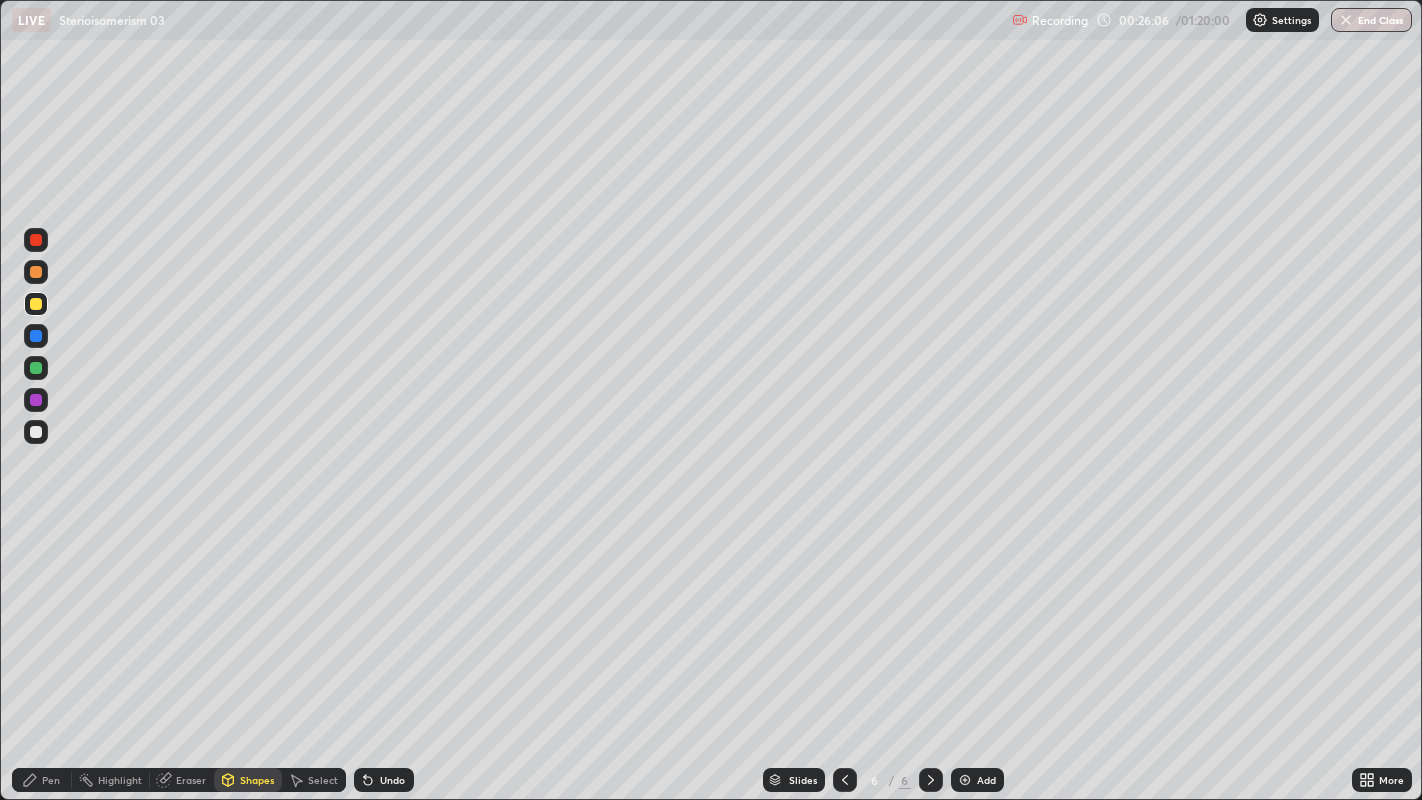 click on "Shapes" at bounding box center (257, 780) 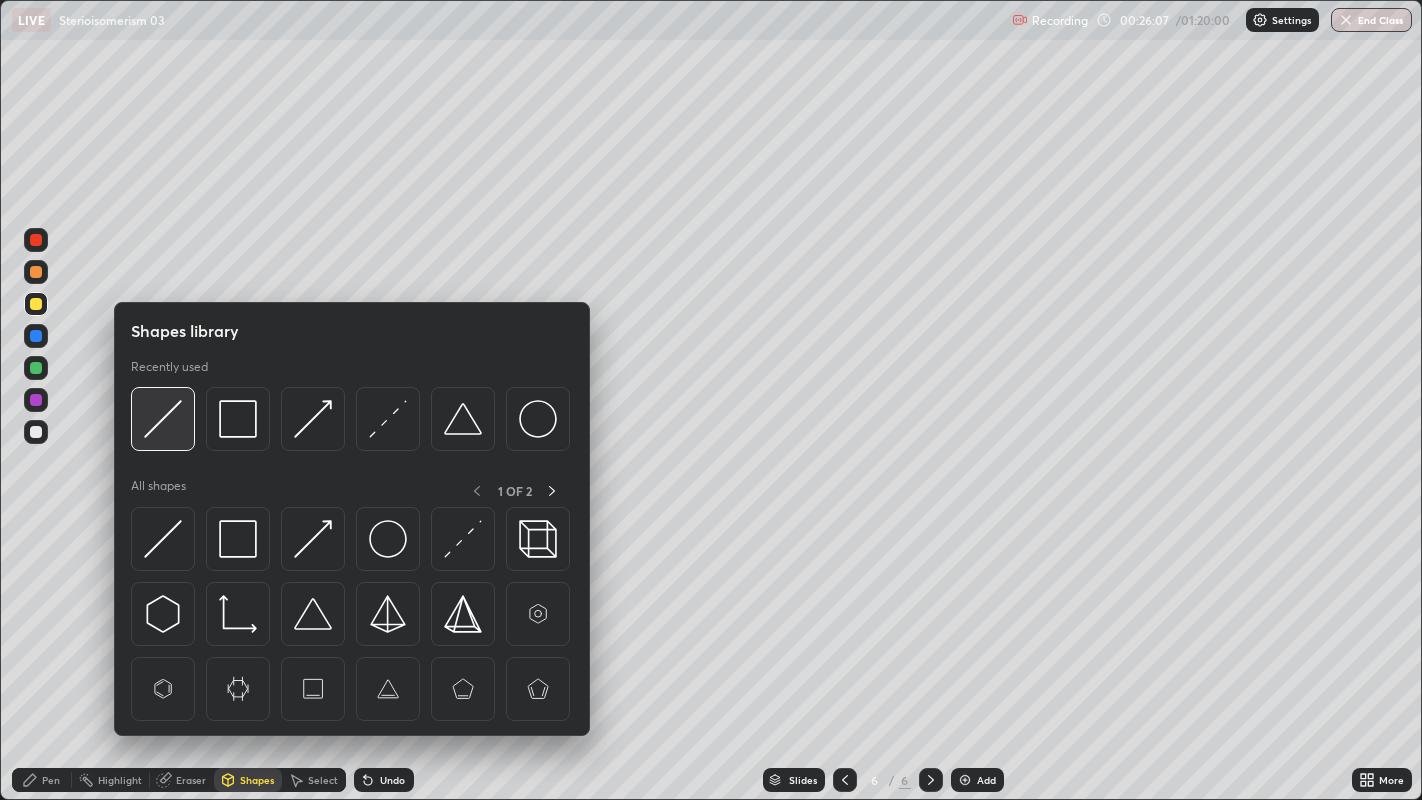 click at bounding box center [163, 419] 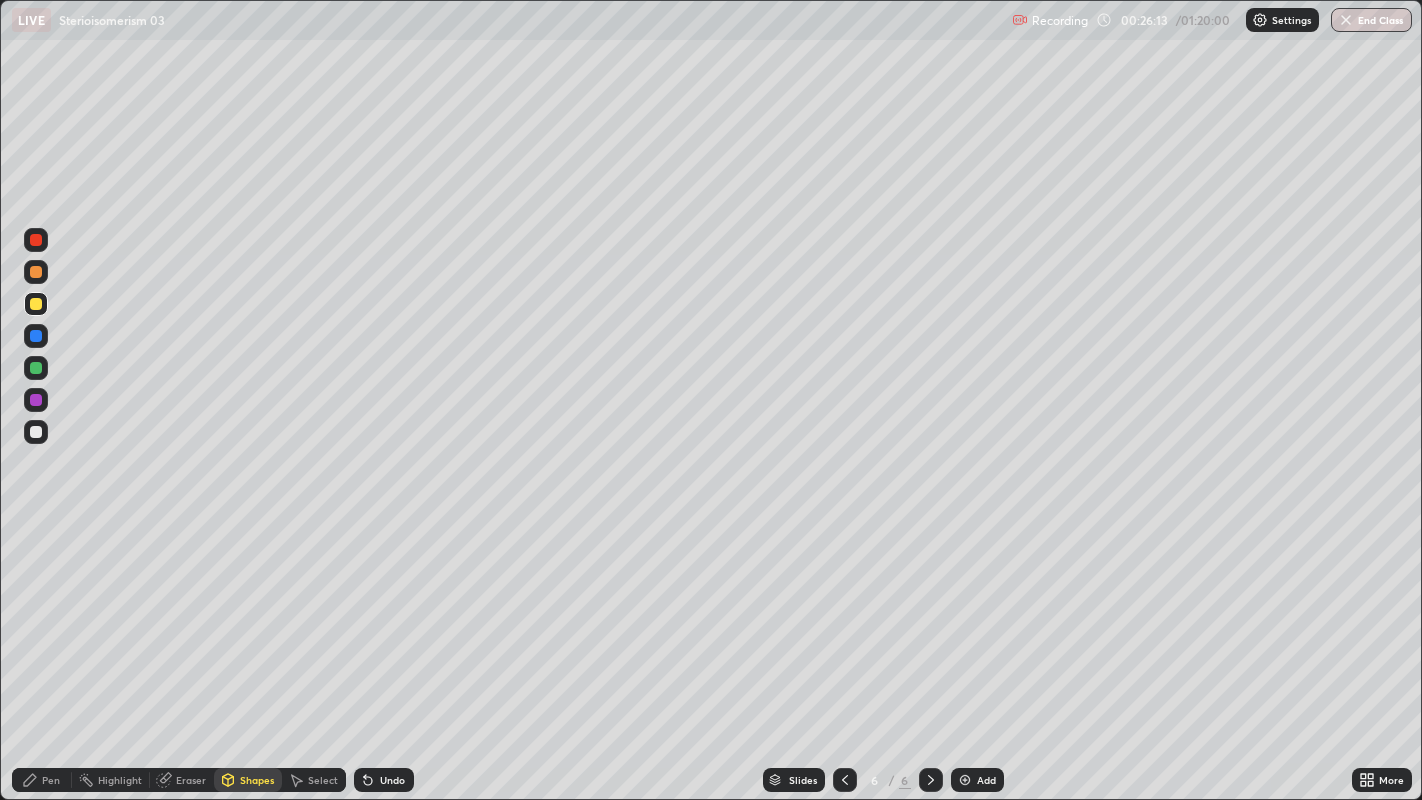 click on "Pen" at bounding box center [51, 780] 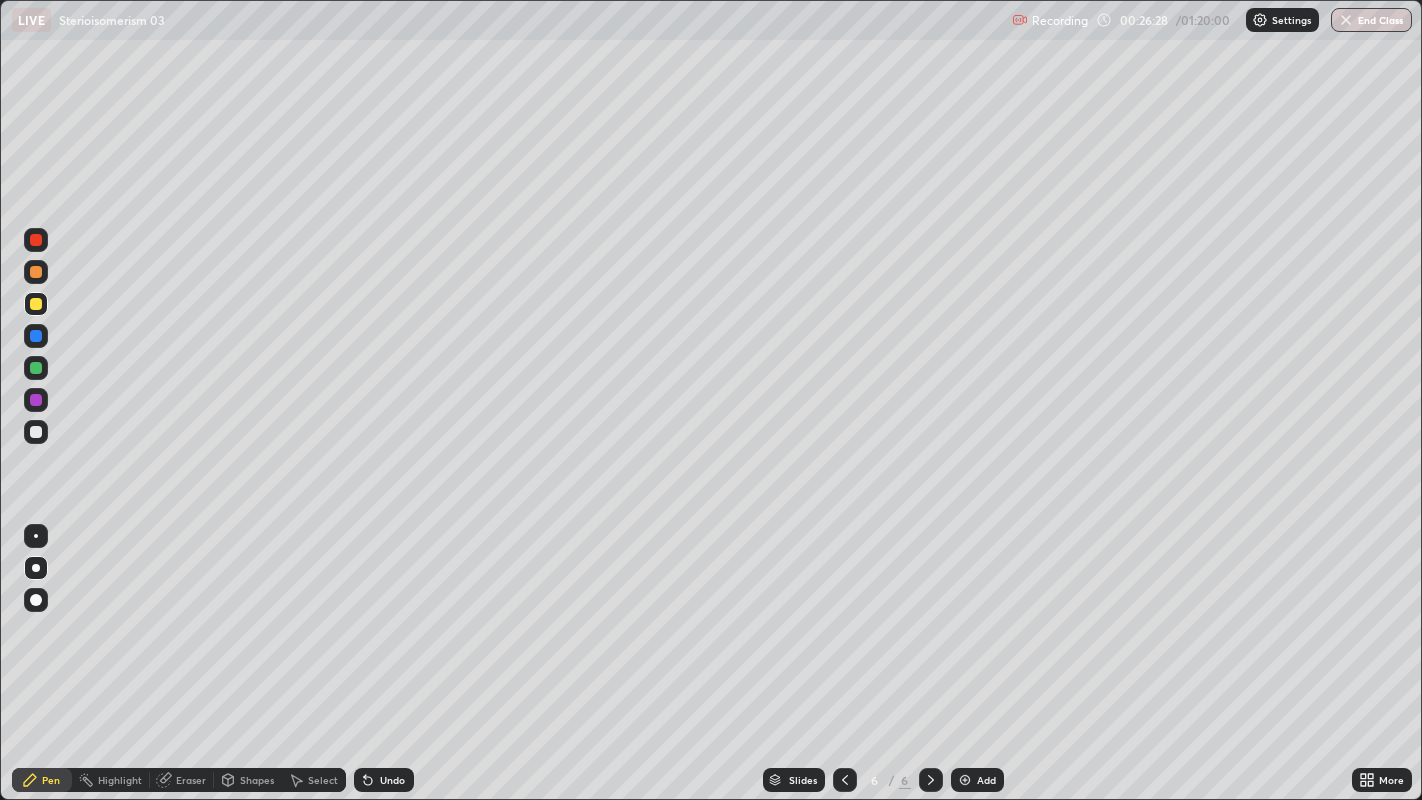 click on "Eraser" at bounding box center [191, 780] 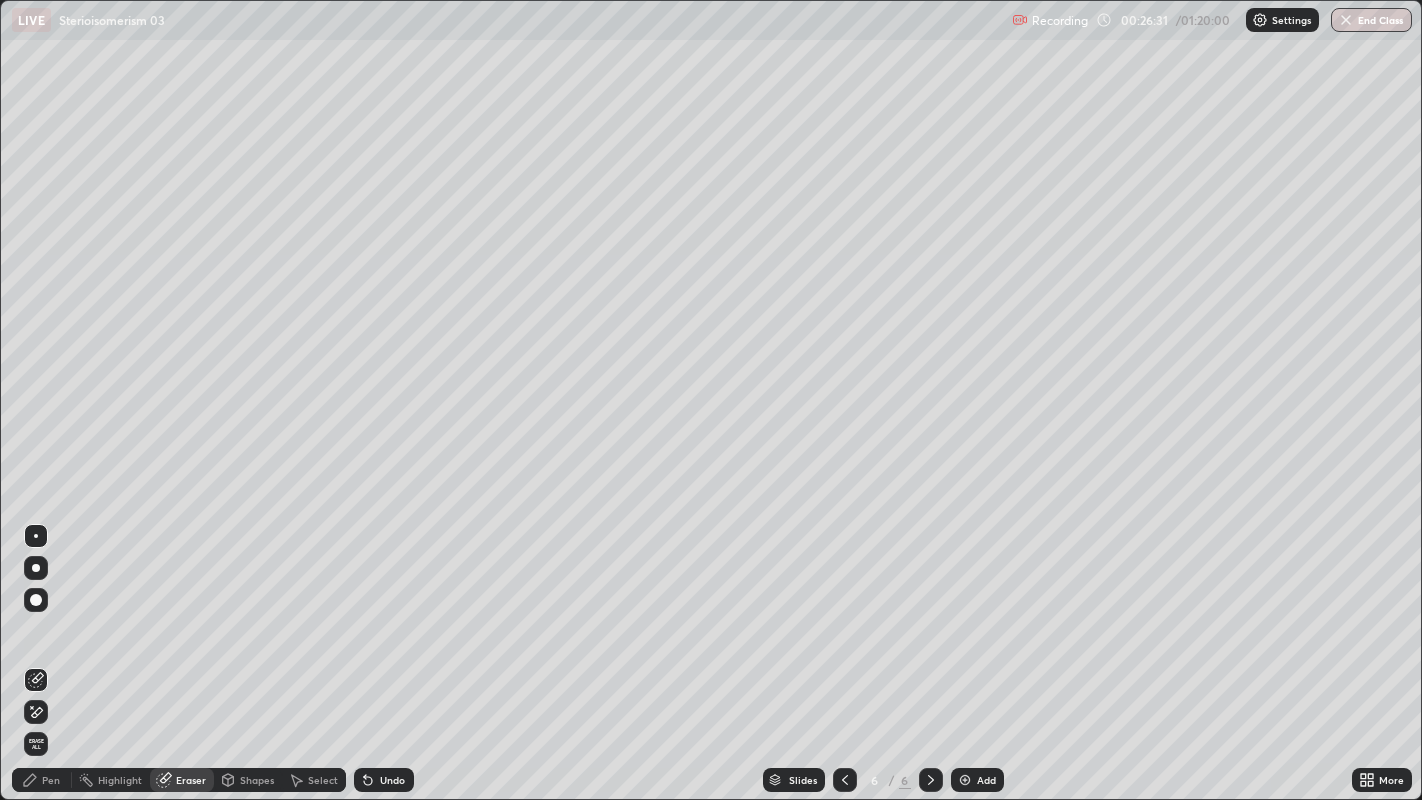 click on "Pen" at bounding box center (51, 780) 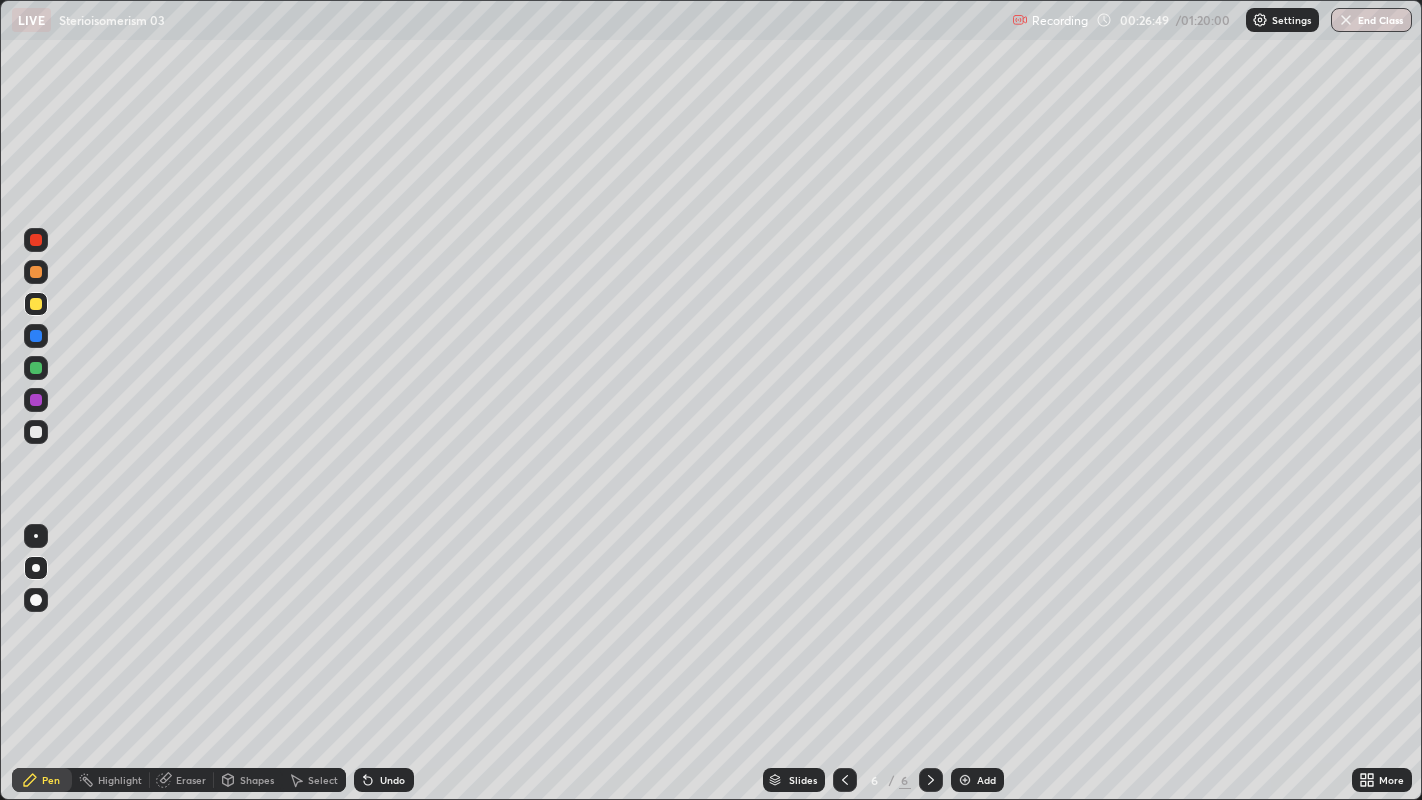 click at bounding box center (36, 432) 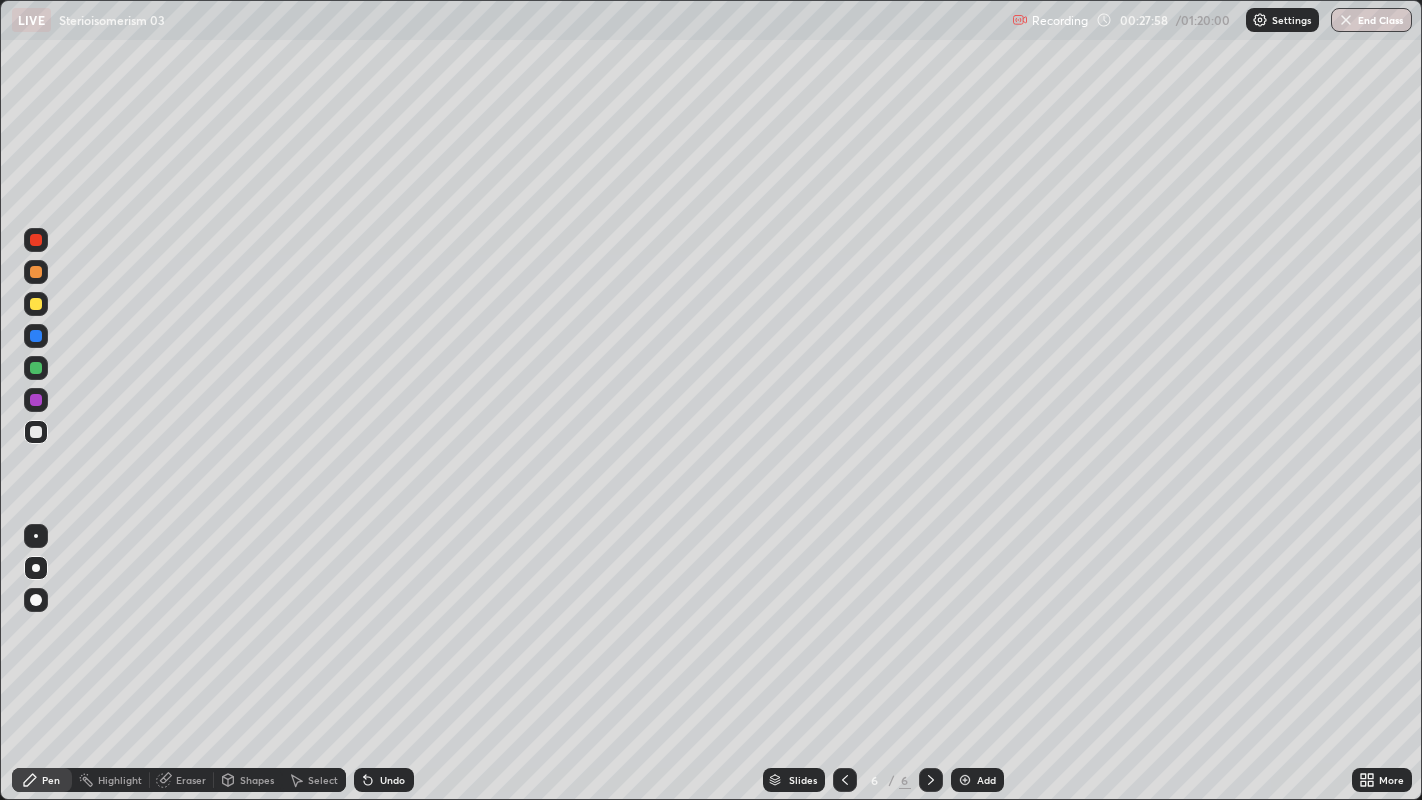 click at bounding box center [965, 780] 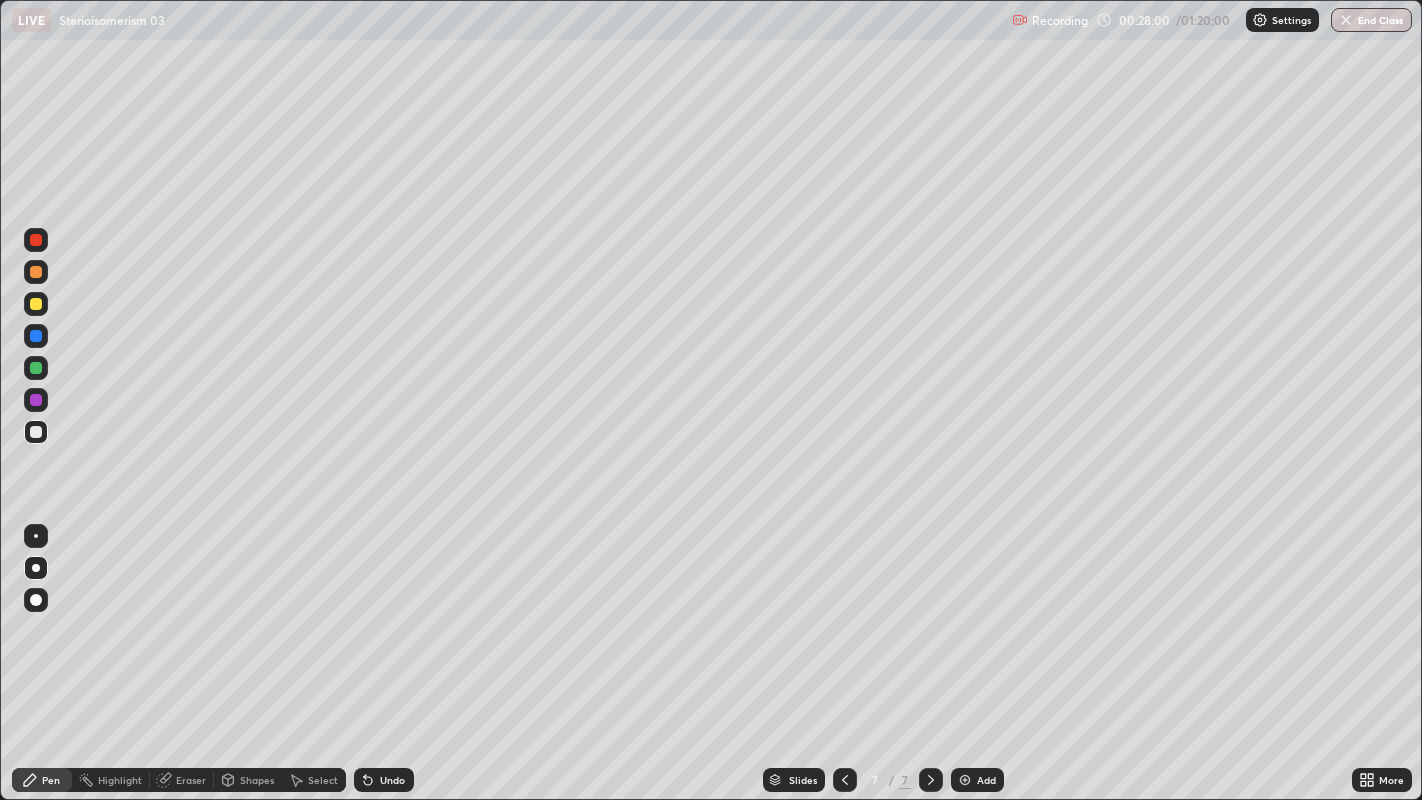 click on "Shapes" at bounding box center [257, 780] 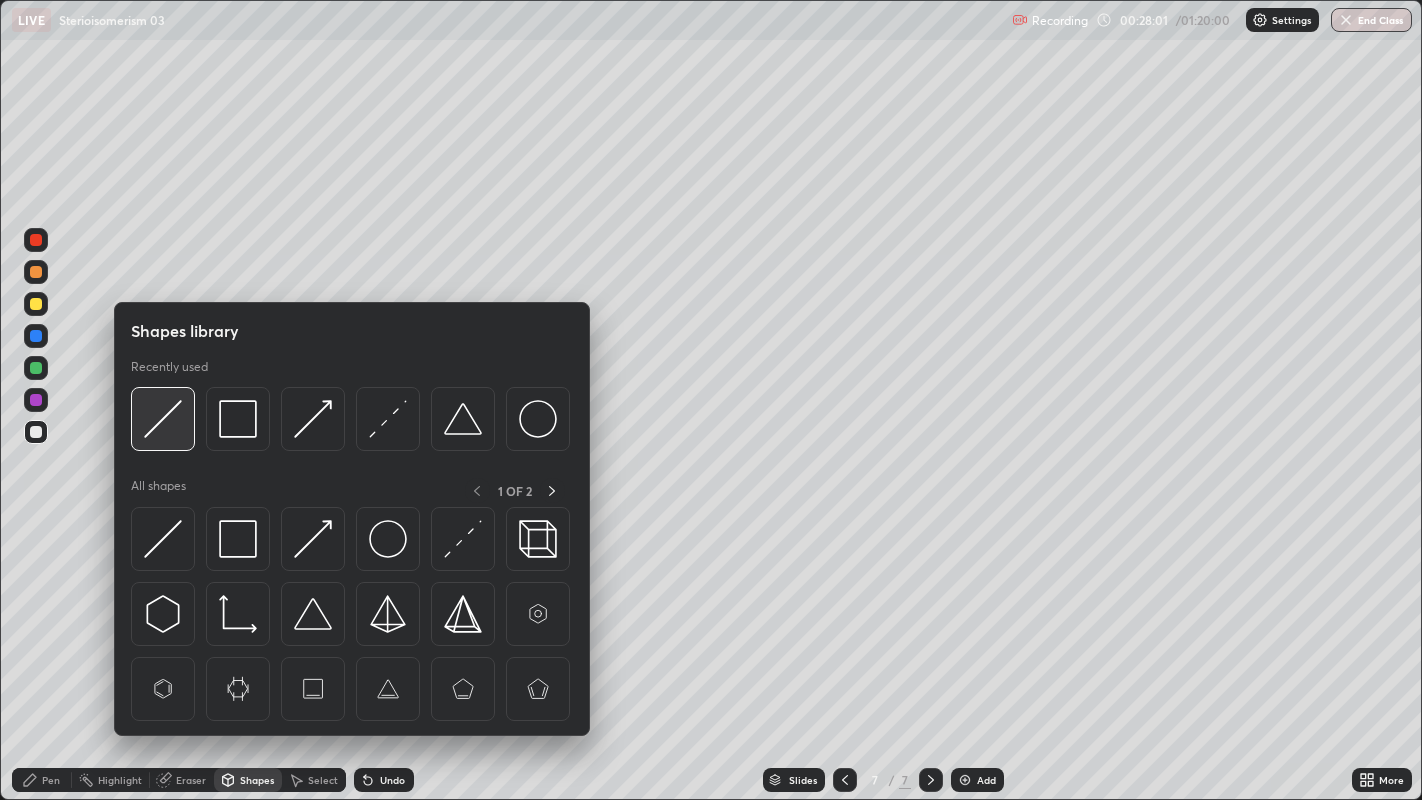 click at bounding box center [163, 419] 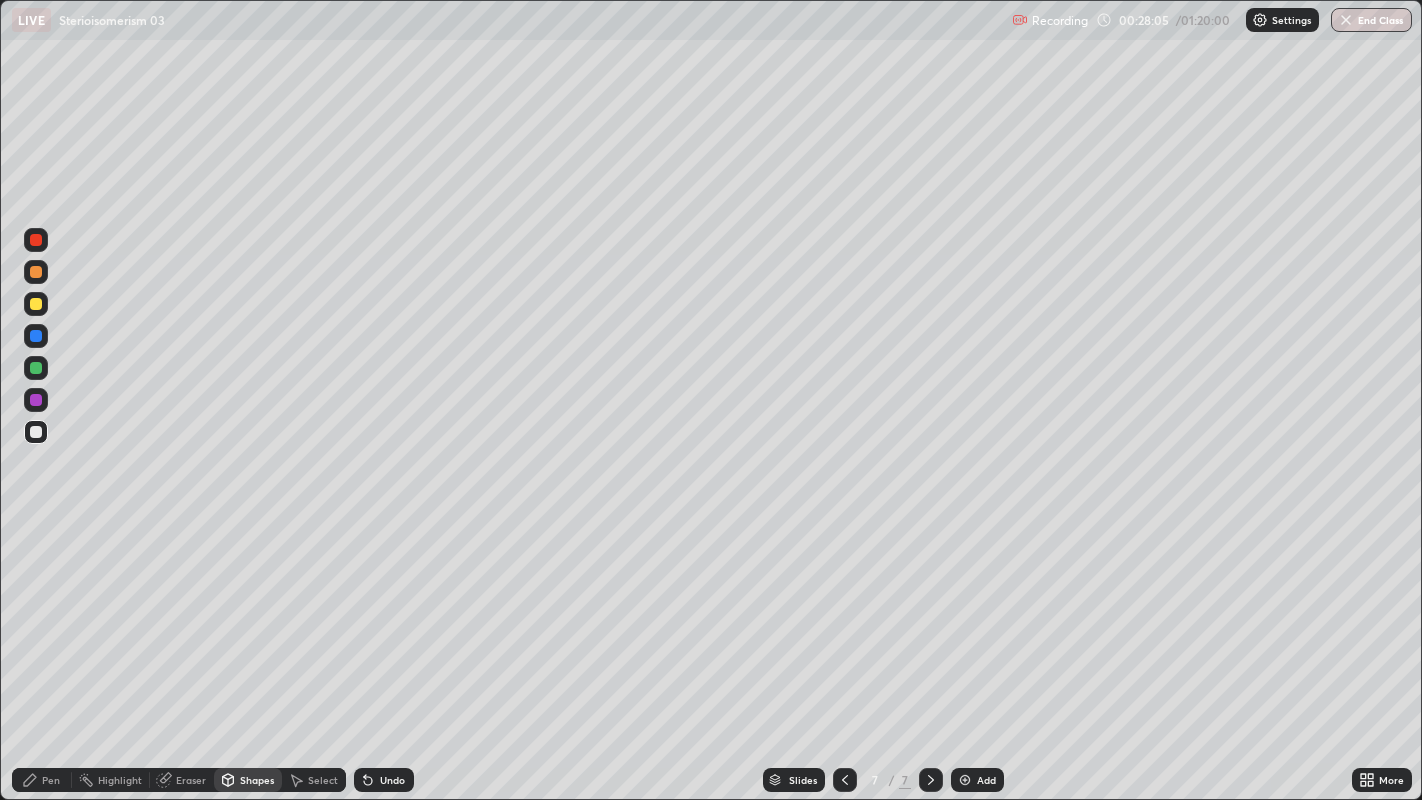 click on "Pen" at bounding box center [42, 780] 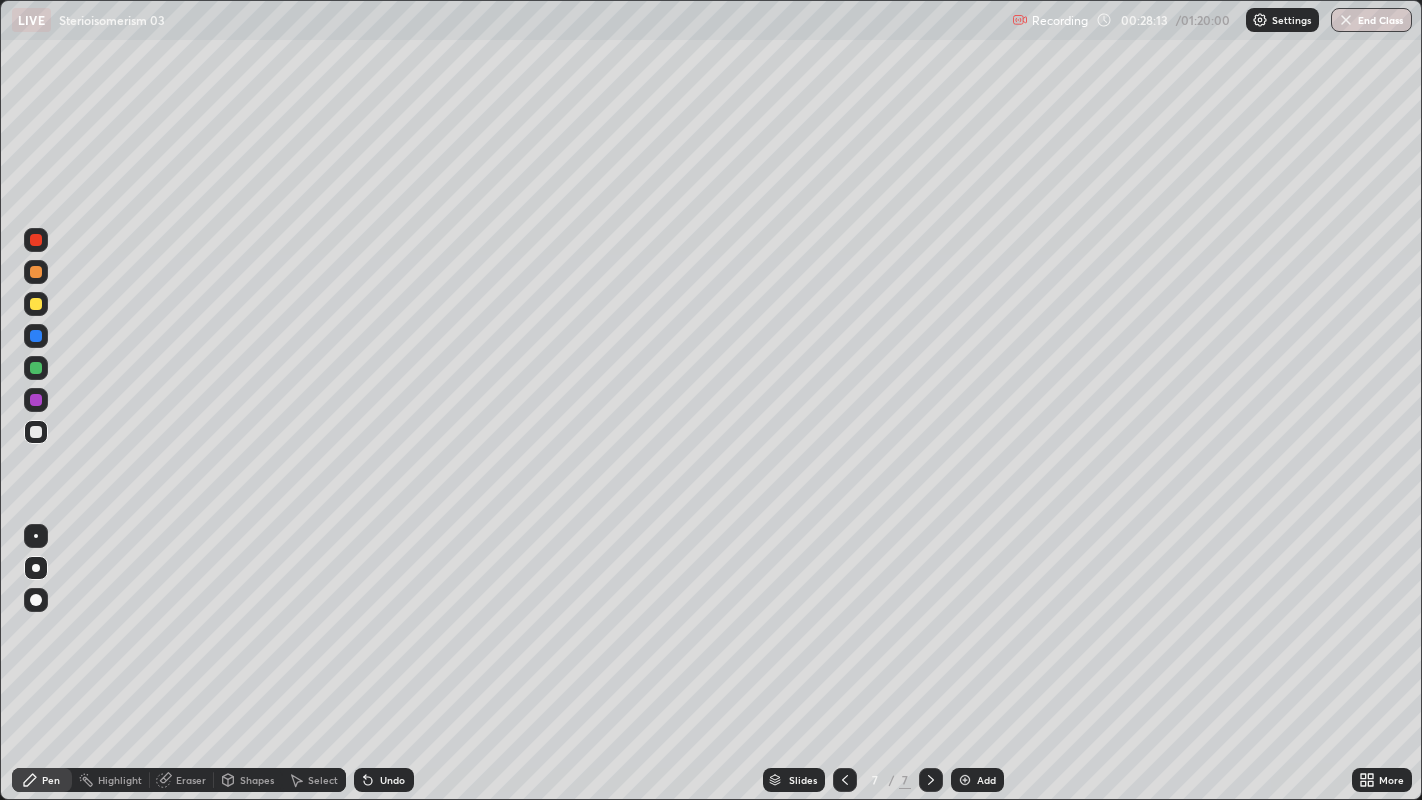 click at bounding box center [36, 272] 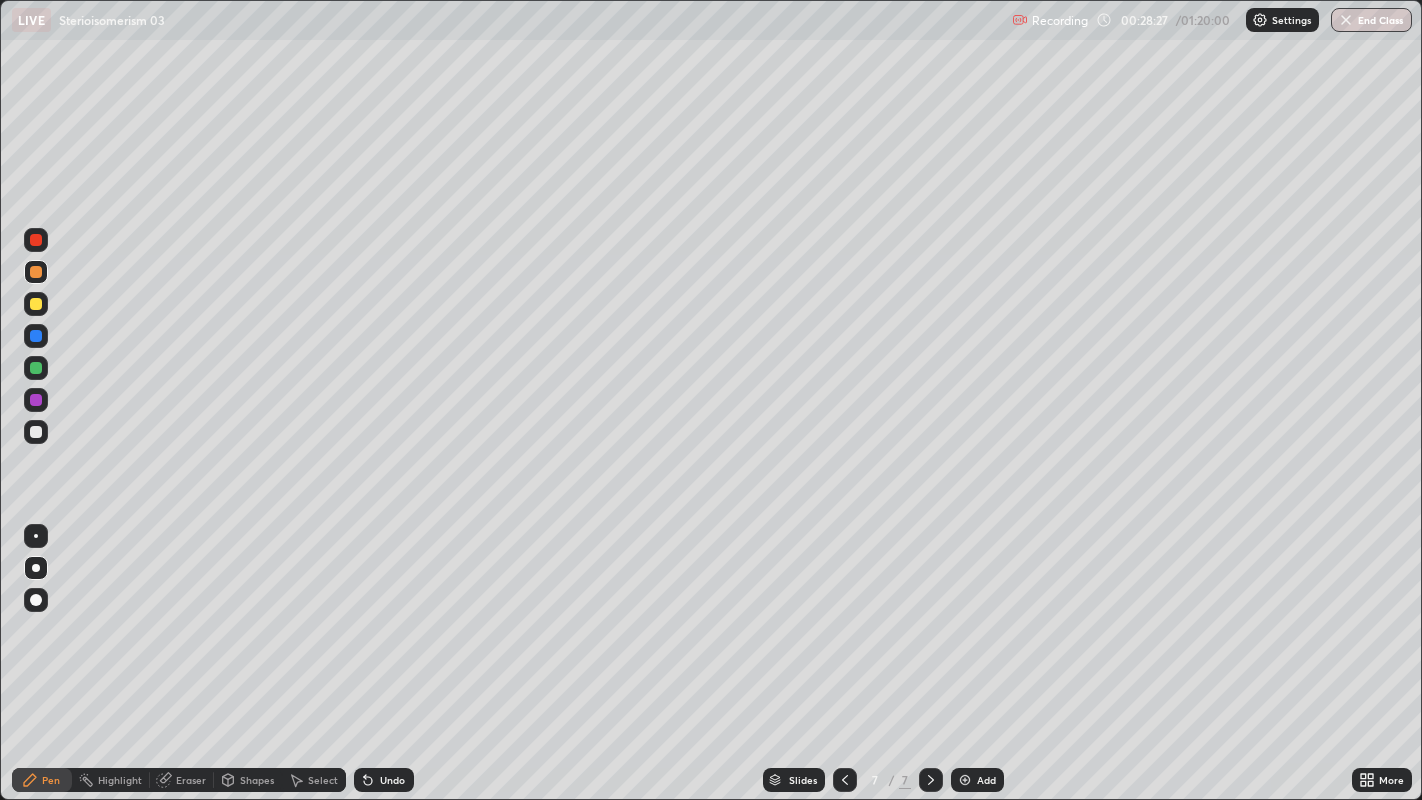click at bounding box center [36, 432] 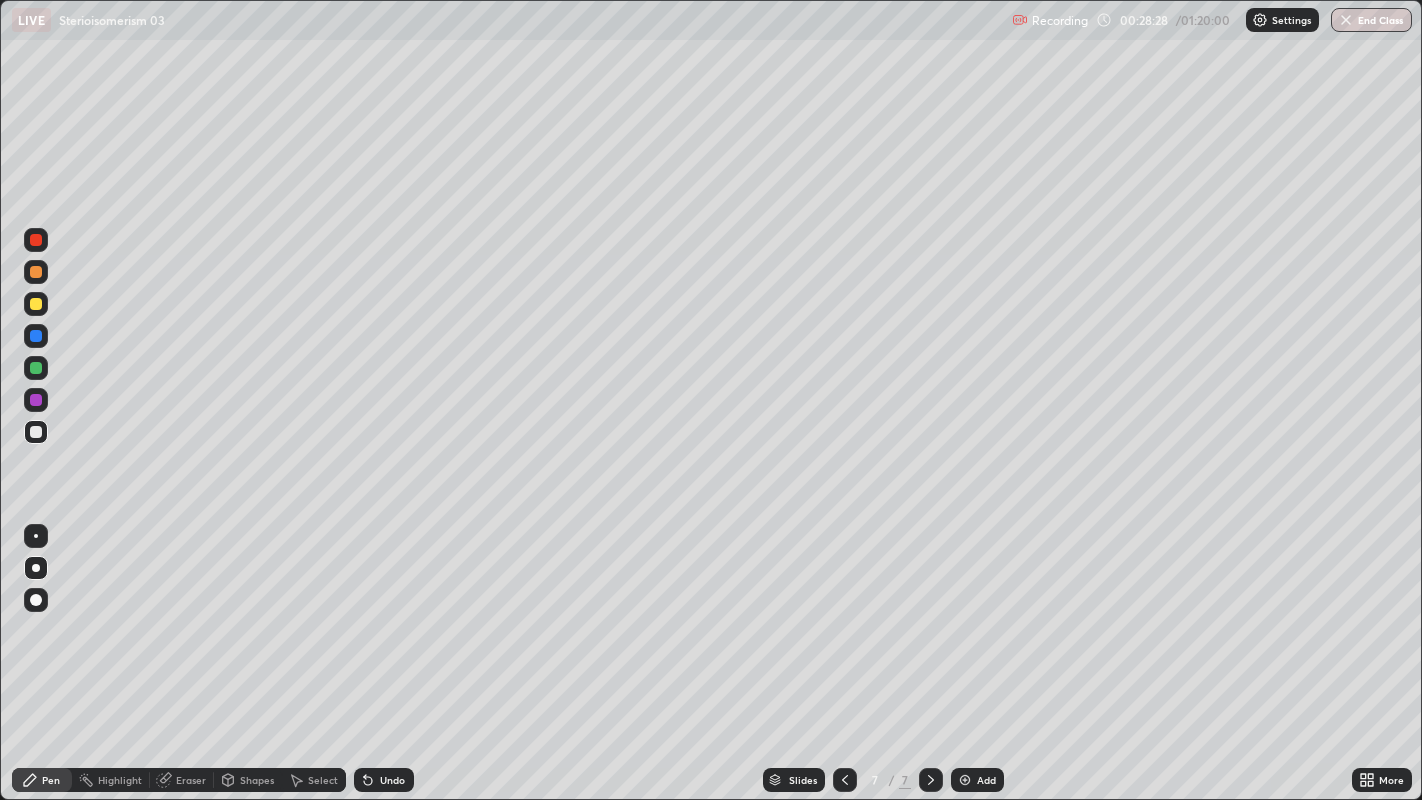 click at bounding box center (36, 272) 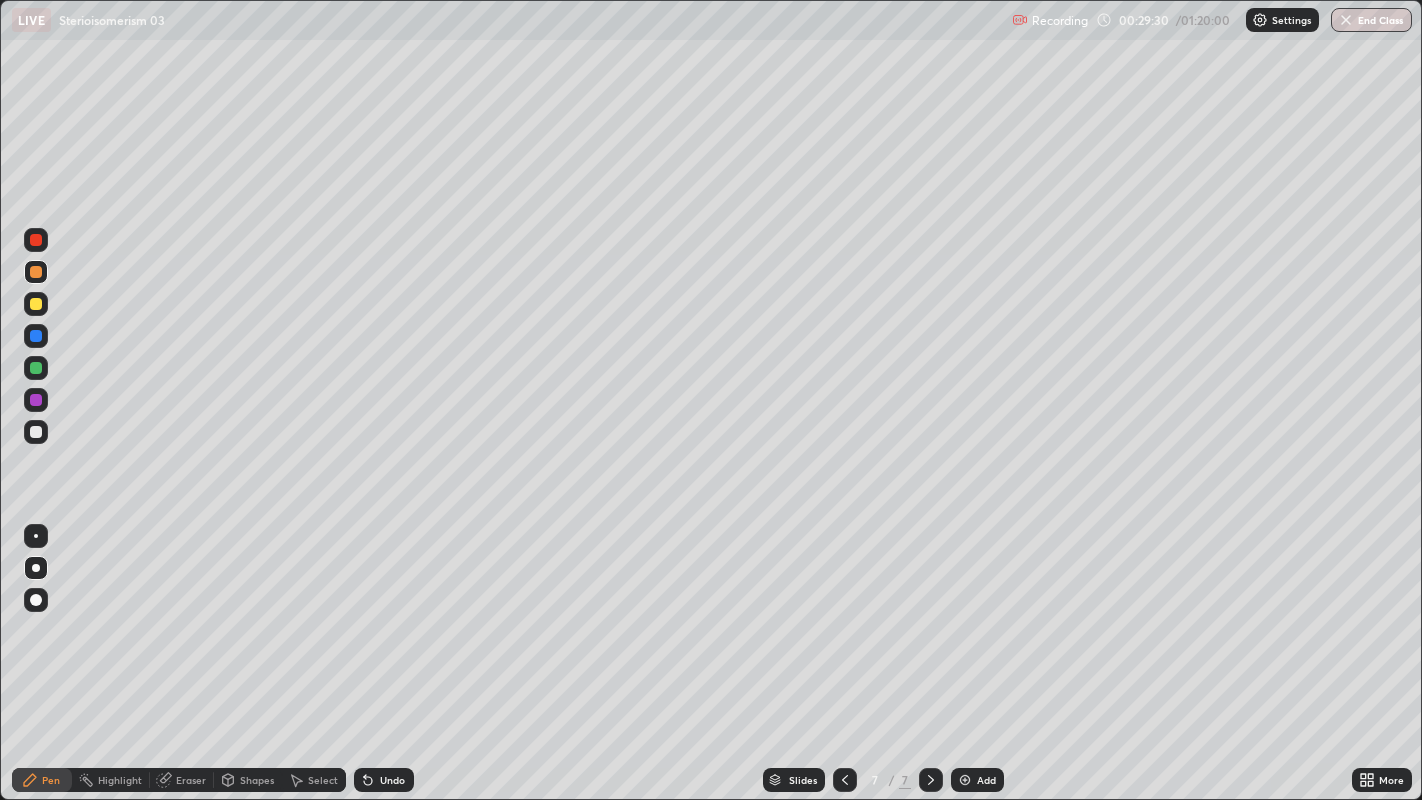 click at bounding box center (36, 432) 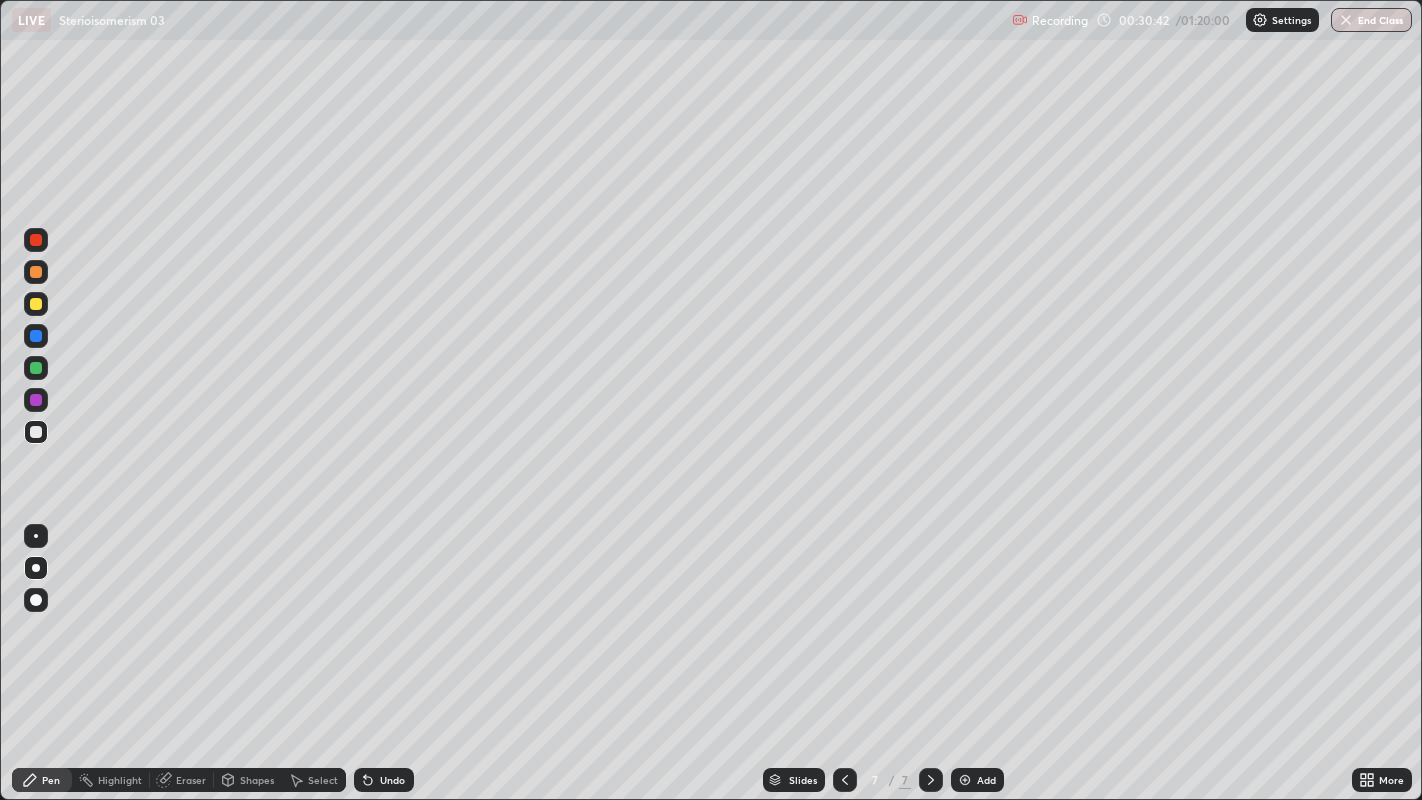 click at bounding box center [36, 272] 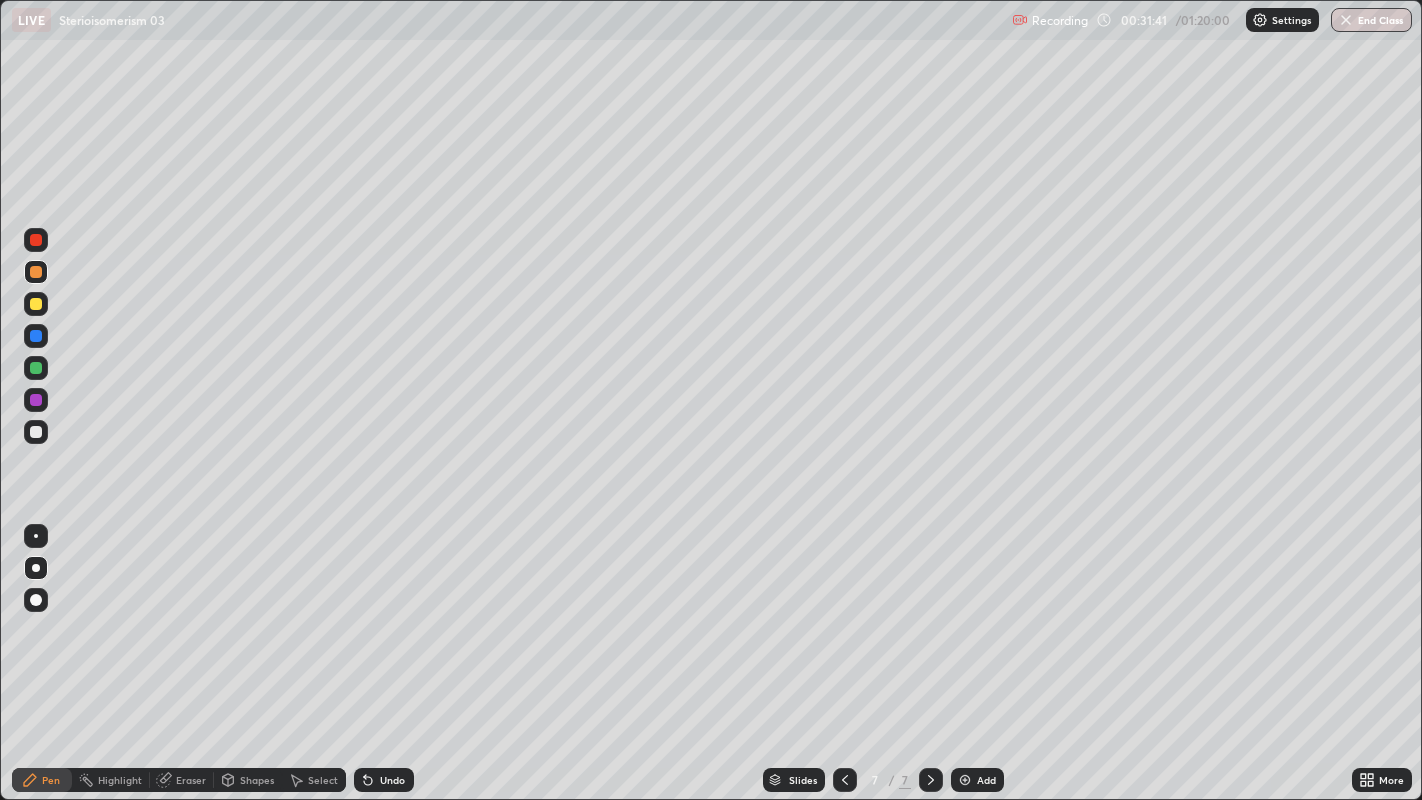 click at bounding box center (36, 432) 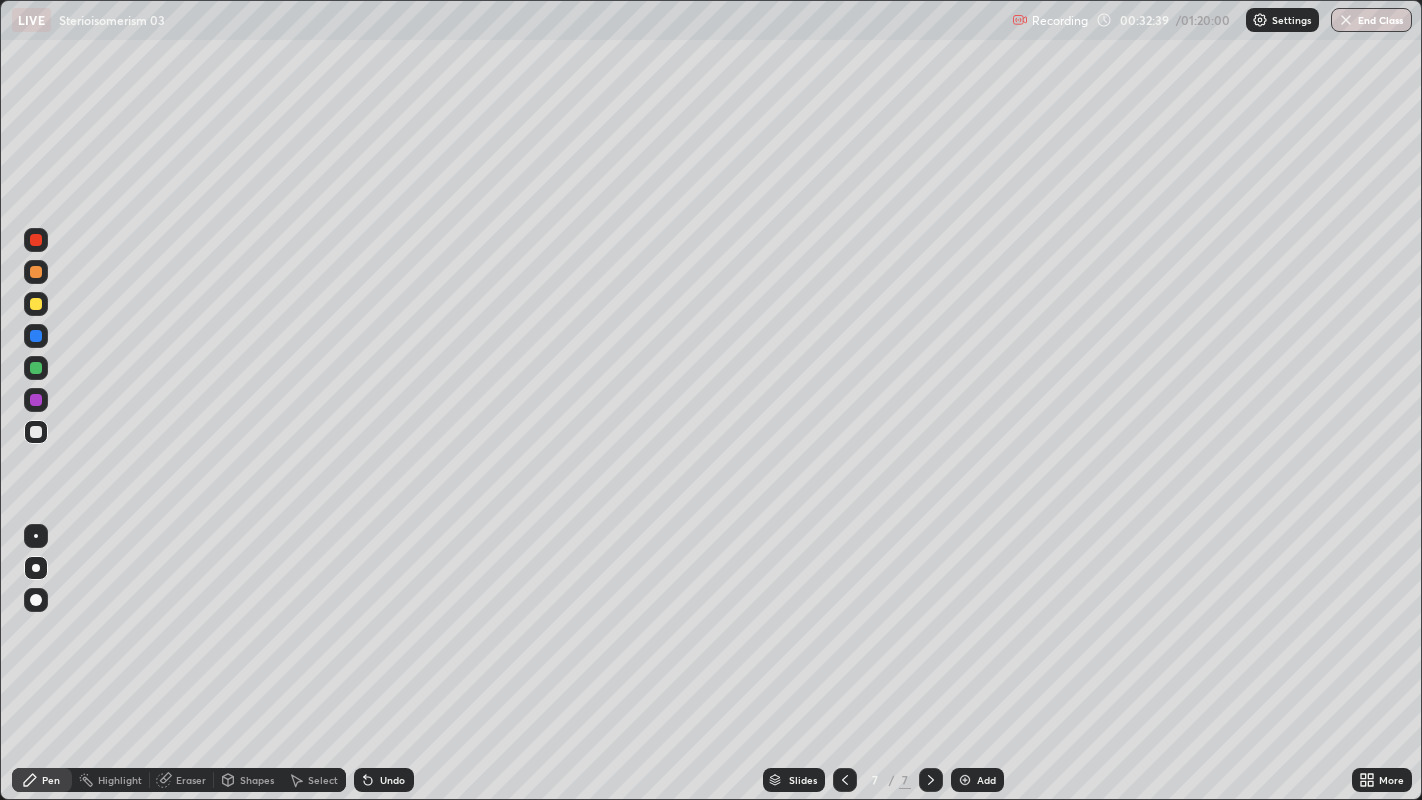 click at bounding box center [36, 272] 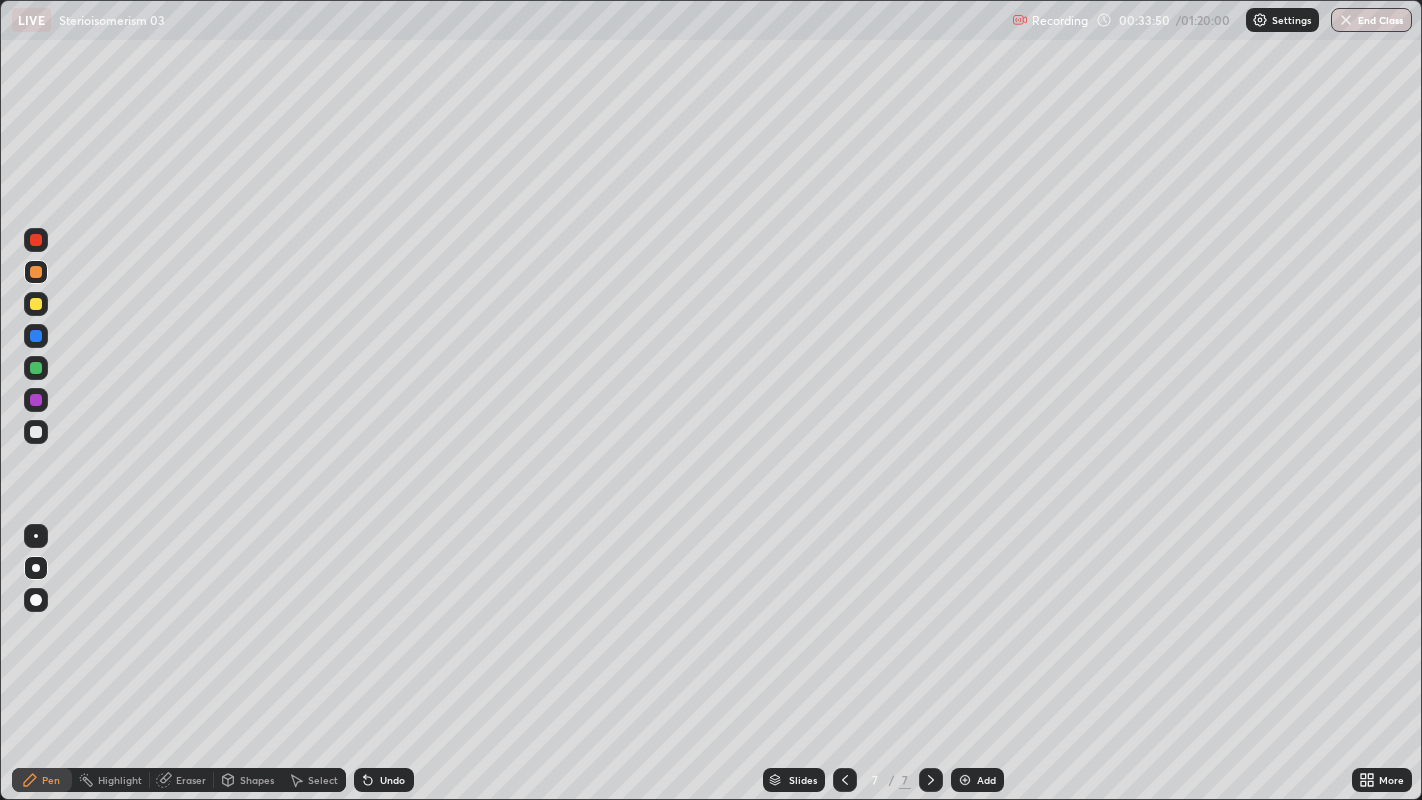 click at bounding box center [36, 432] 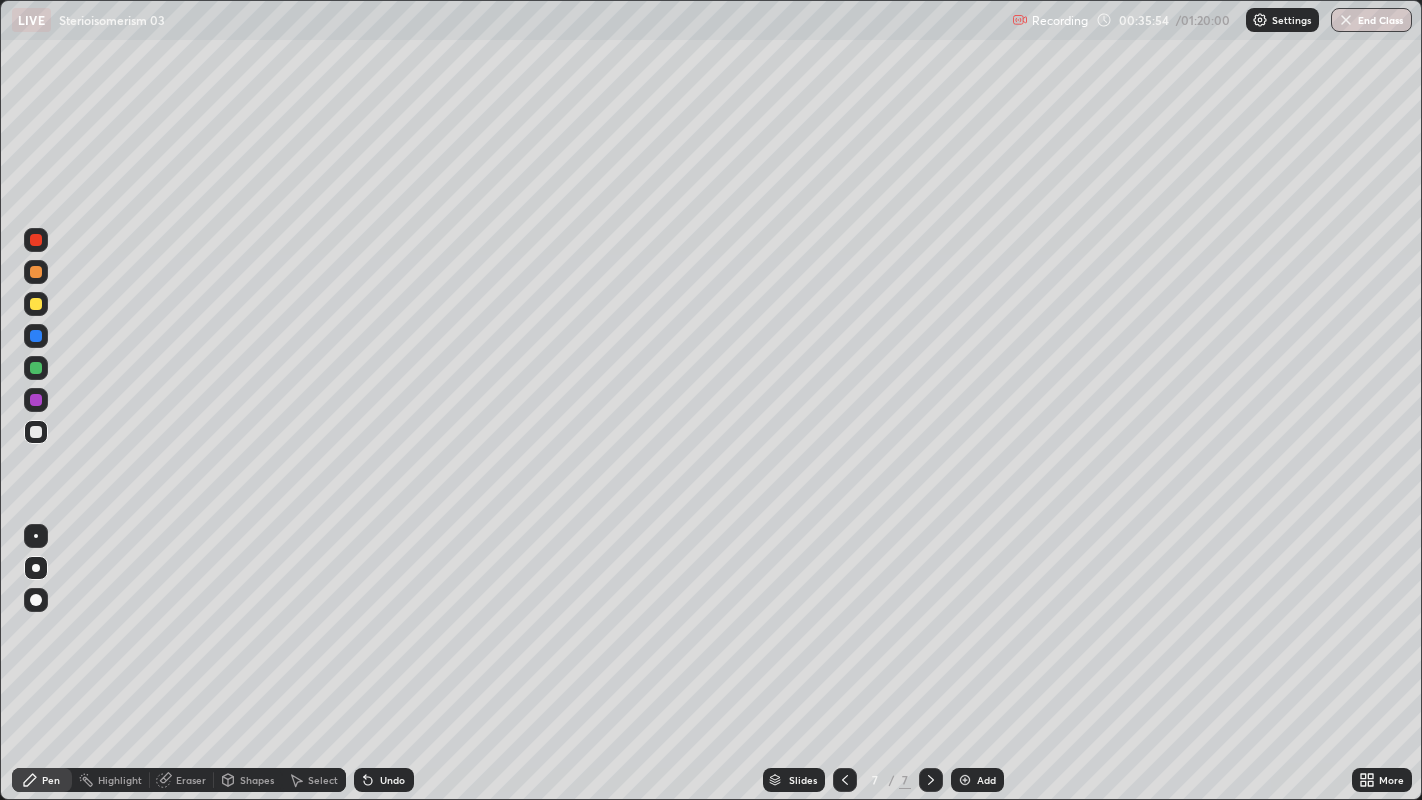 click at bounding box center (36, 272) 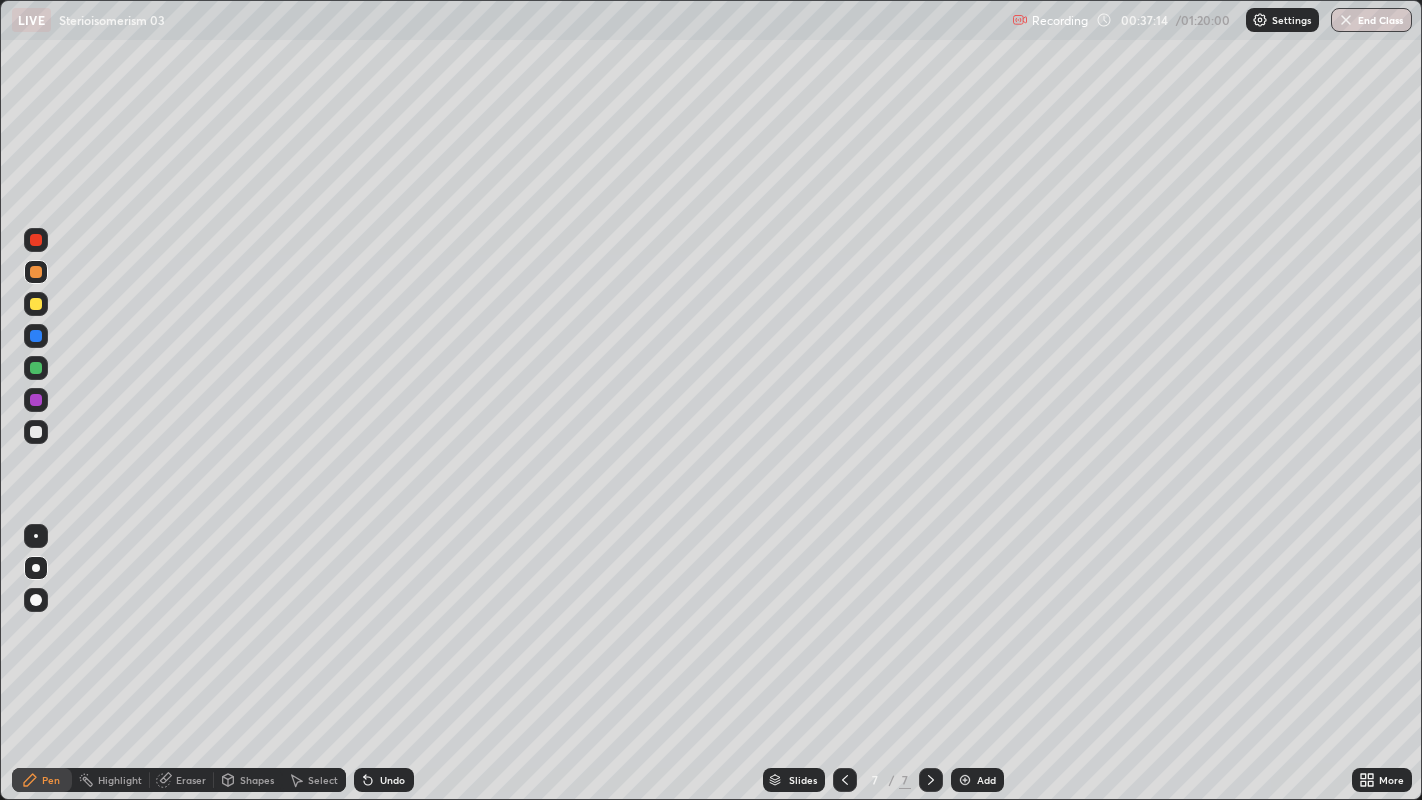 click at bounding box center (965, 780) 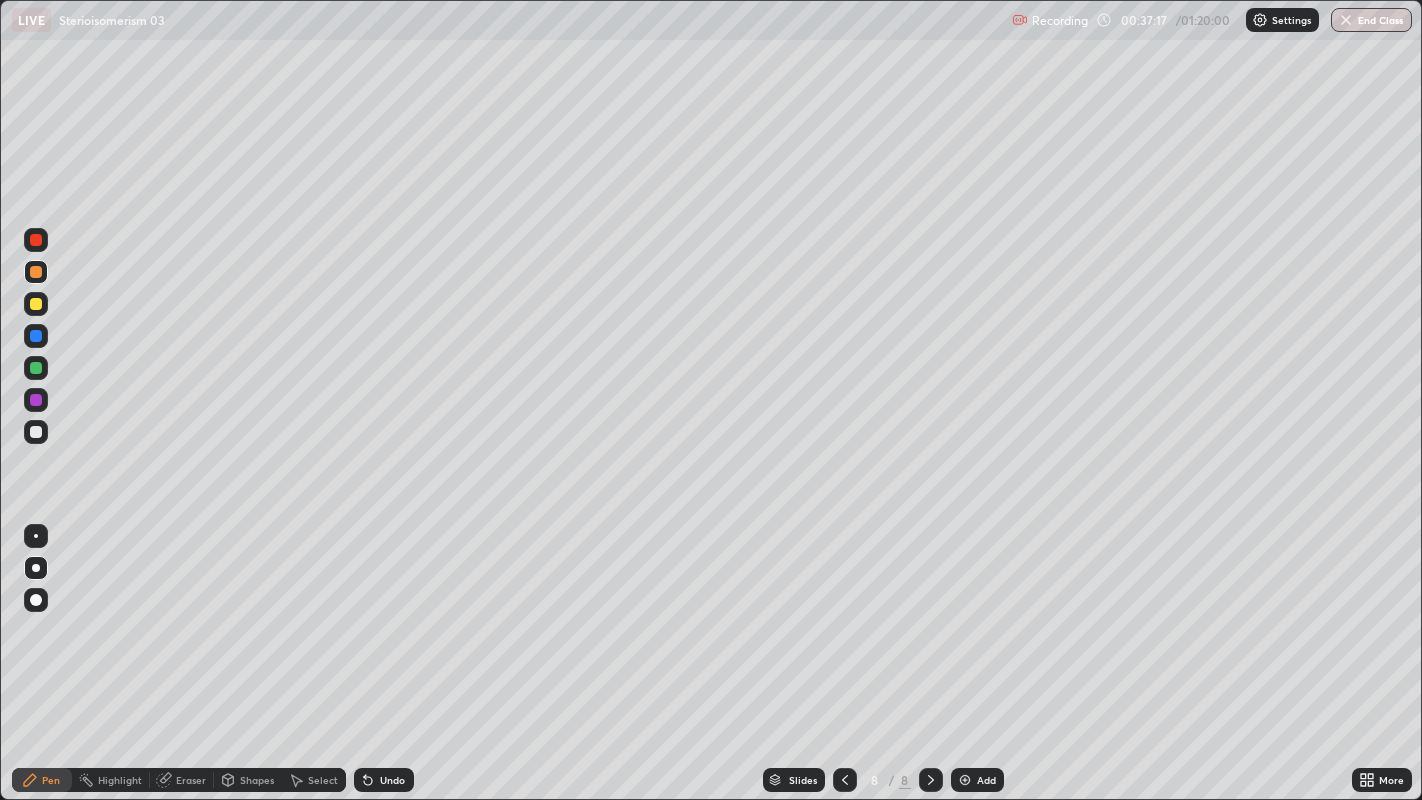 click on "Shapes" at bounding box center [257, 780] 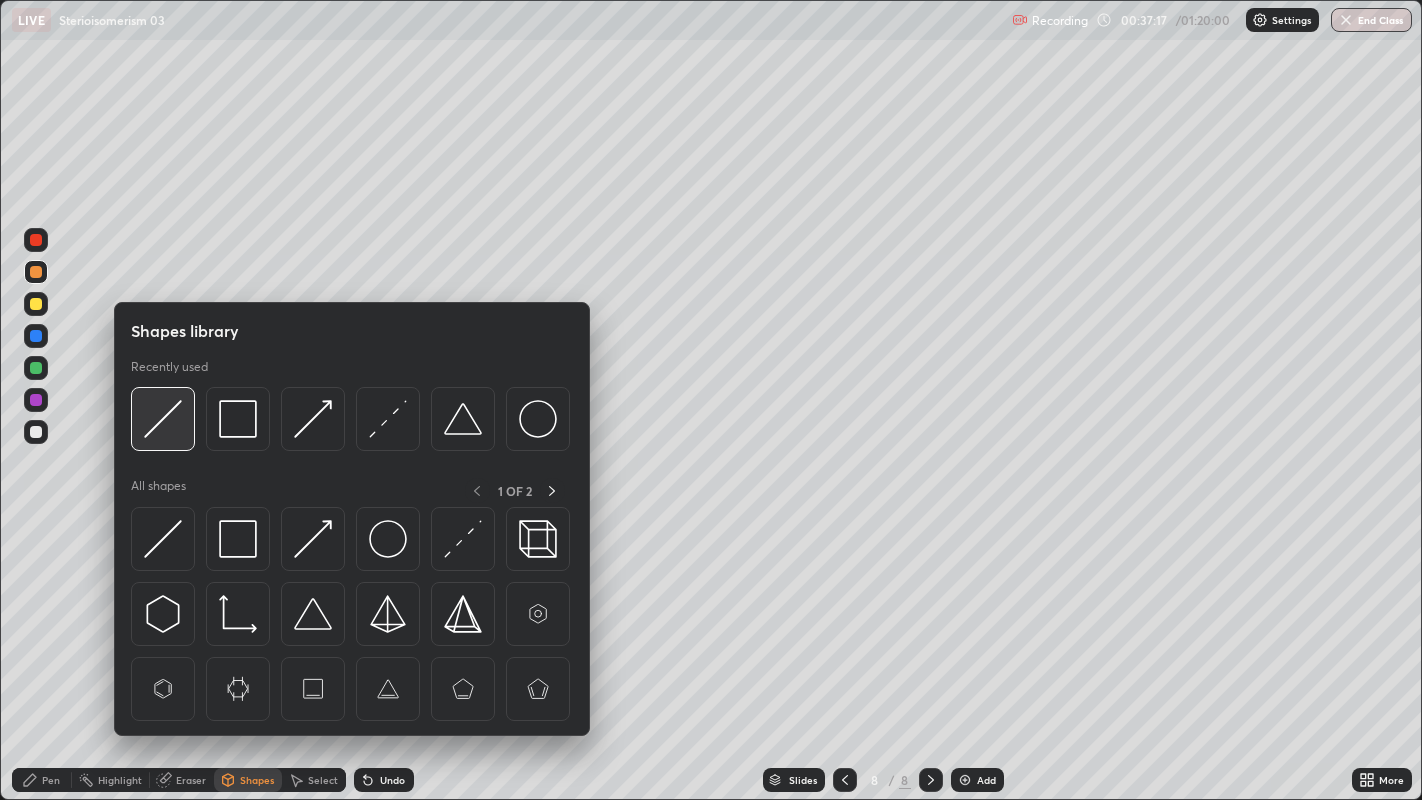 click at bounding box center (163, 419) 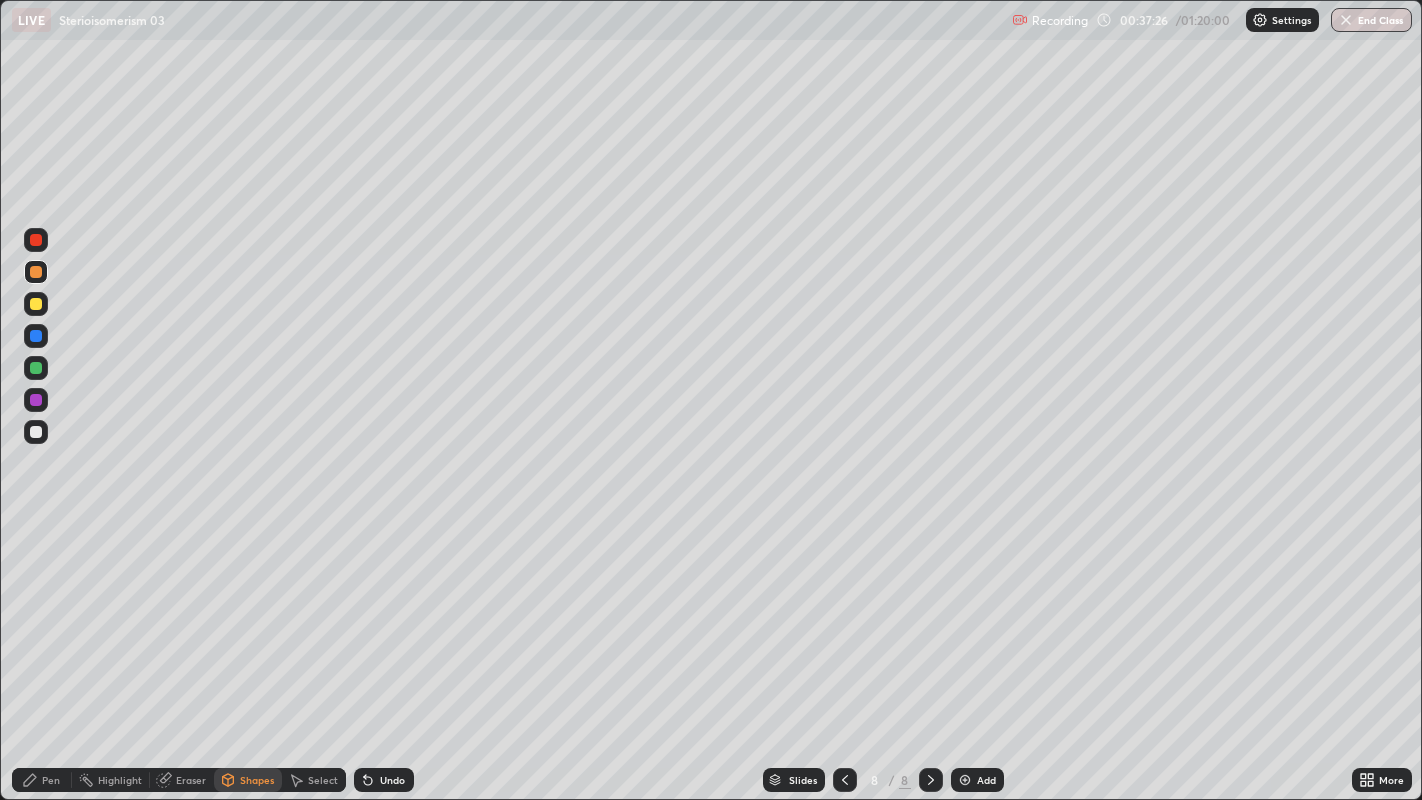 click on "Pen" at bounding box center [51, 780] 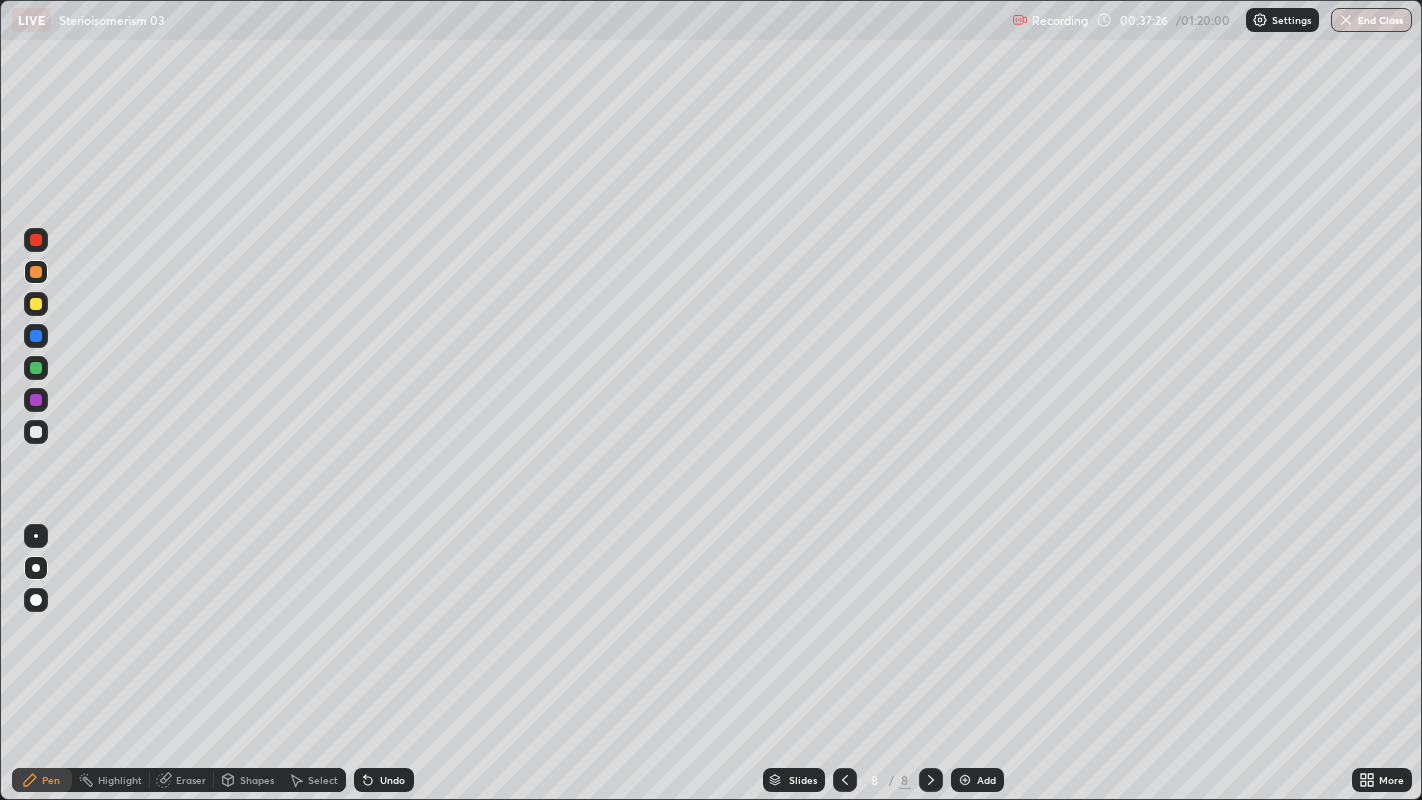 click at bounding box center (36, 432) 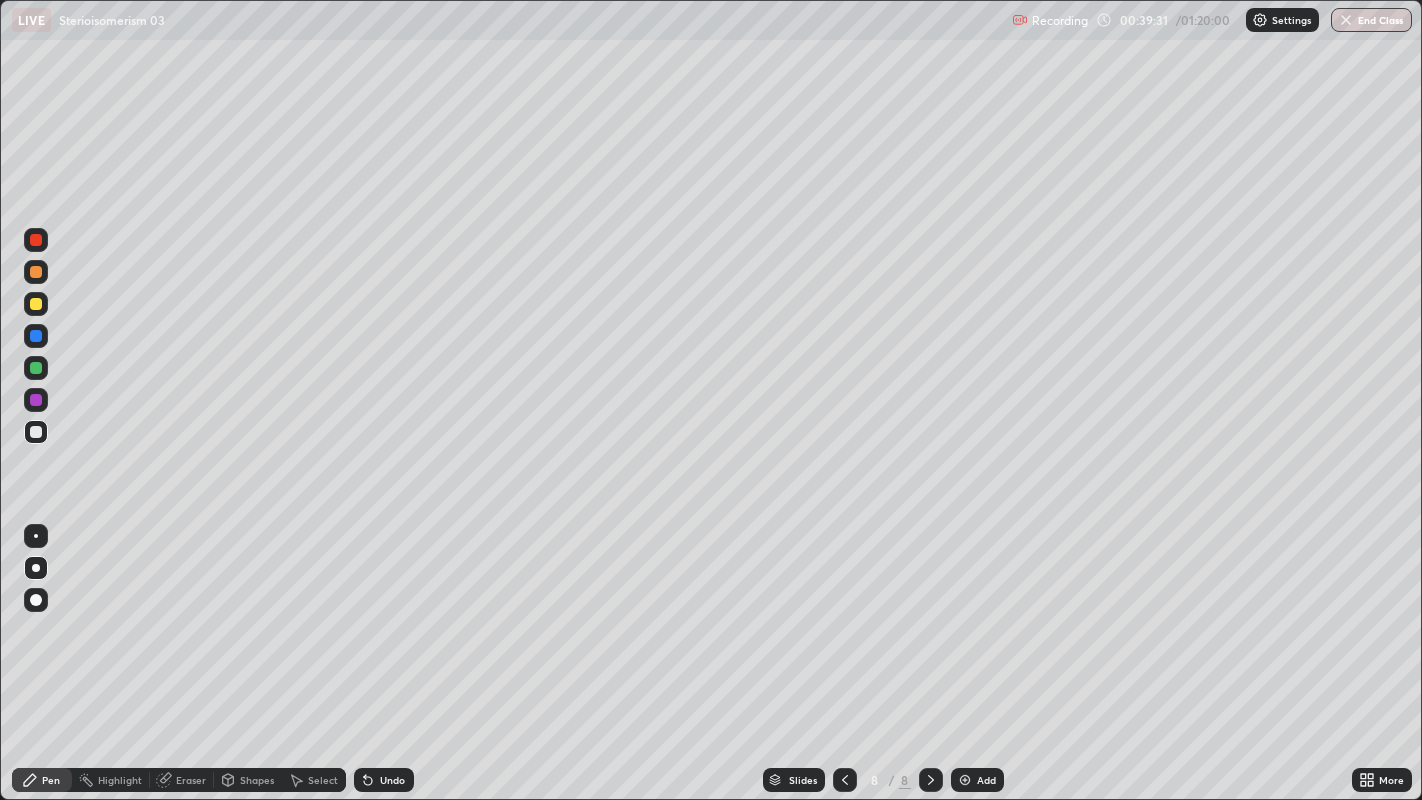 click at bounding box center [36, 304] 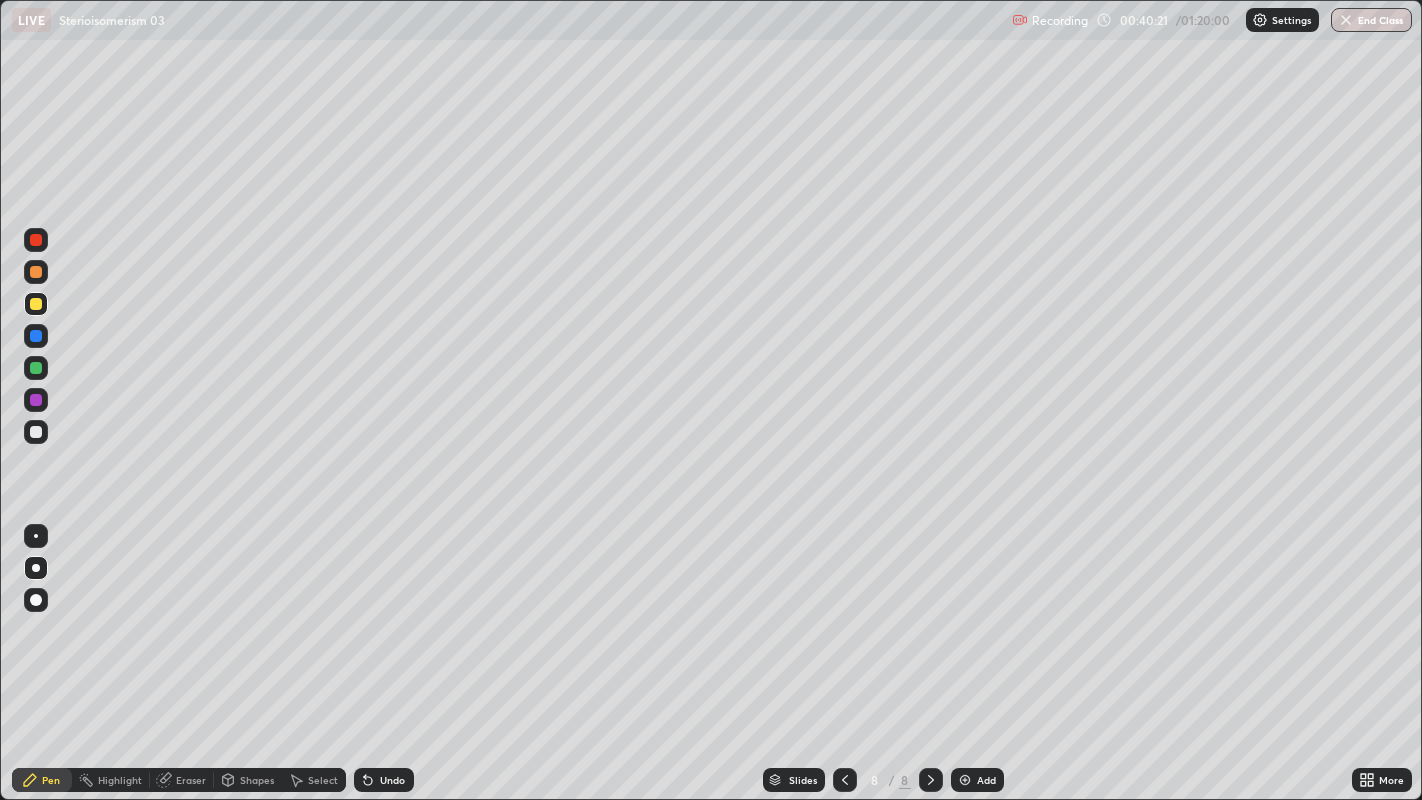 click at bounding box center (36, 400) 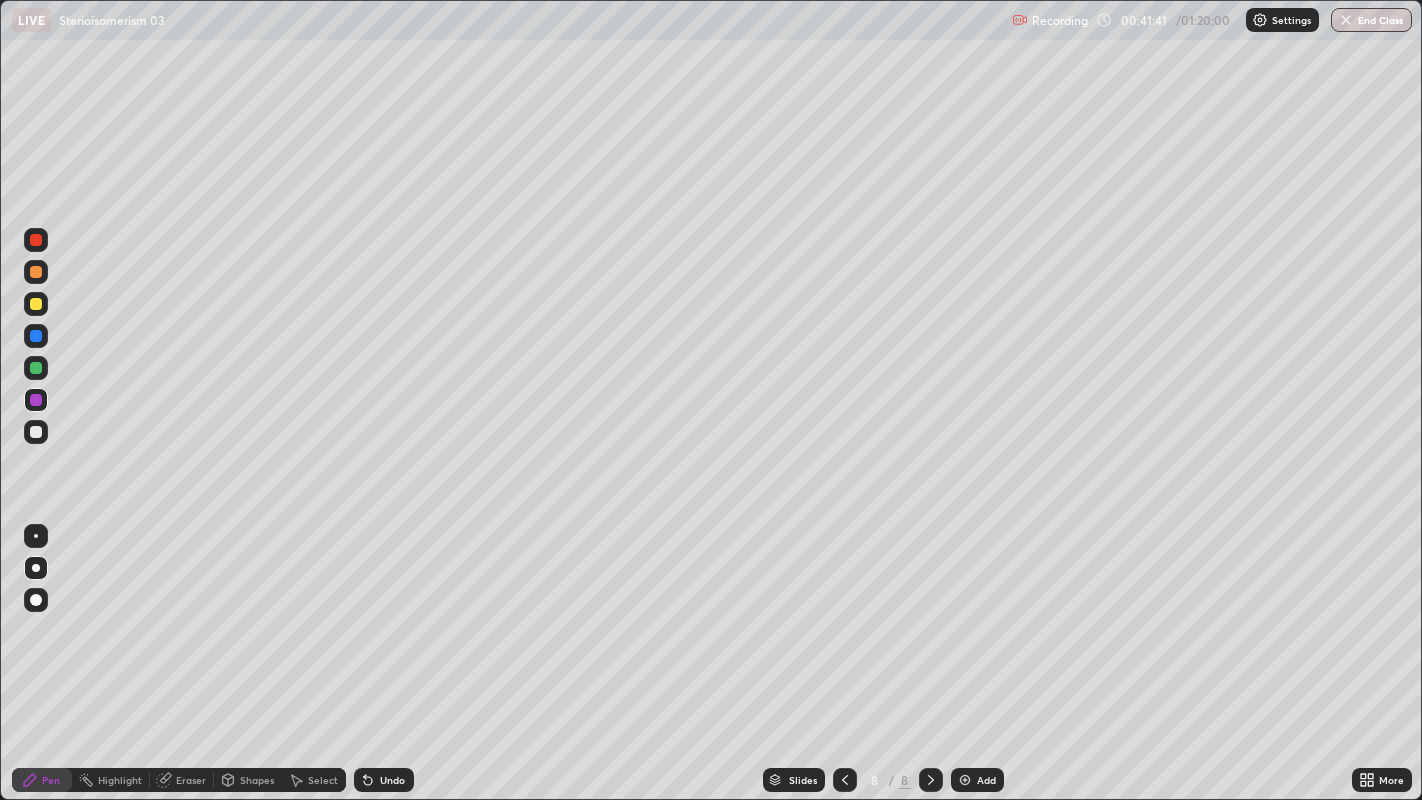 click at bounding box center (36, 304) 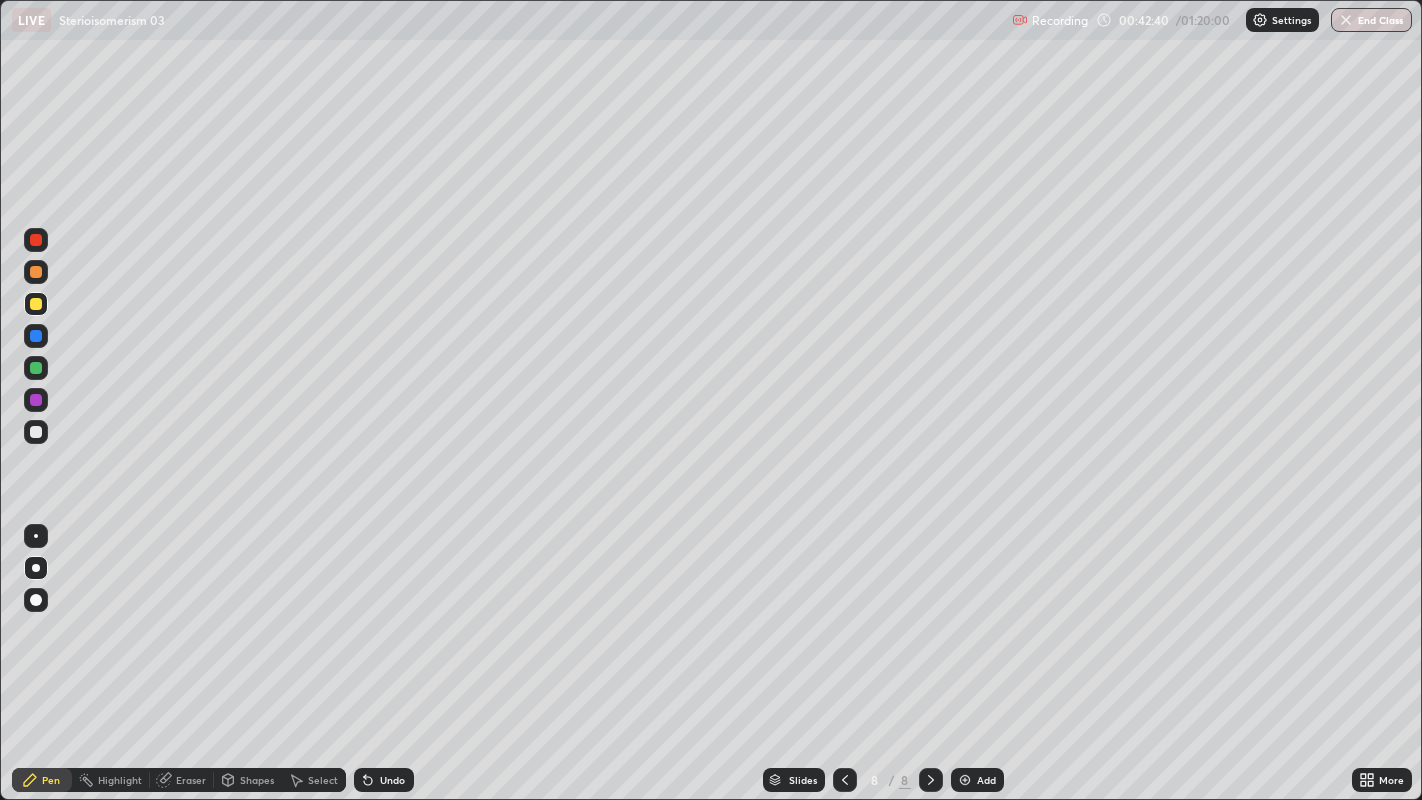 click at bounding box center [36, 432] 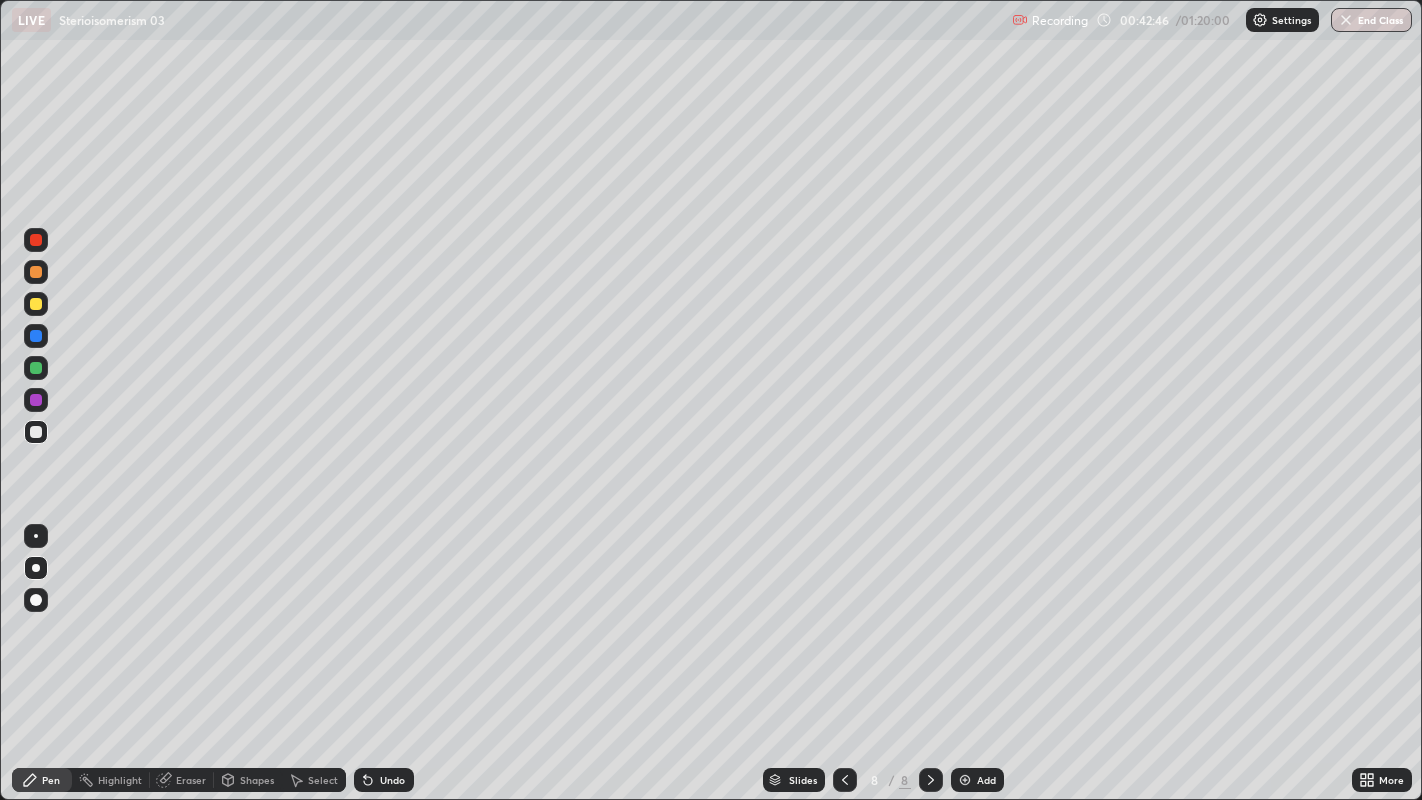 click 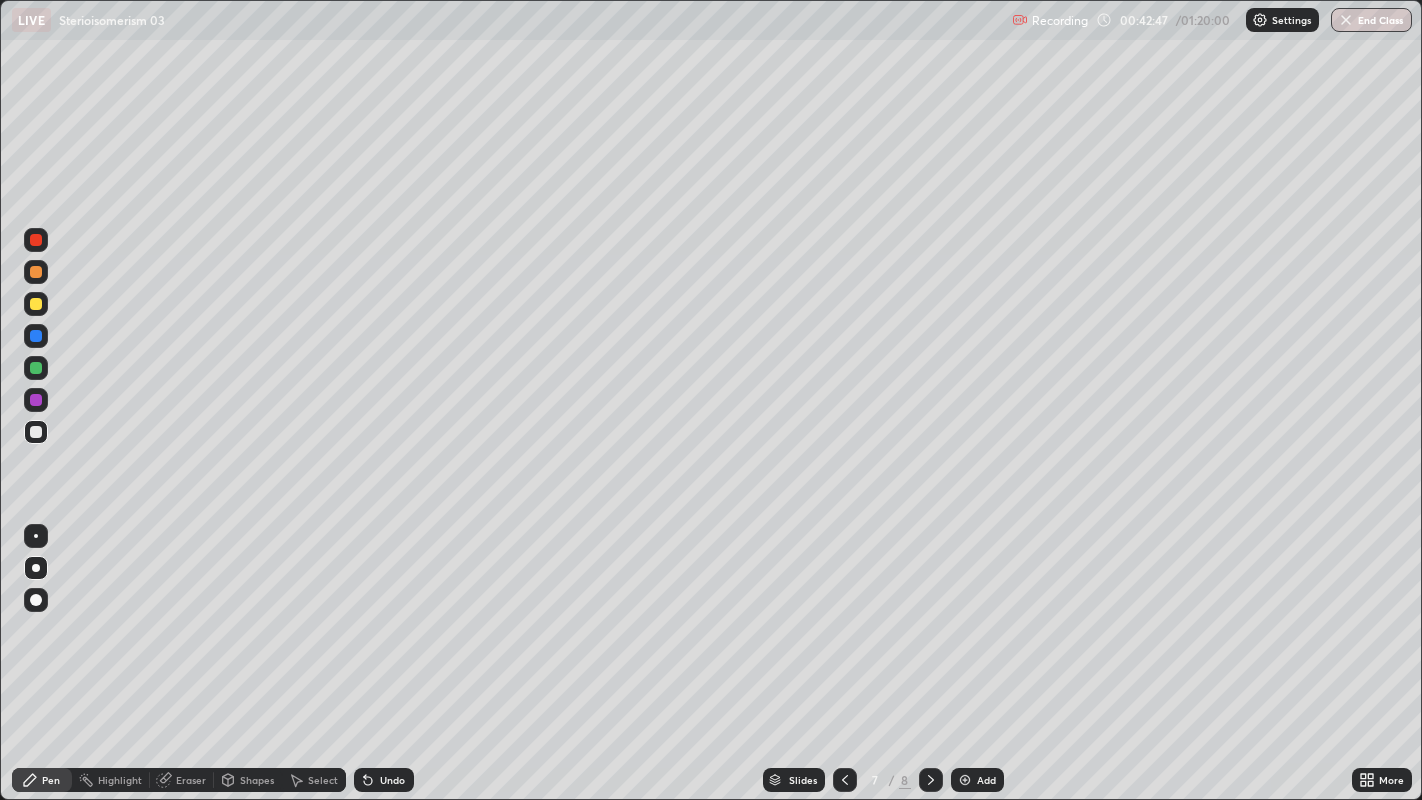 click 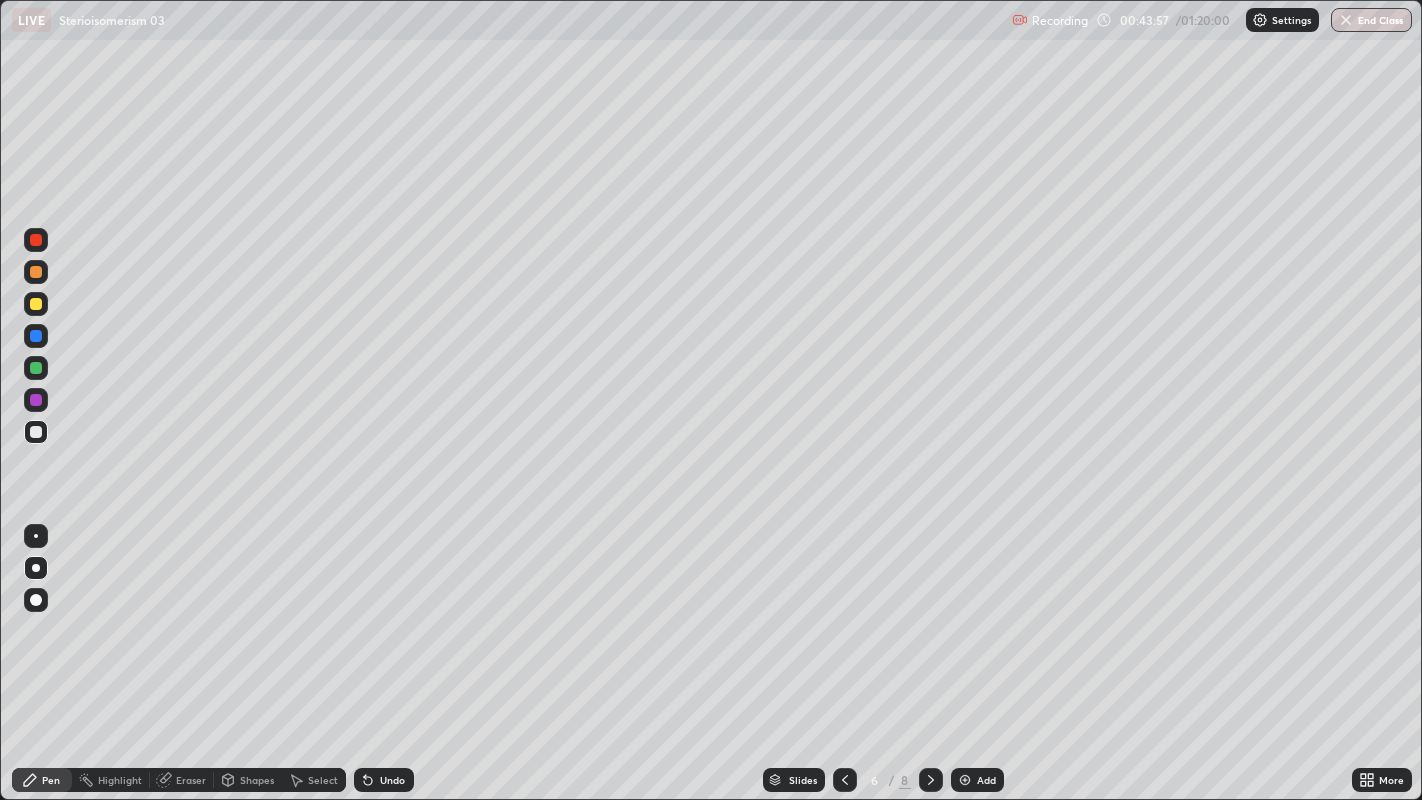 click 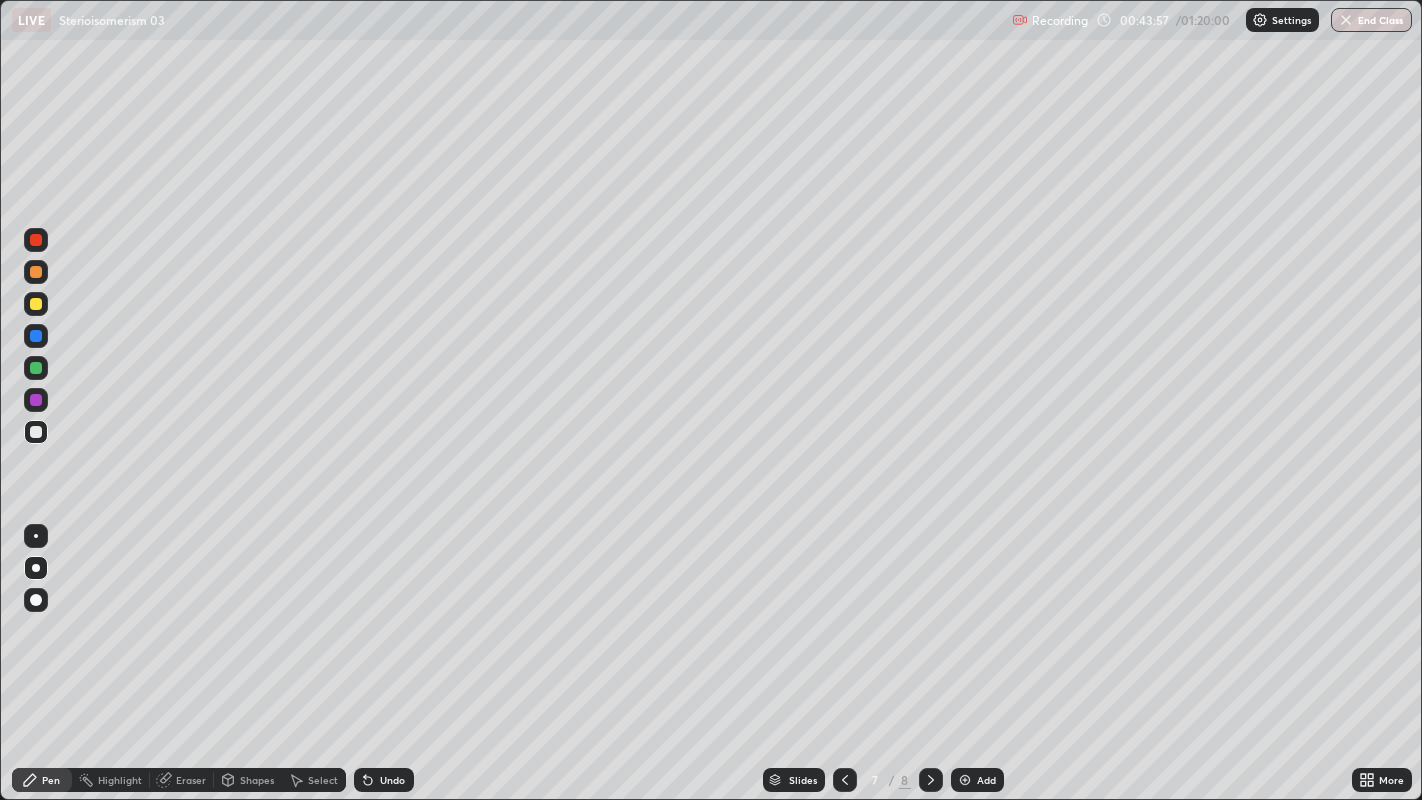 click 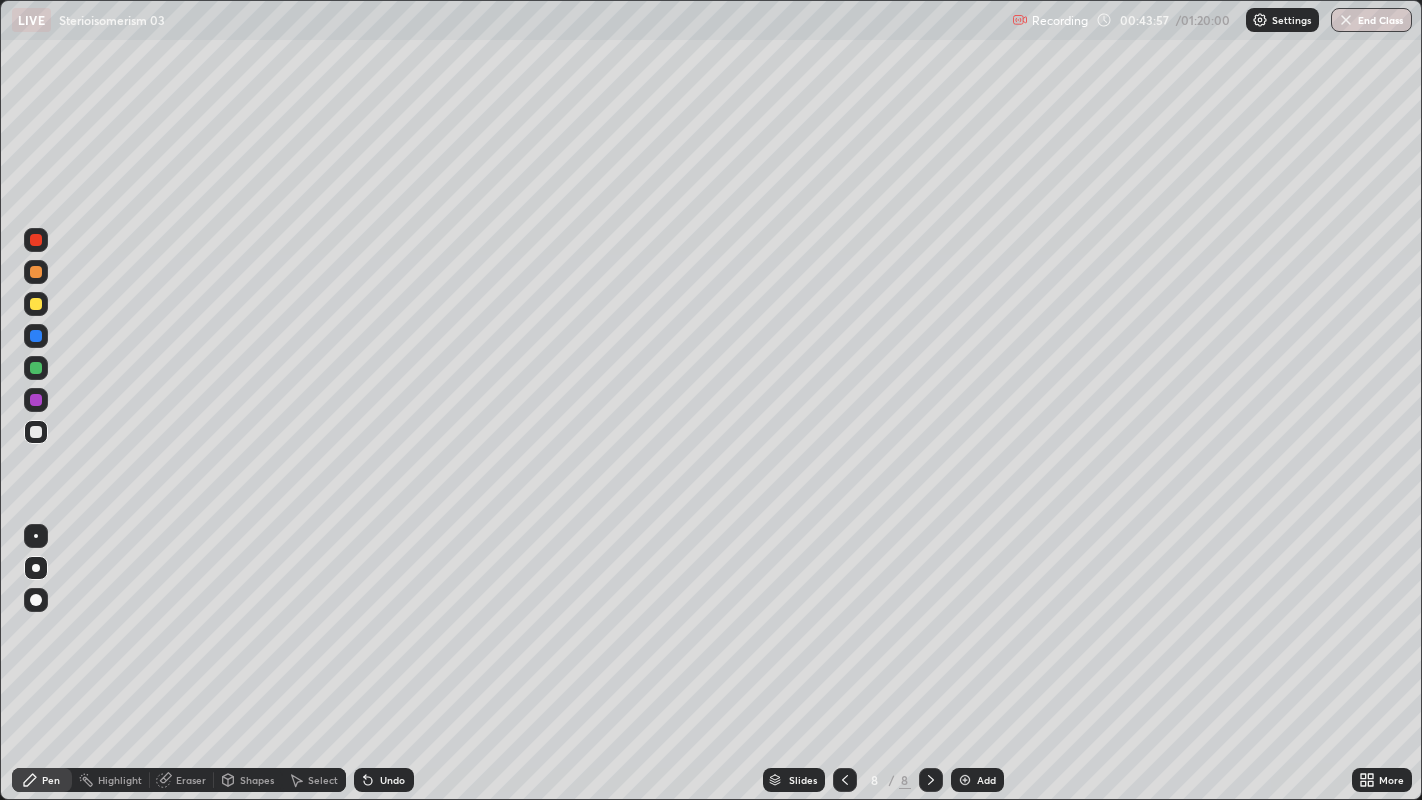 click 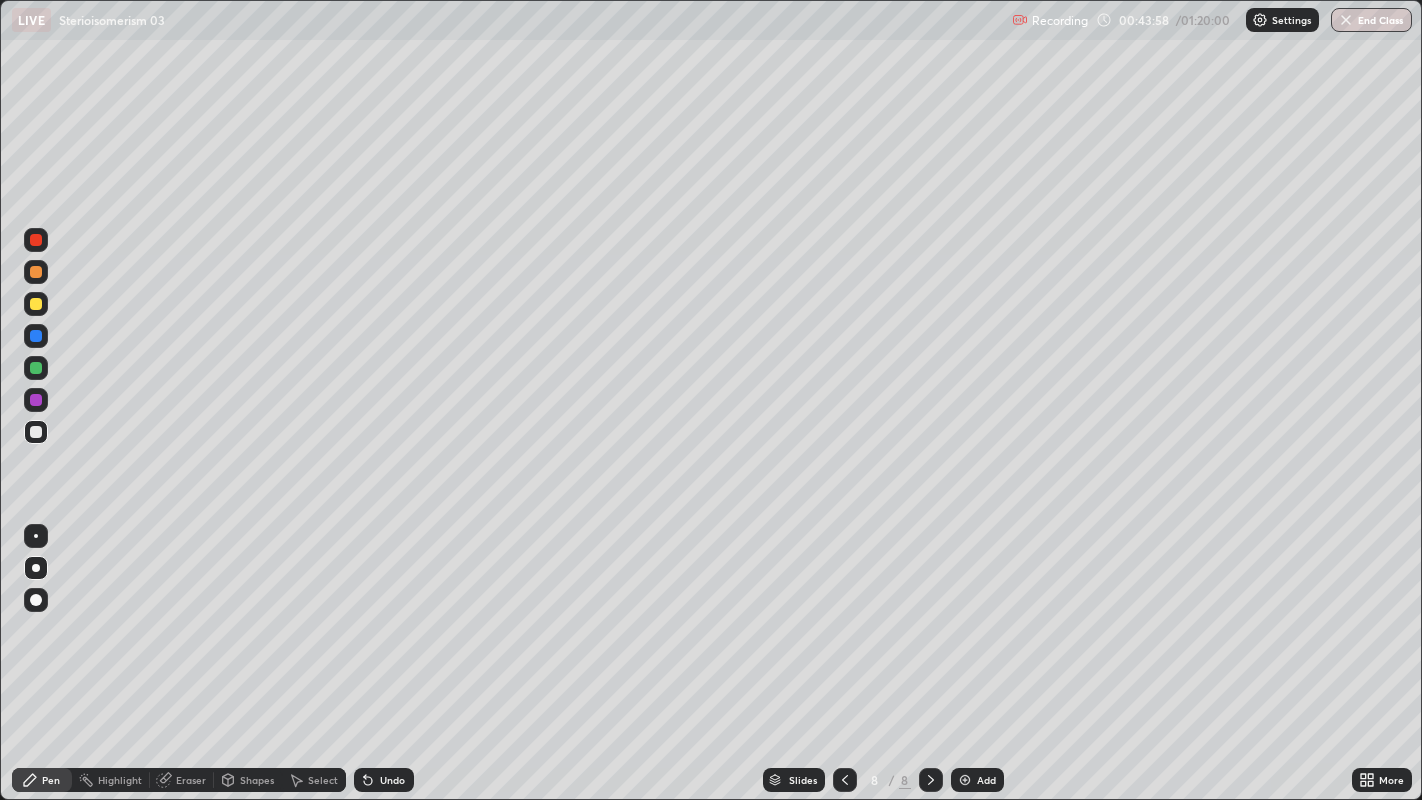 click 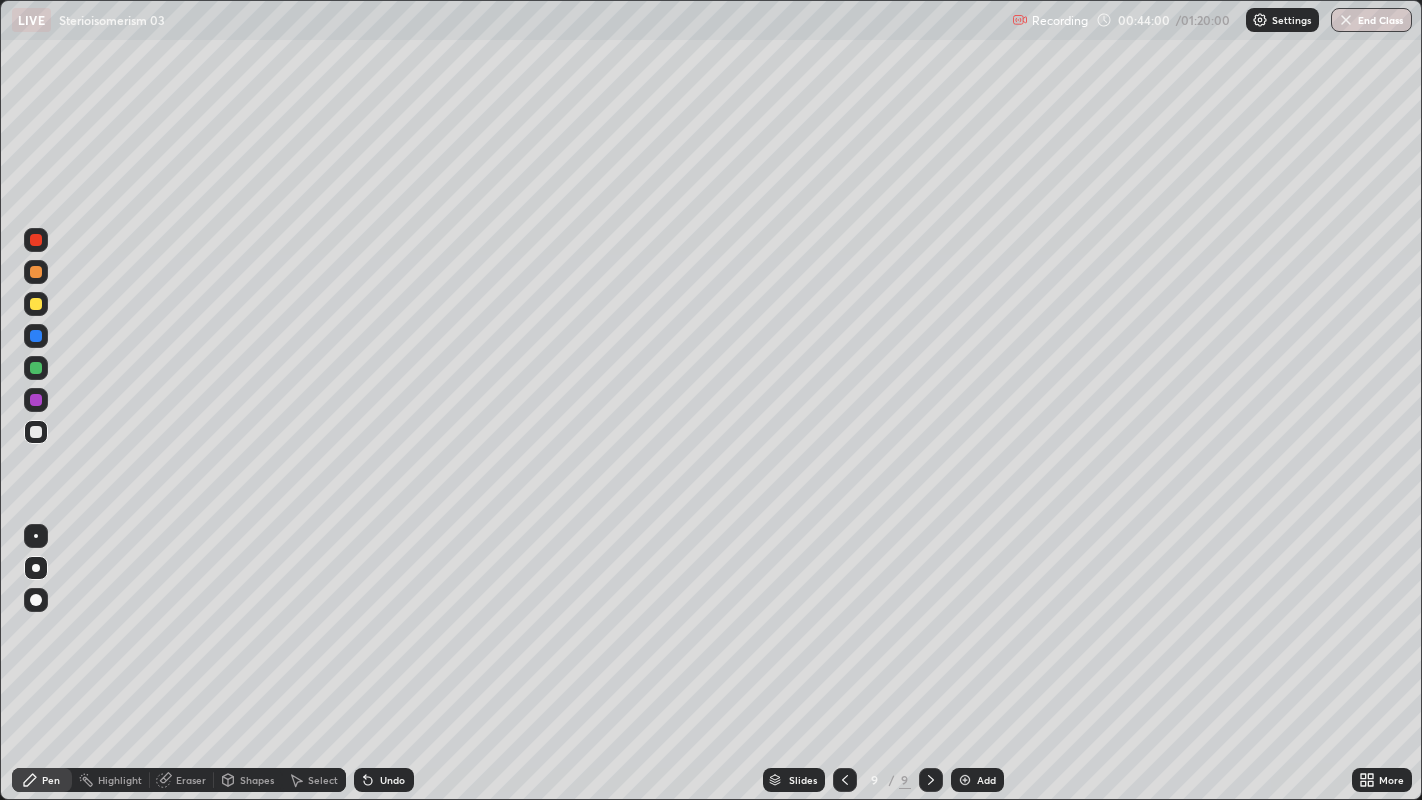 click at bounding box center (36, 272) 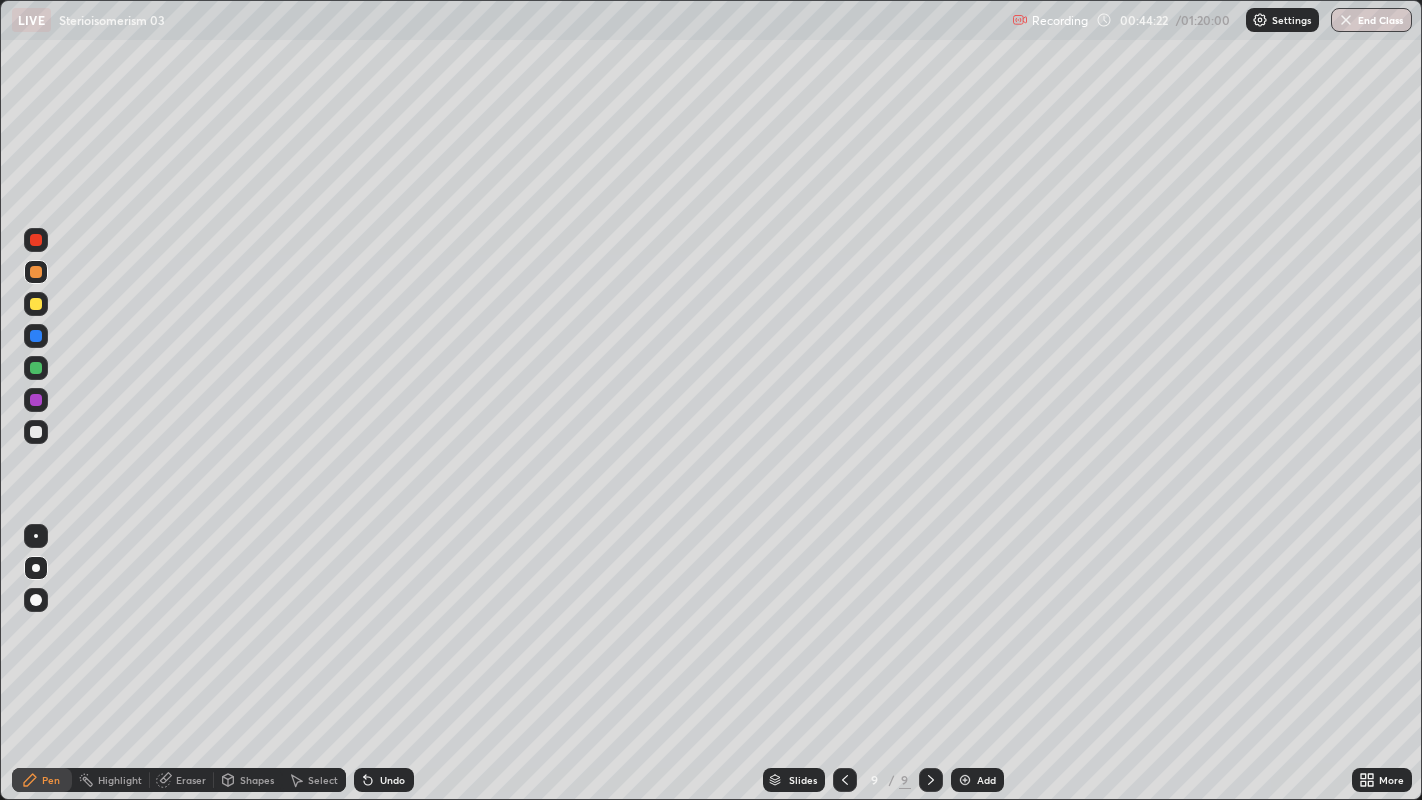 click at bounding box center [36, 432] 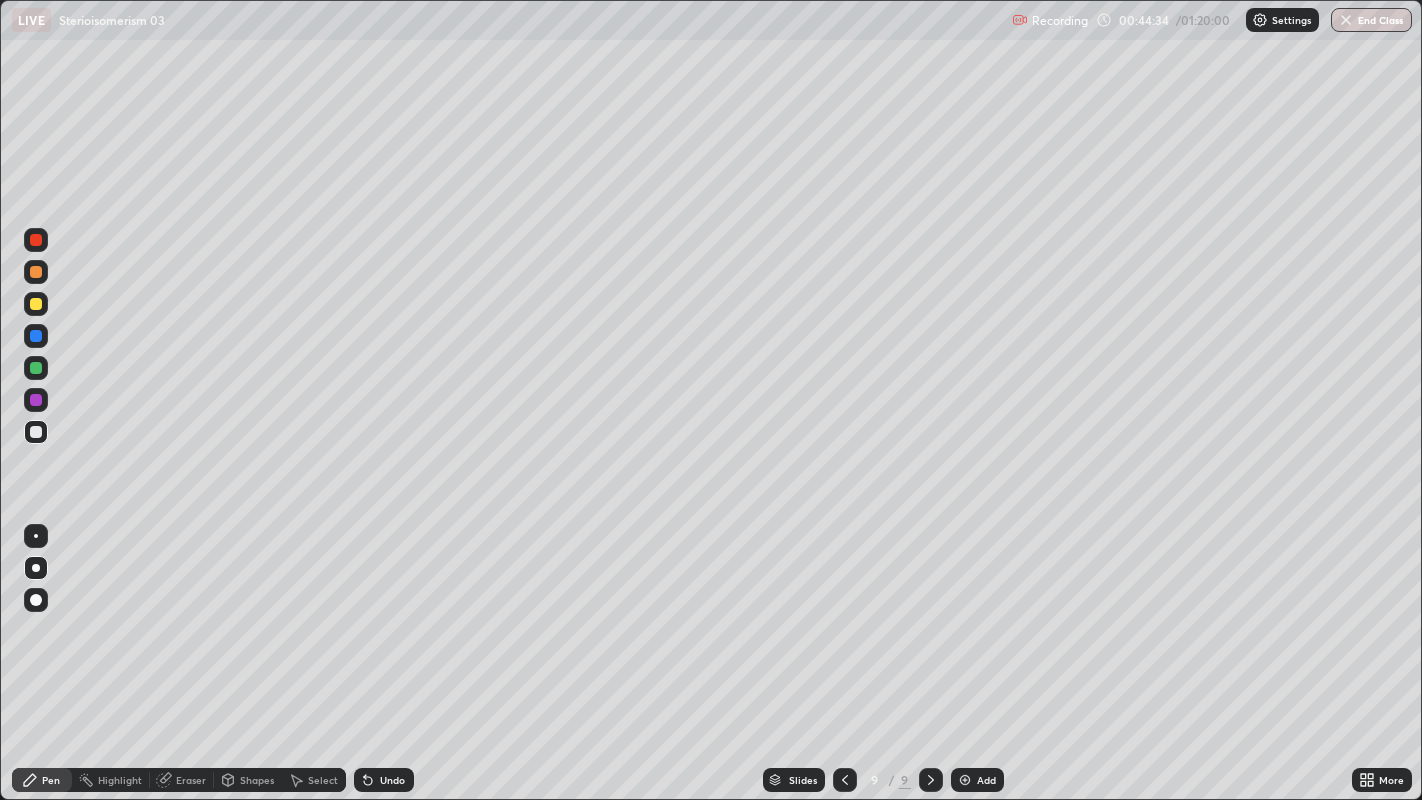 click 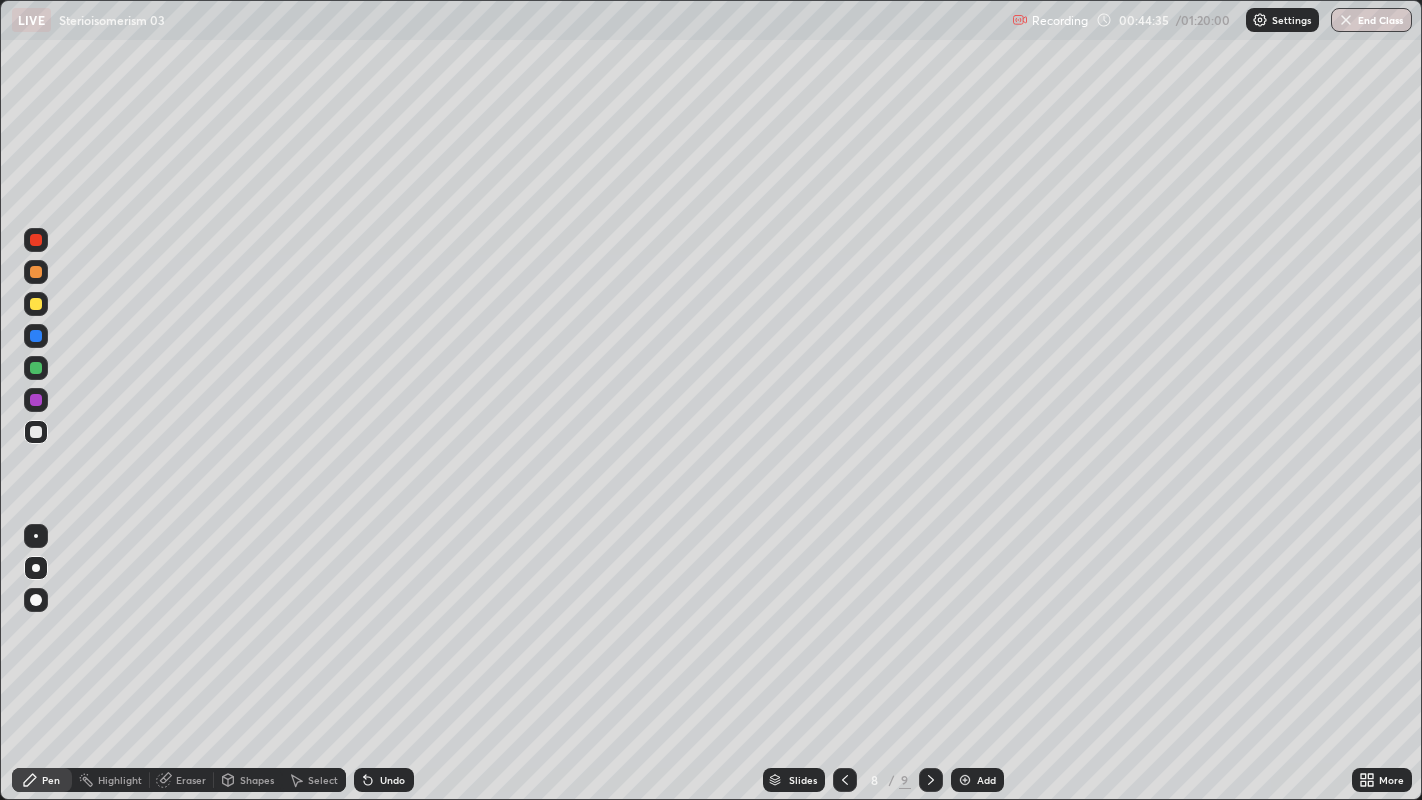 click at bounding box center [845, 780] 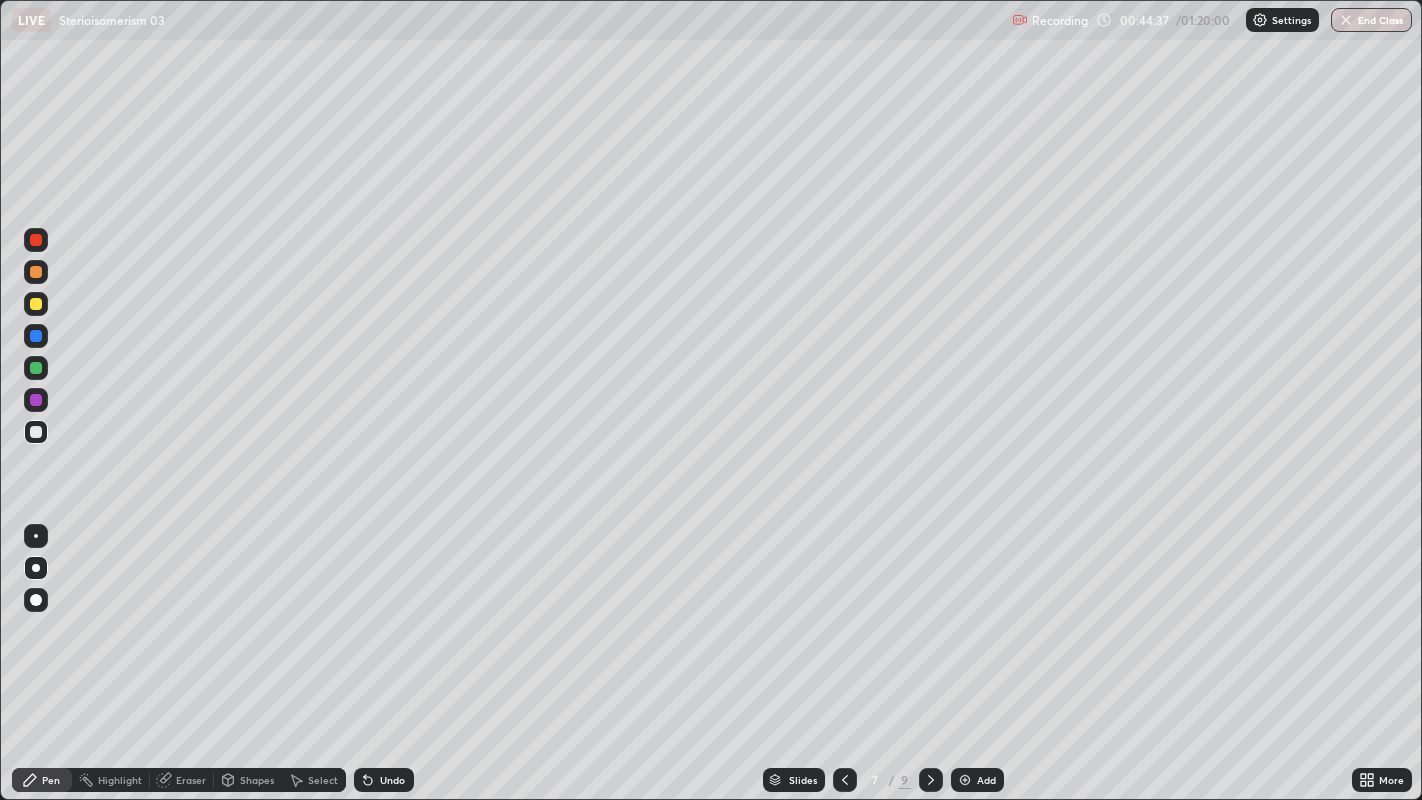 click at bounding box center [845, 780] 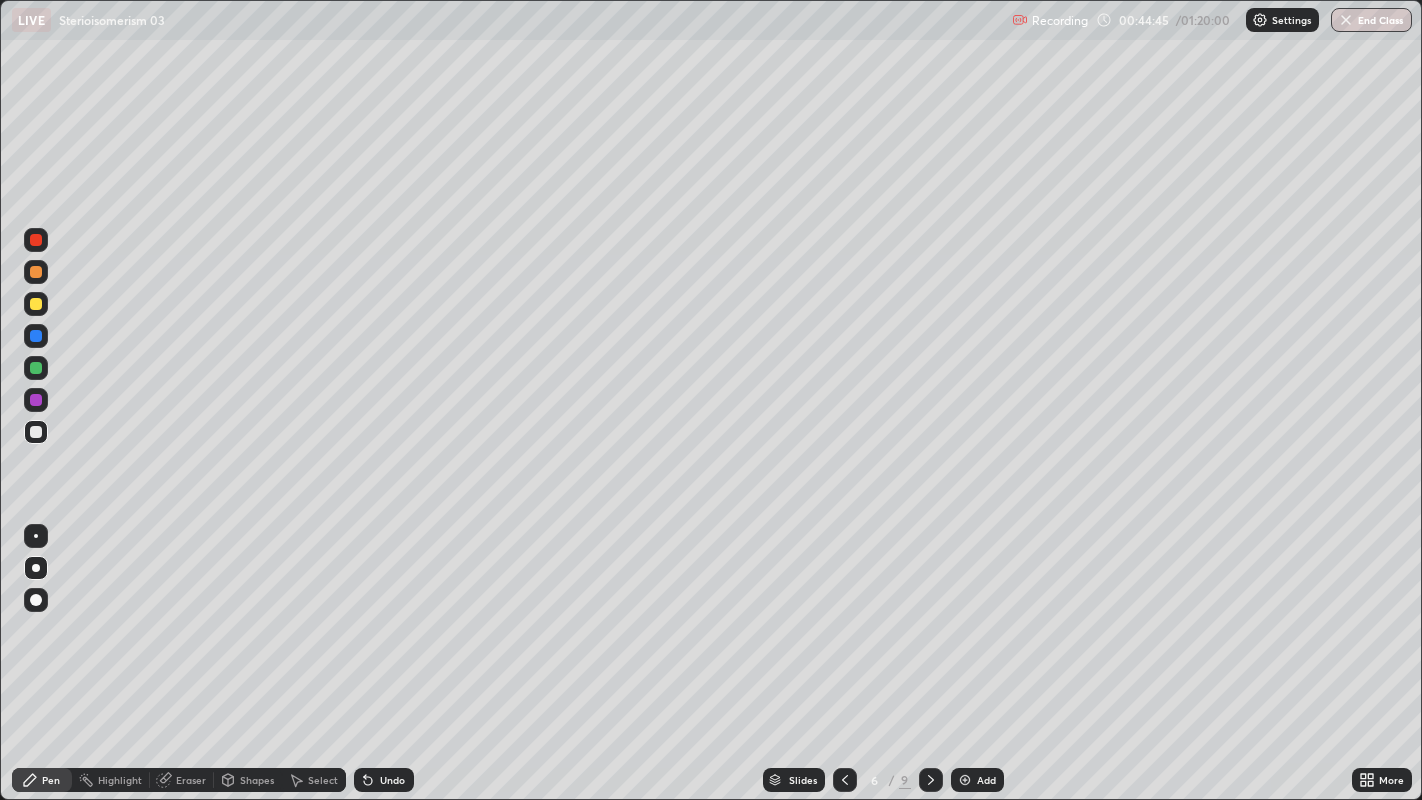 click at bounding box center [931, 780] 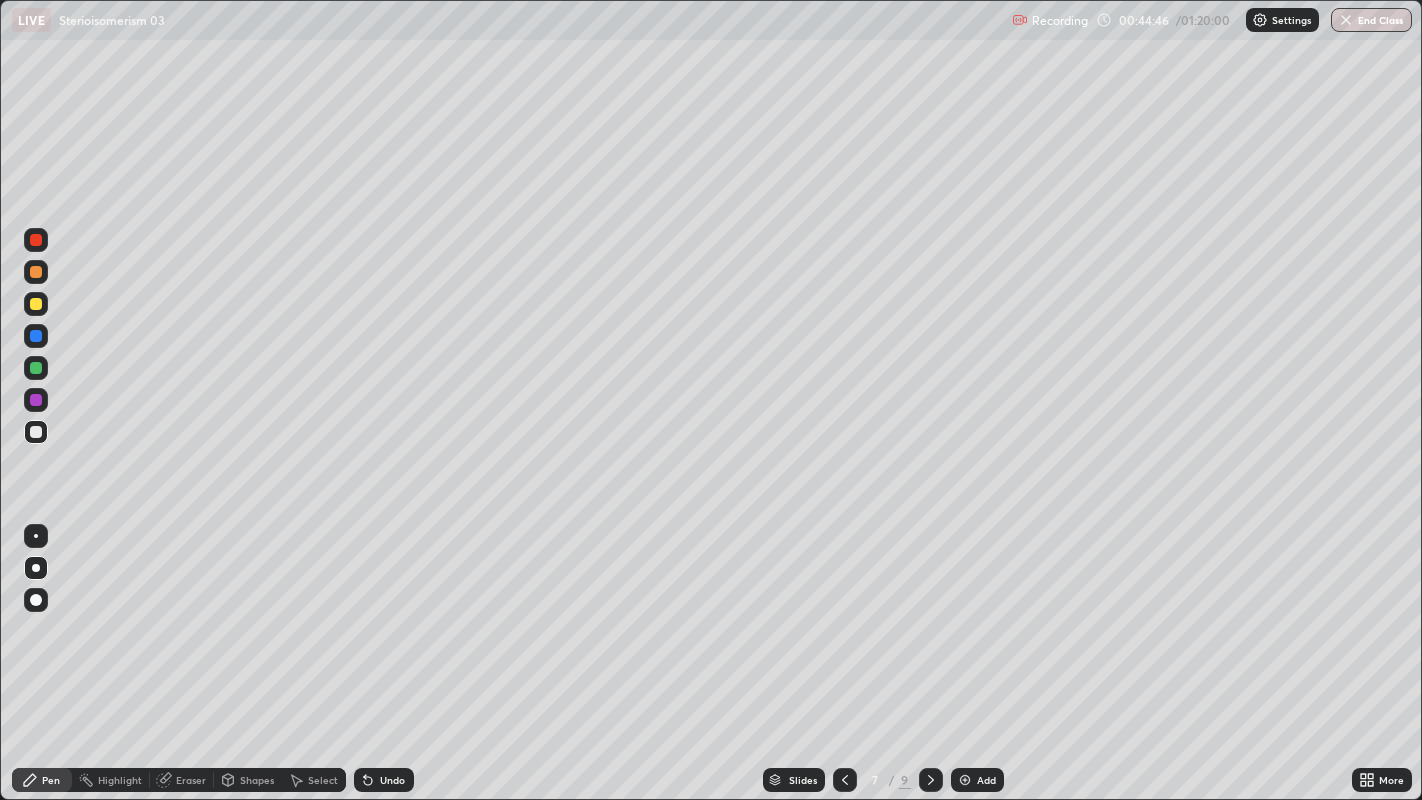 click at bounding box center (931, 780) 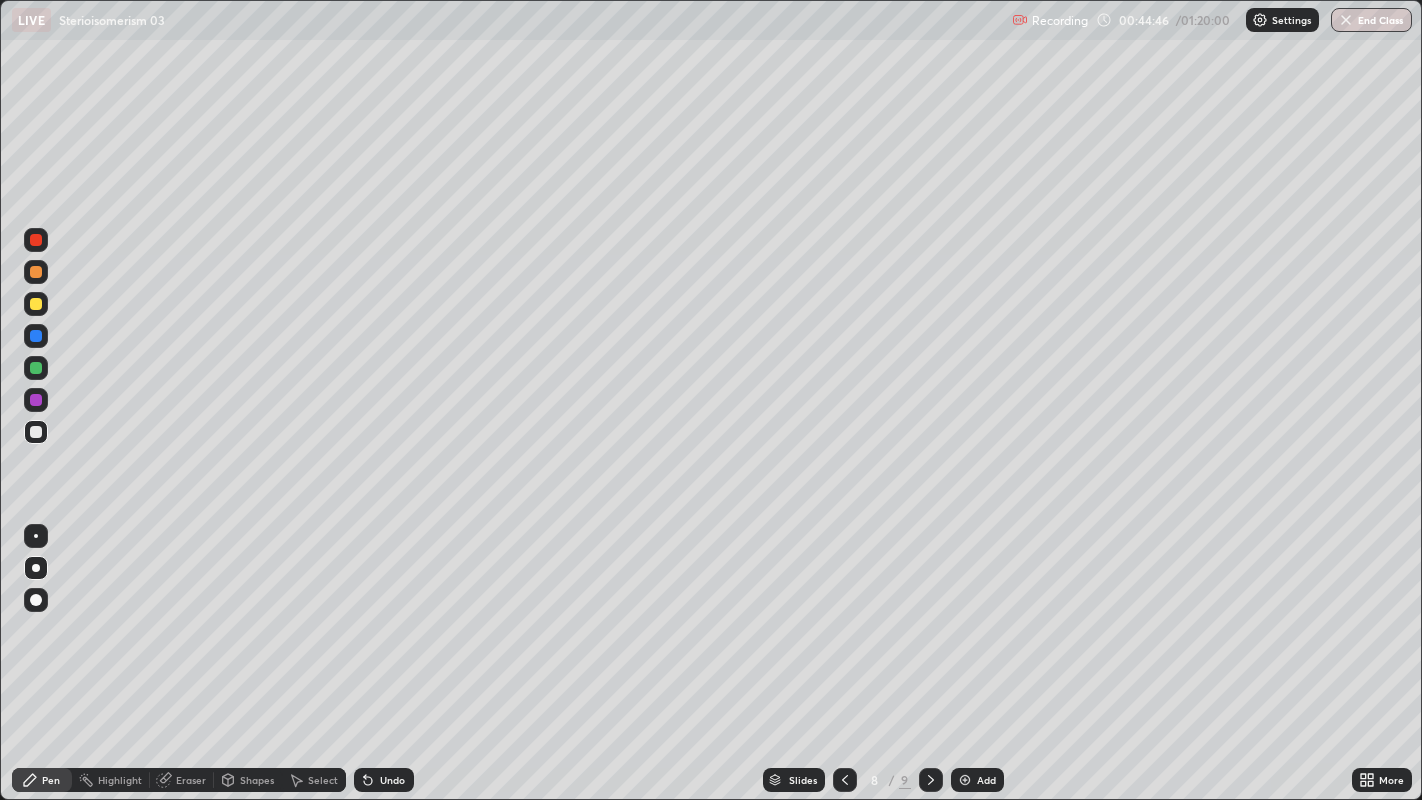 click 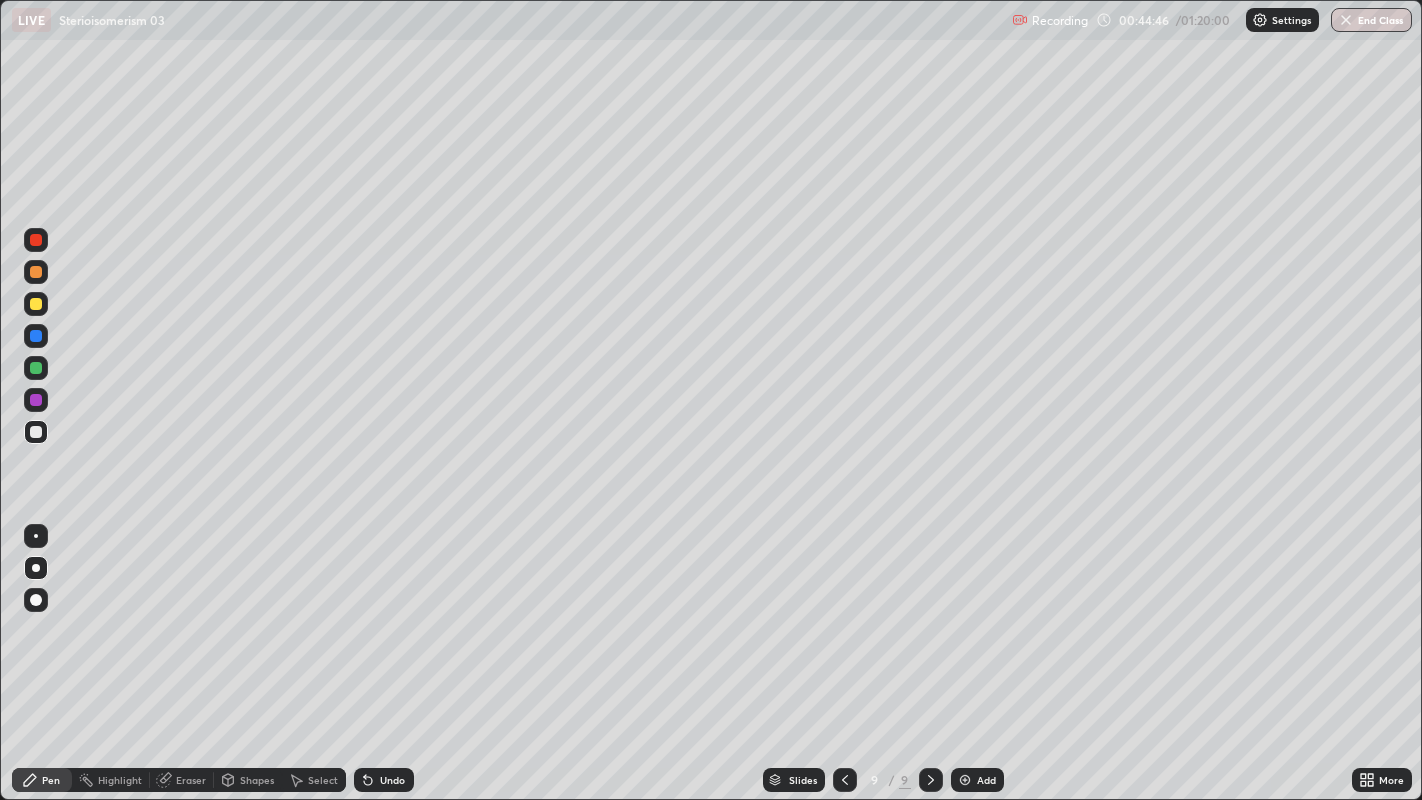 click 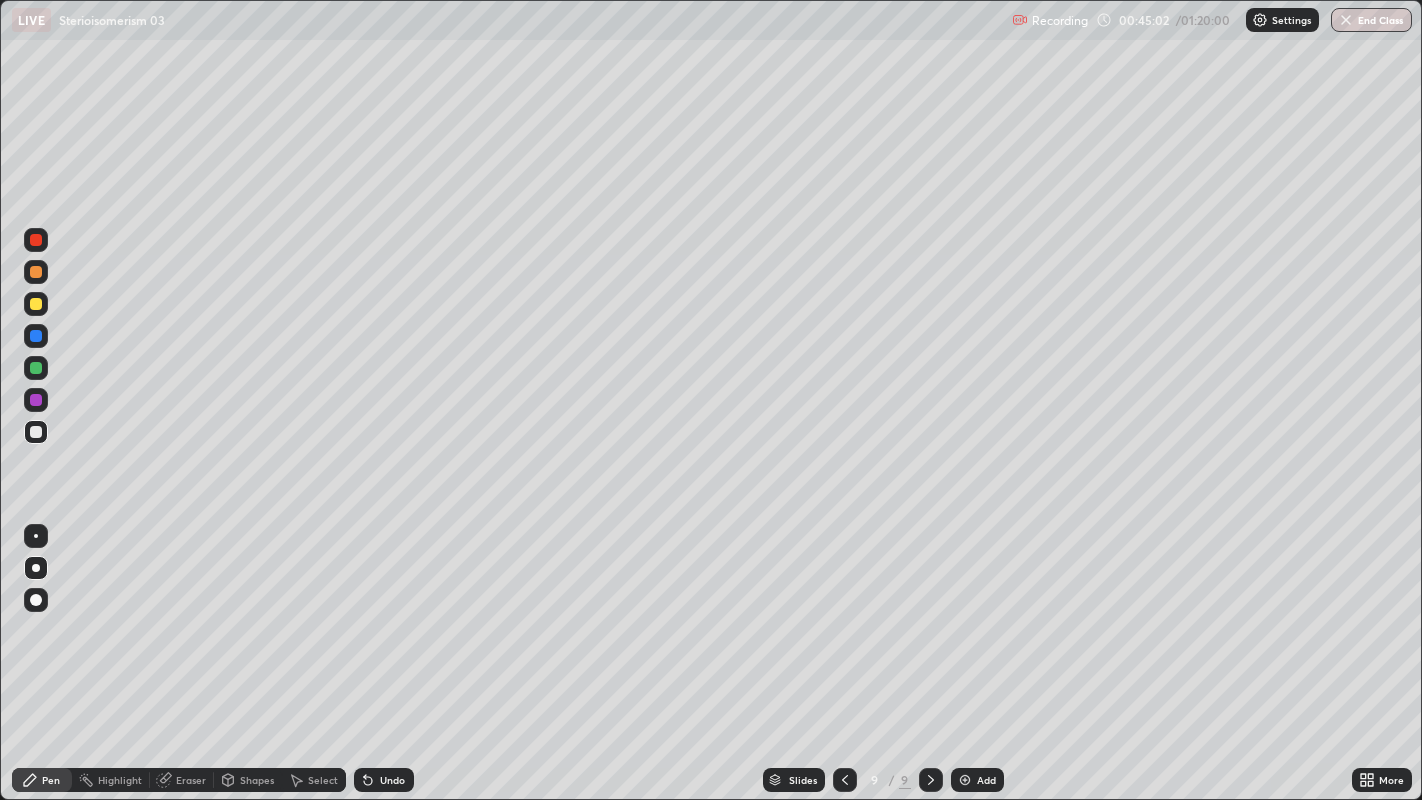click at bounding box center (36, 432) 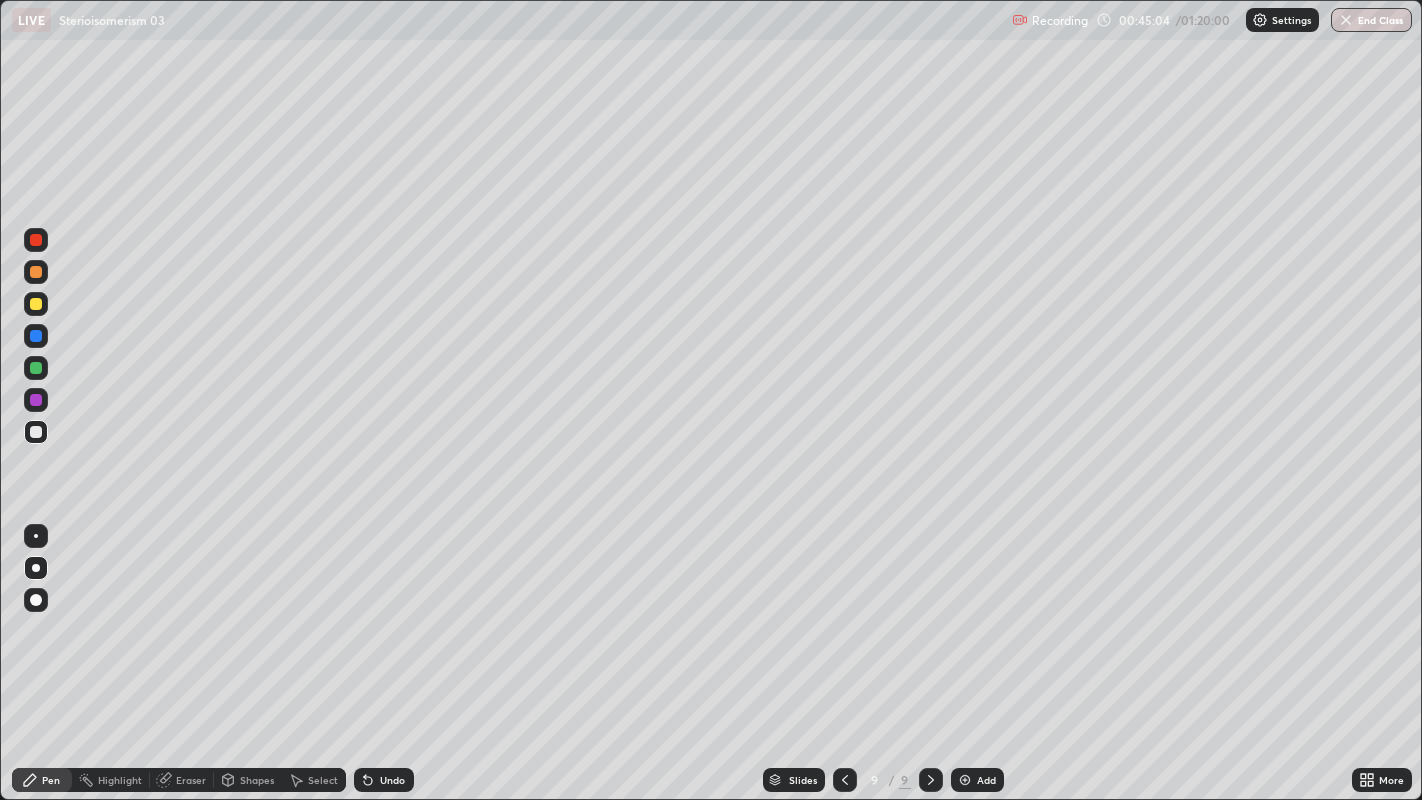 click at bounding box center (36, 272) 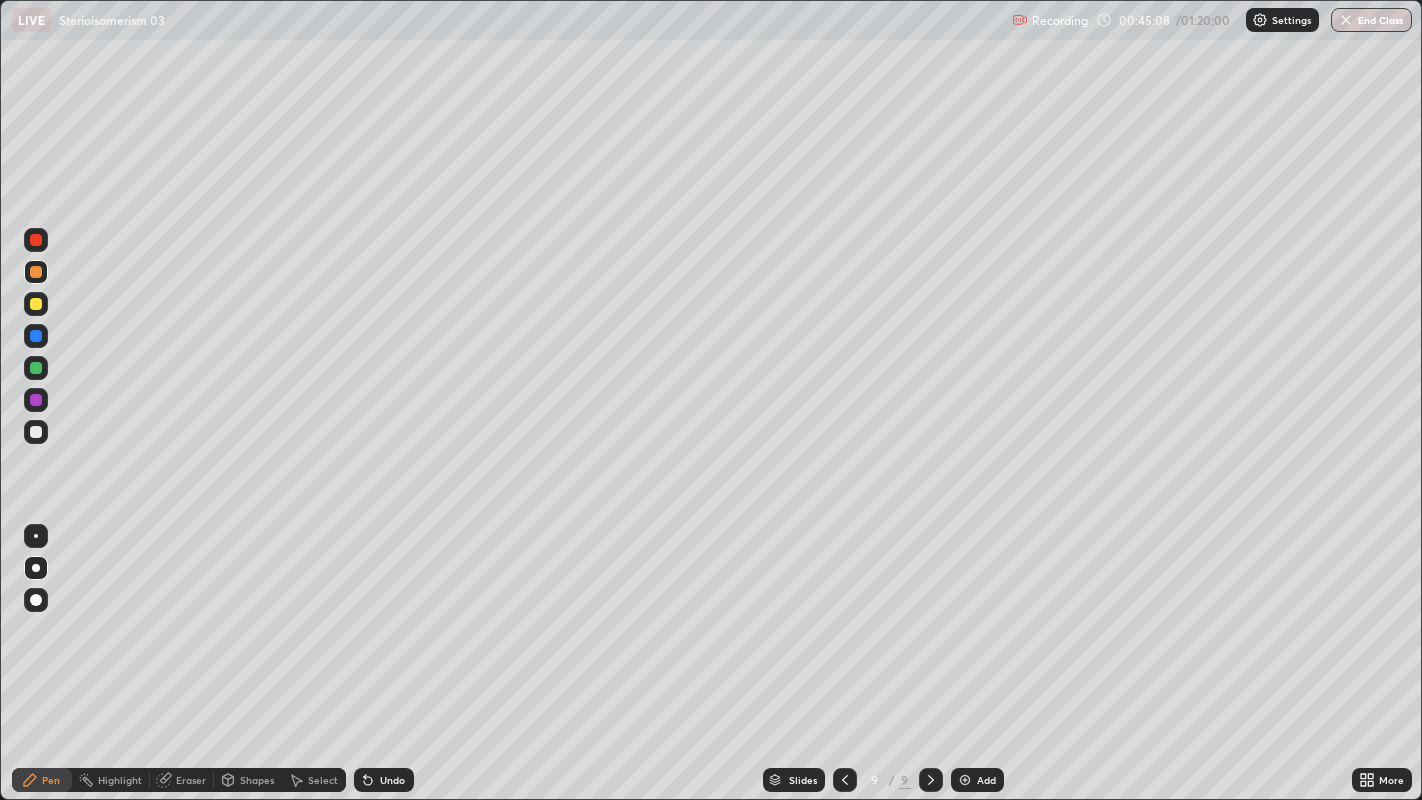 click on "Shapes" at bounding box center [257, 780] 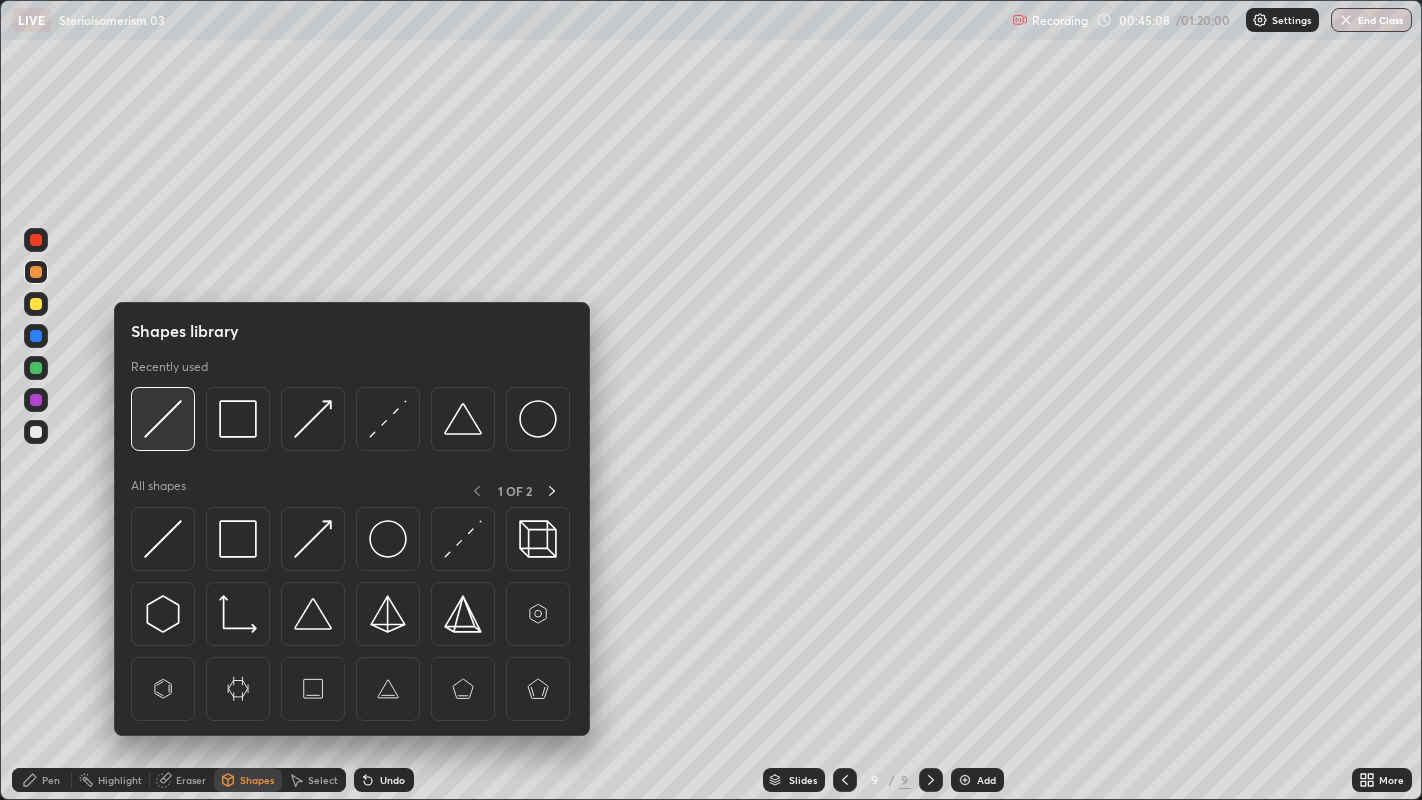 click at bounding box center [163, 419] 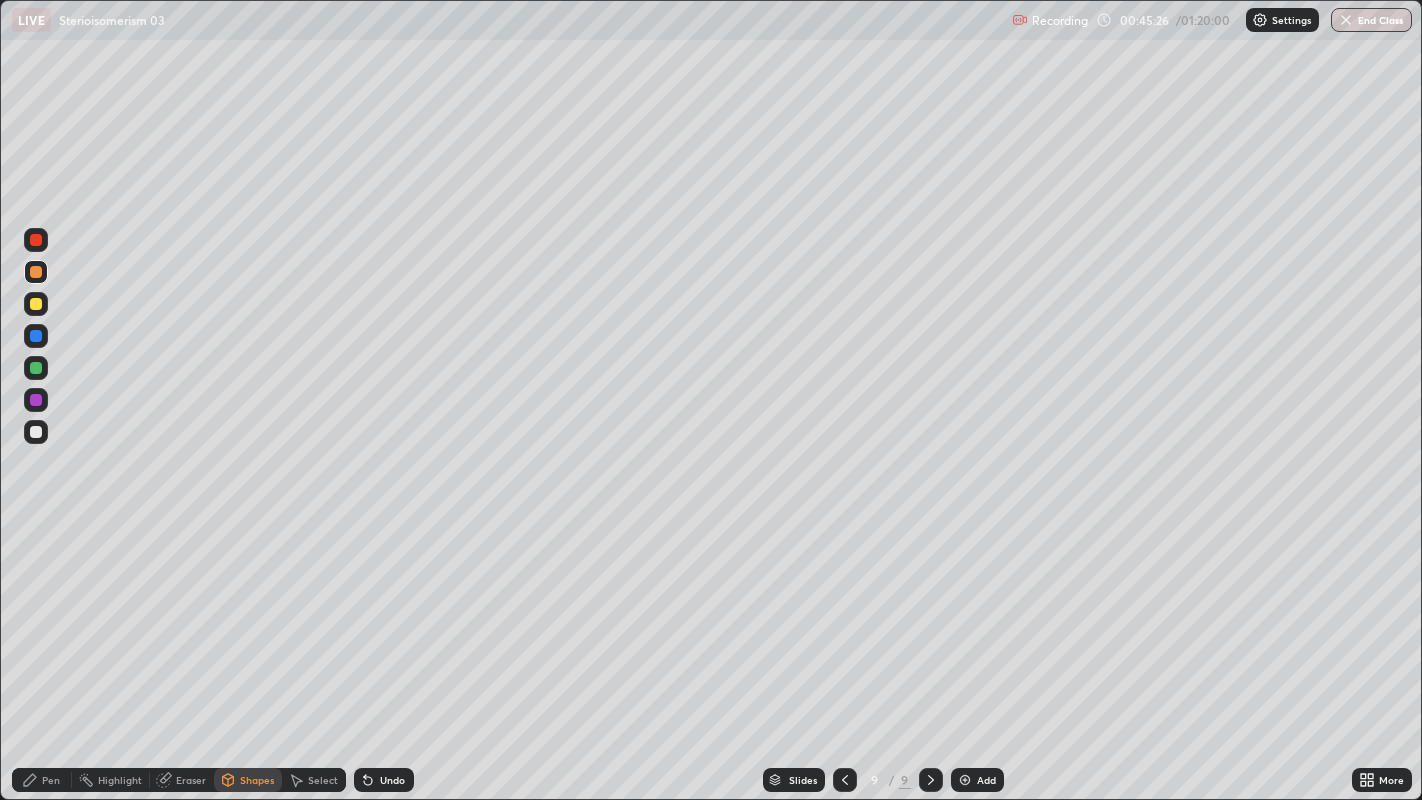 click on "Eraser" at bounding box center (182, 780) 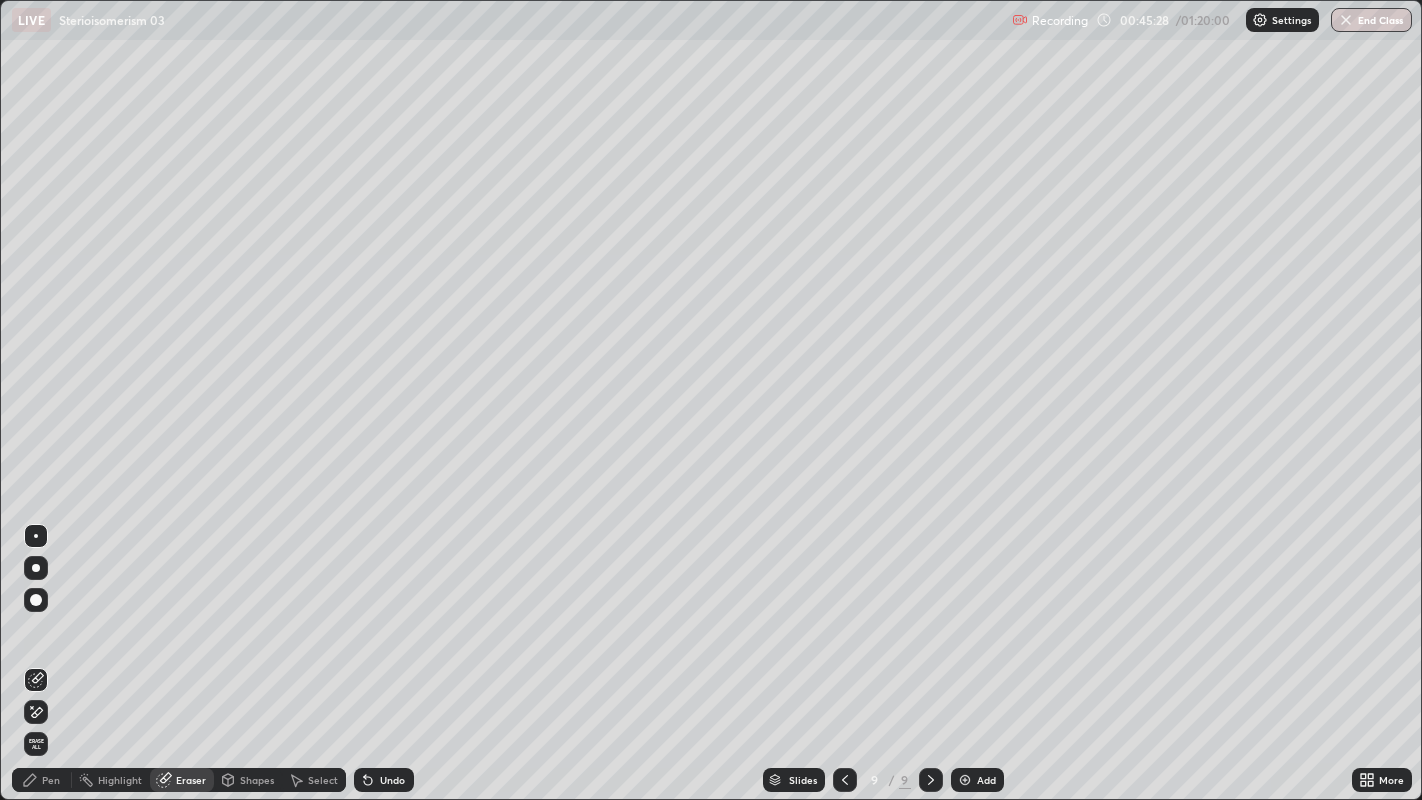 click on "Pen" at bounding box center (42, 780) 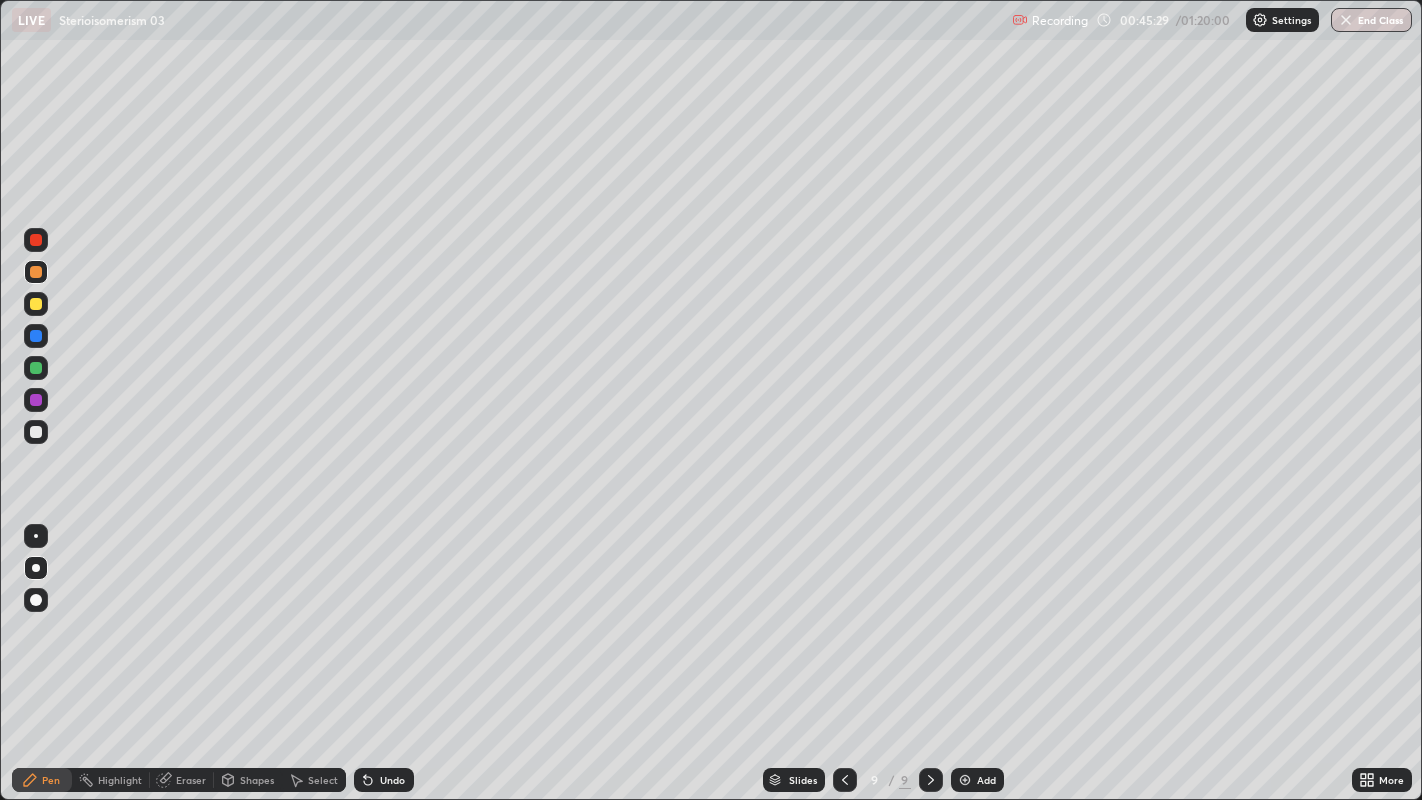 click at bounding box center [36, 432] 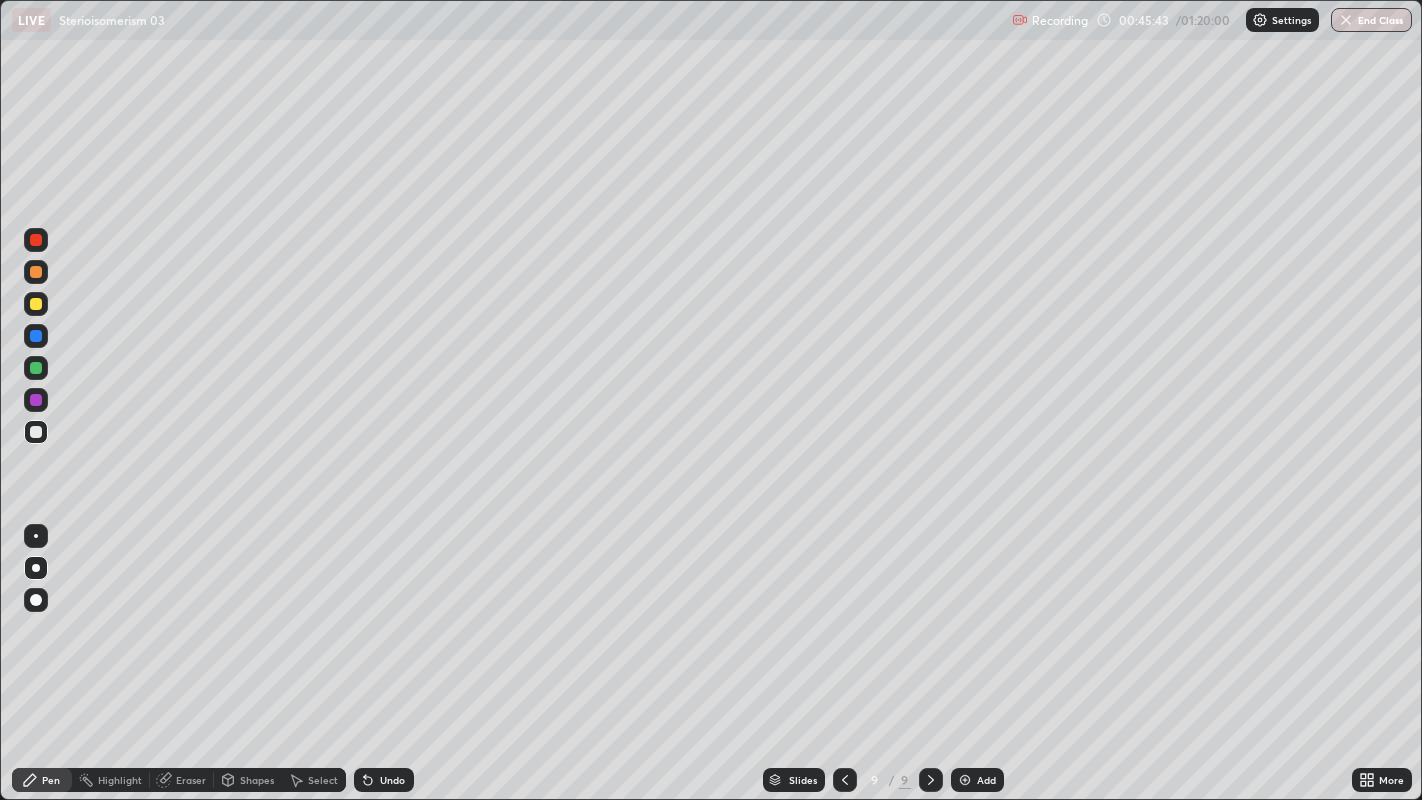 click on "Undo" at bounding box center (392, 780) 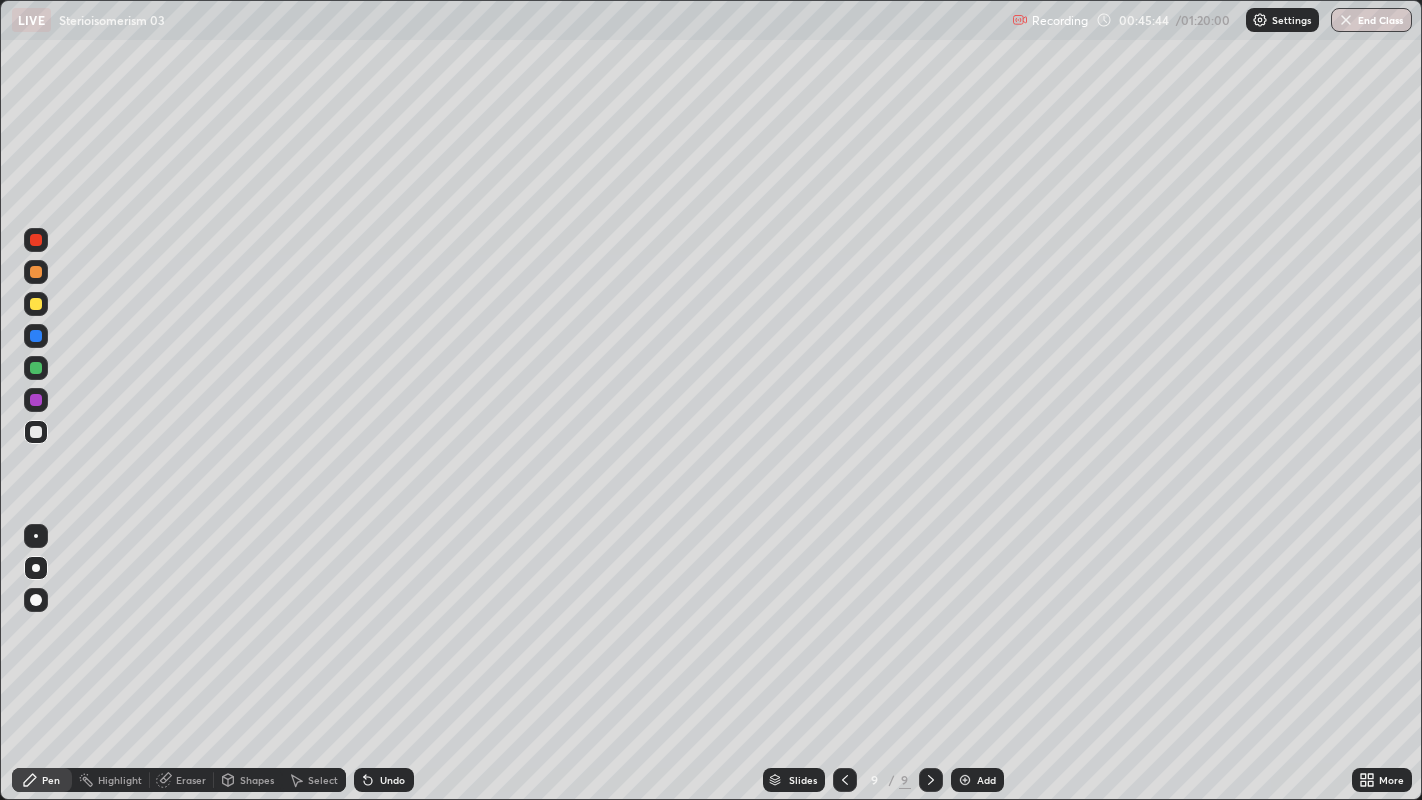 click on "Undo" at bounding box center [384, 780] 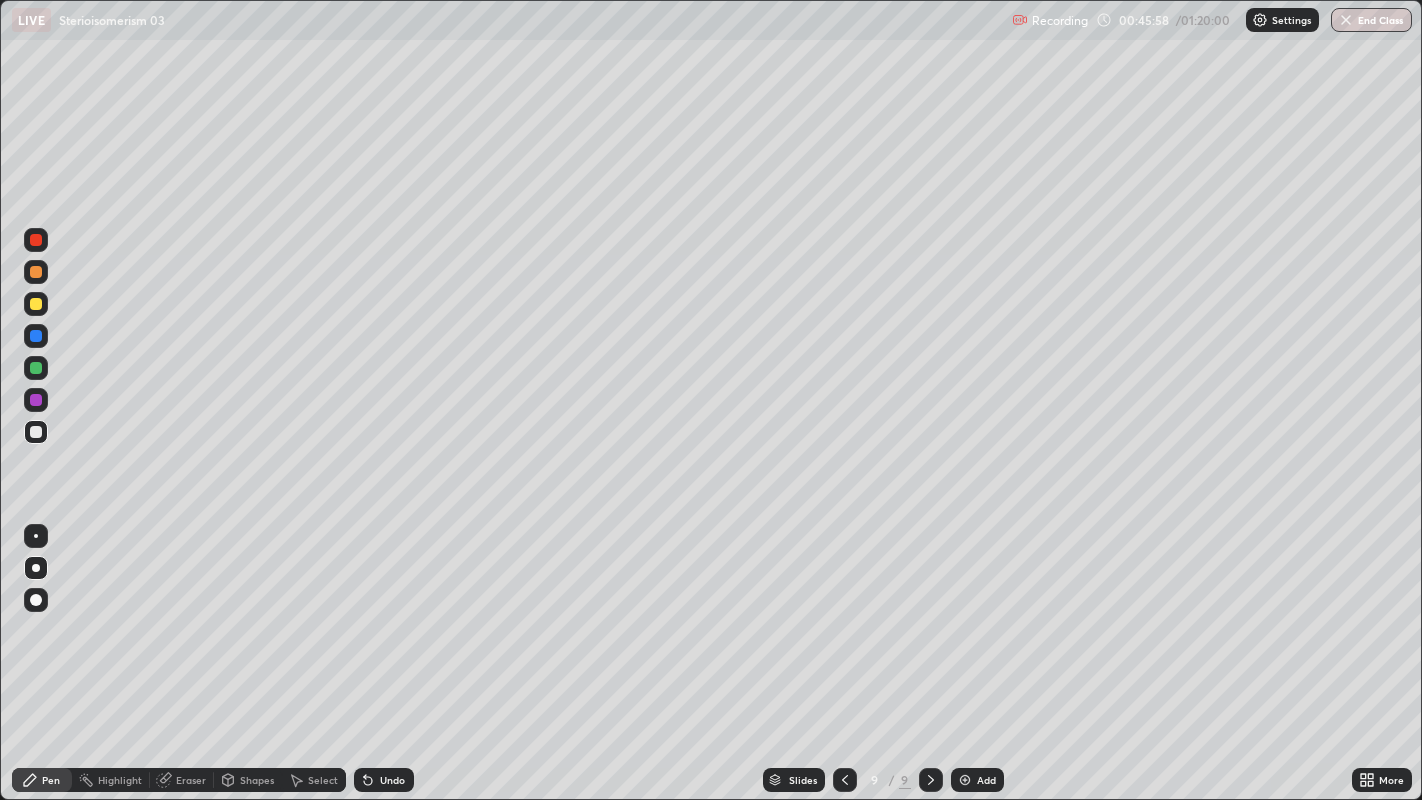 click on "Eraser" at bounding box center (191, 780) 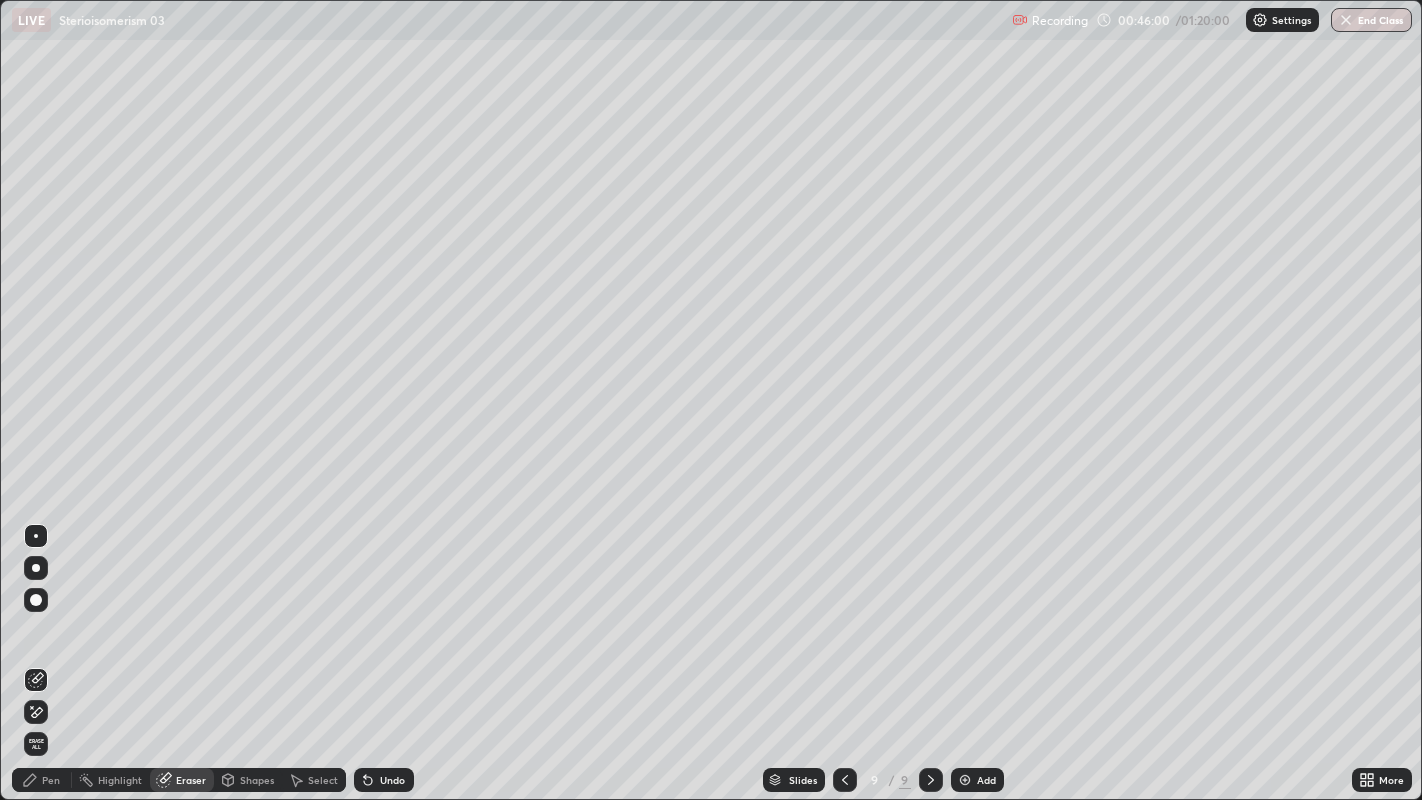 click on "Pen" at bounding box center [42, 780] 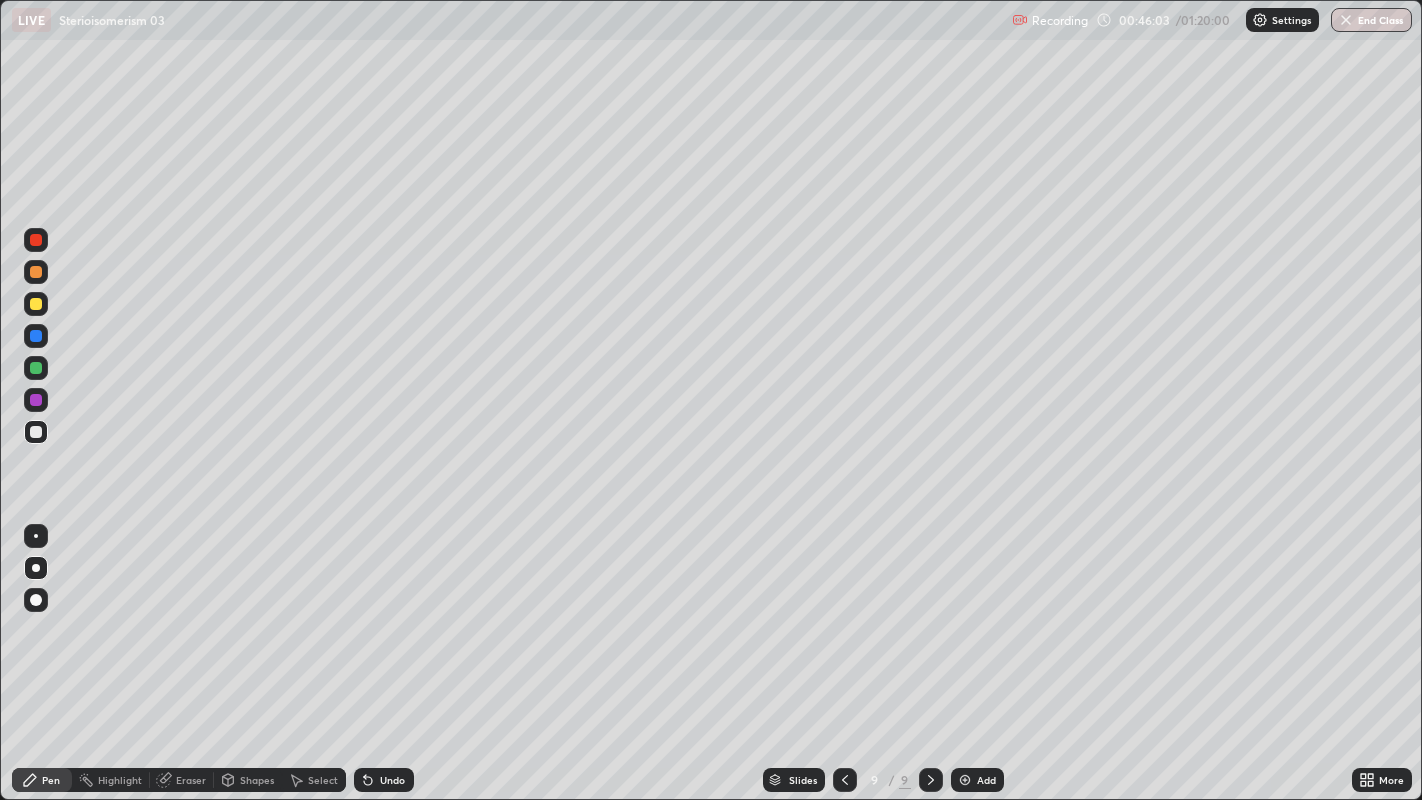 click on "Undo" at bounding box center (384, 780) 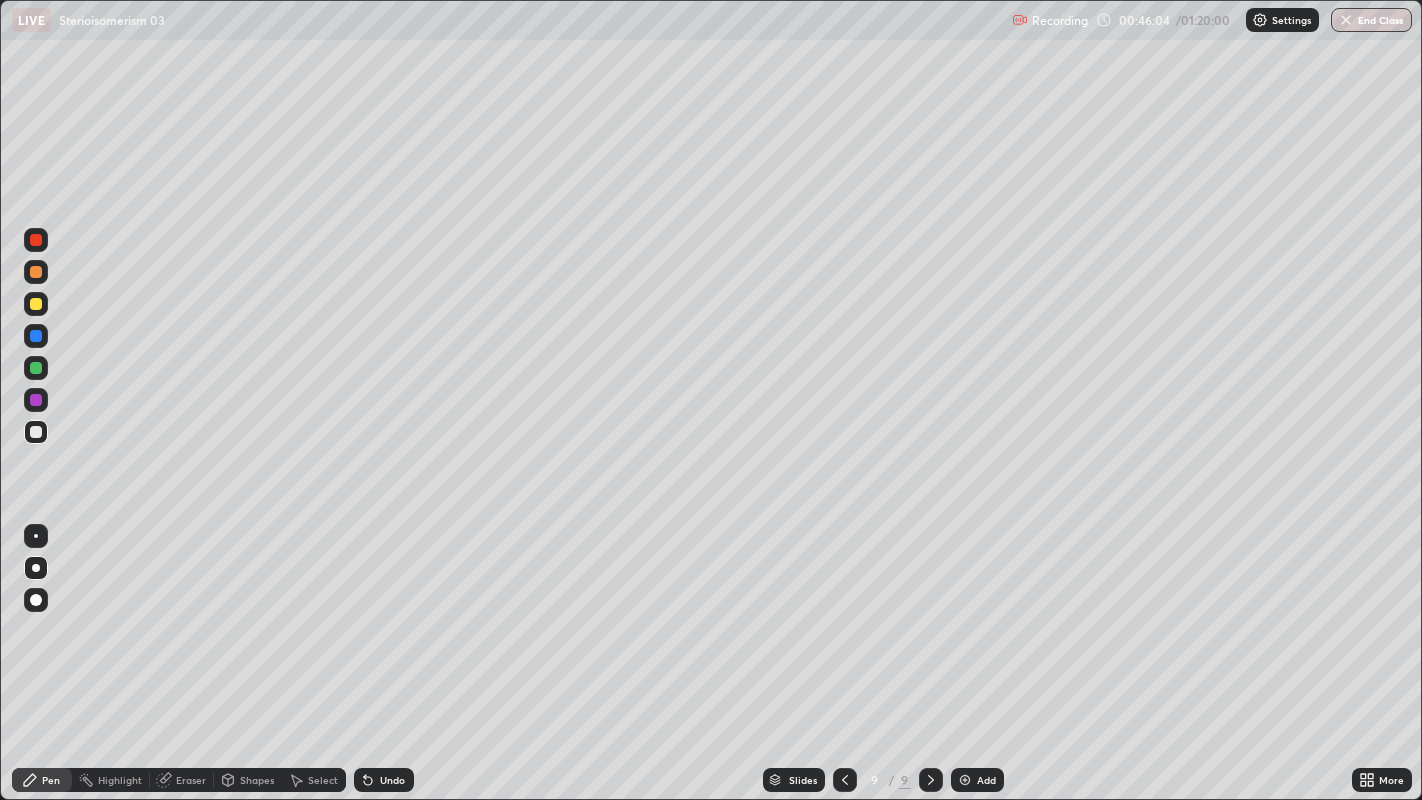 click on "Undo" at bounding box center (392, 780) 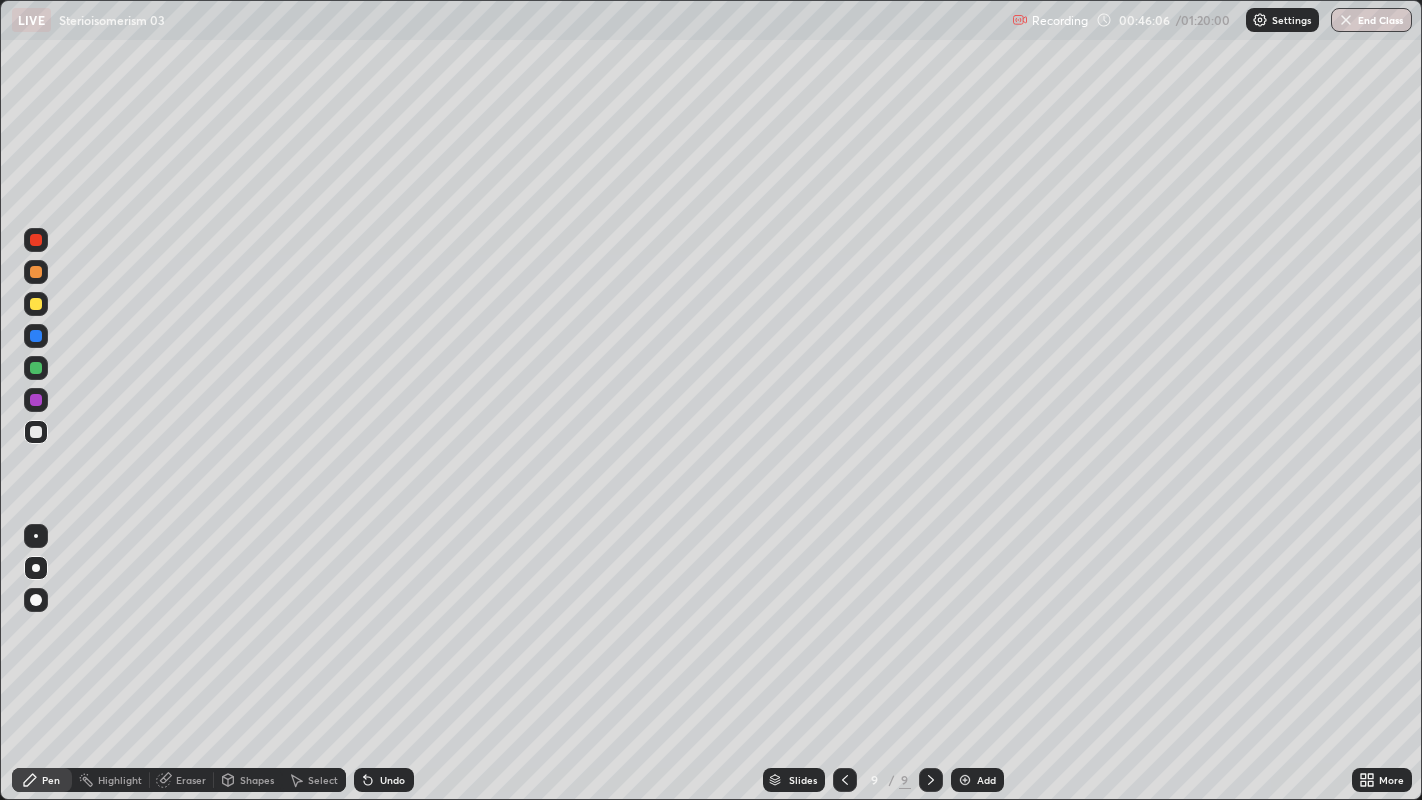 click on "Shapes" at bounding box center [257, 780] 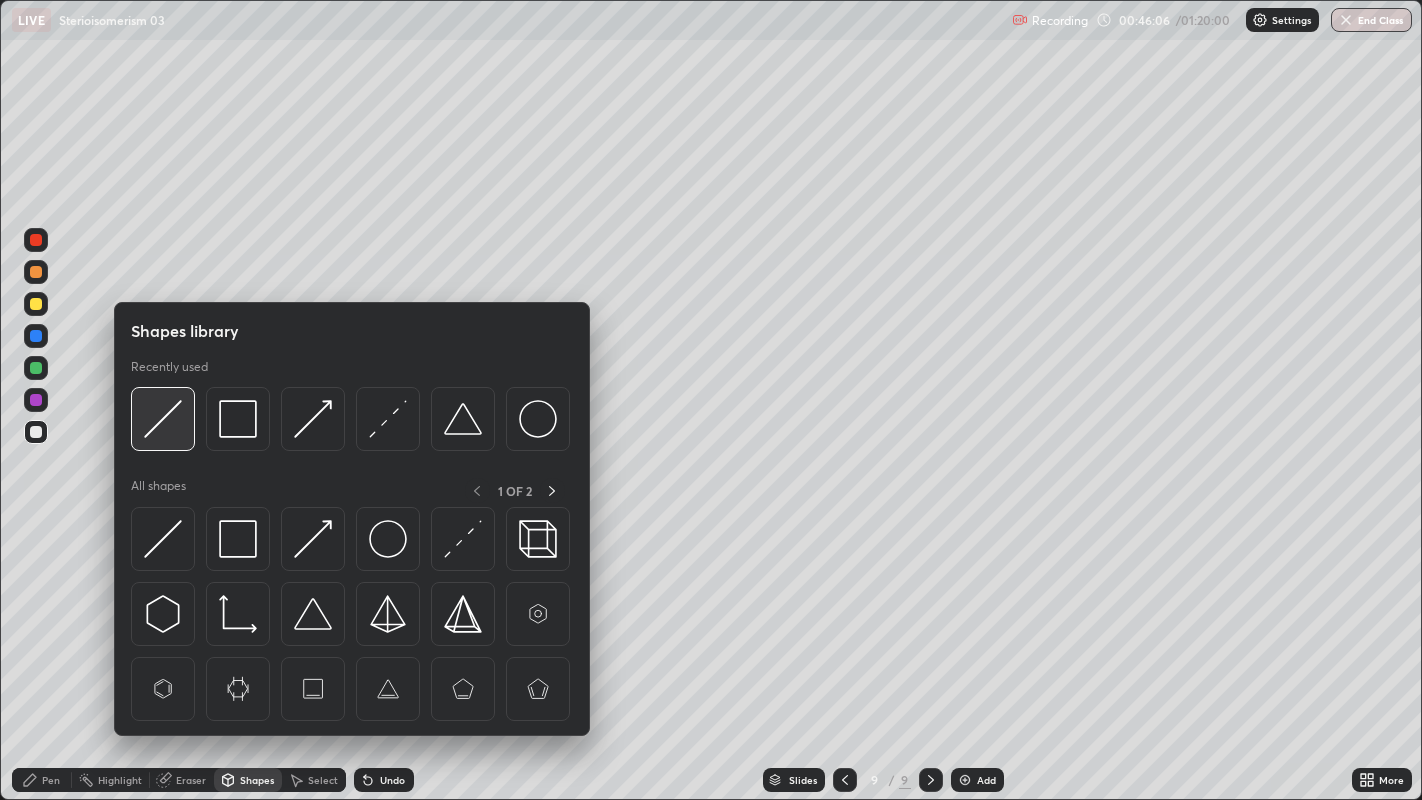 click at bounding box center [163, 419] 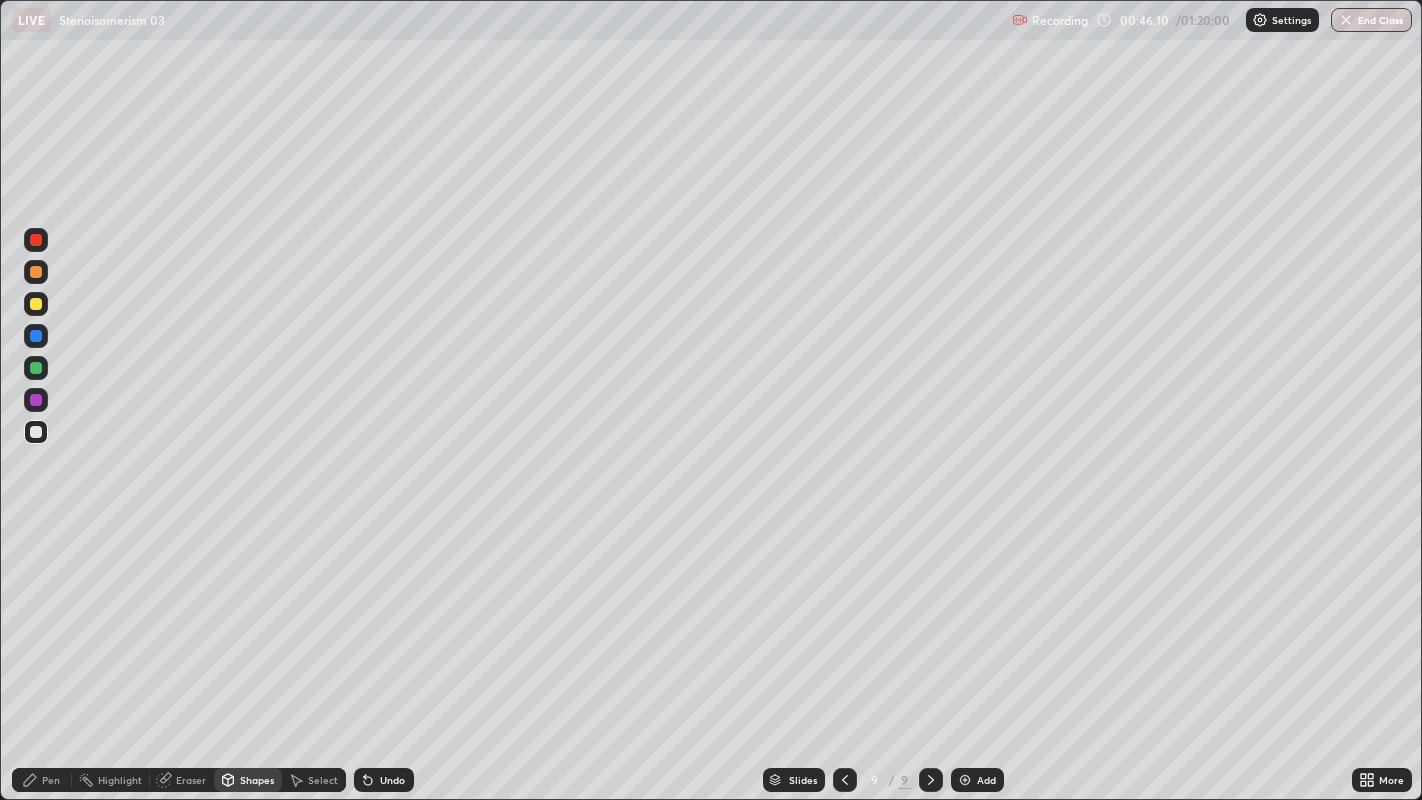 click on "Pen" at bounding box center [51, 780] 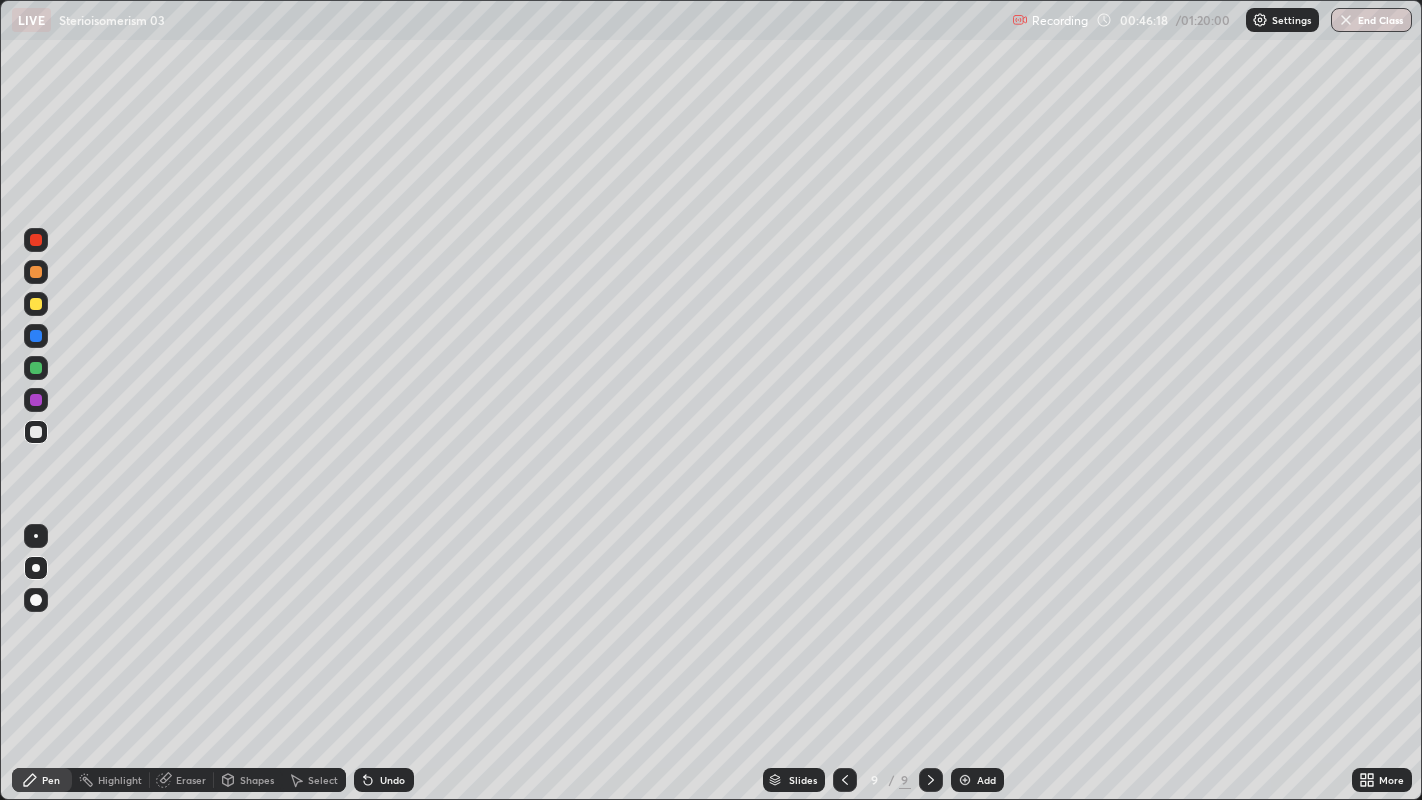 click at bounding box center (36, 272) 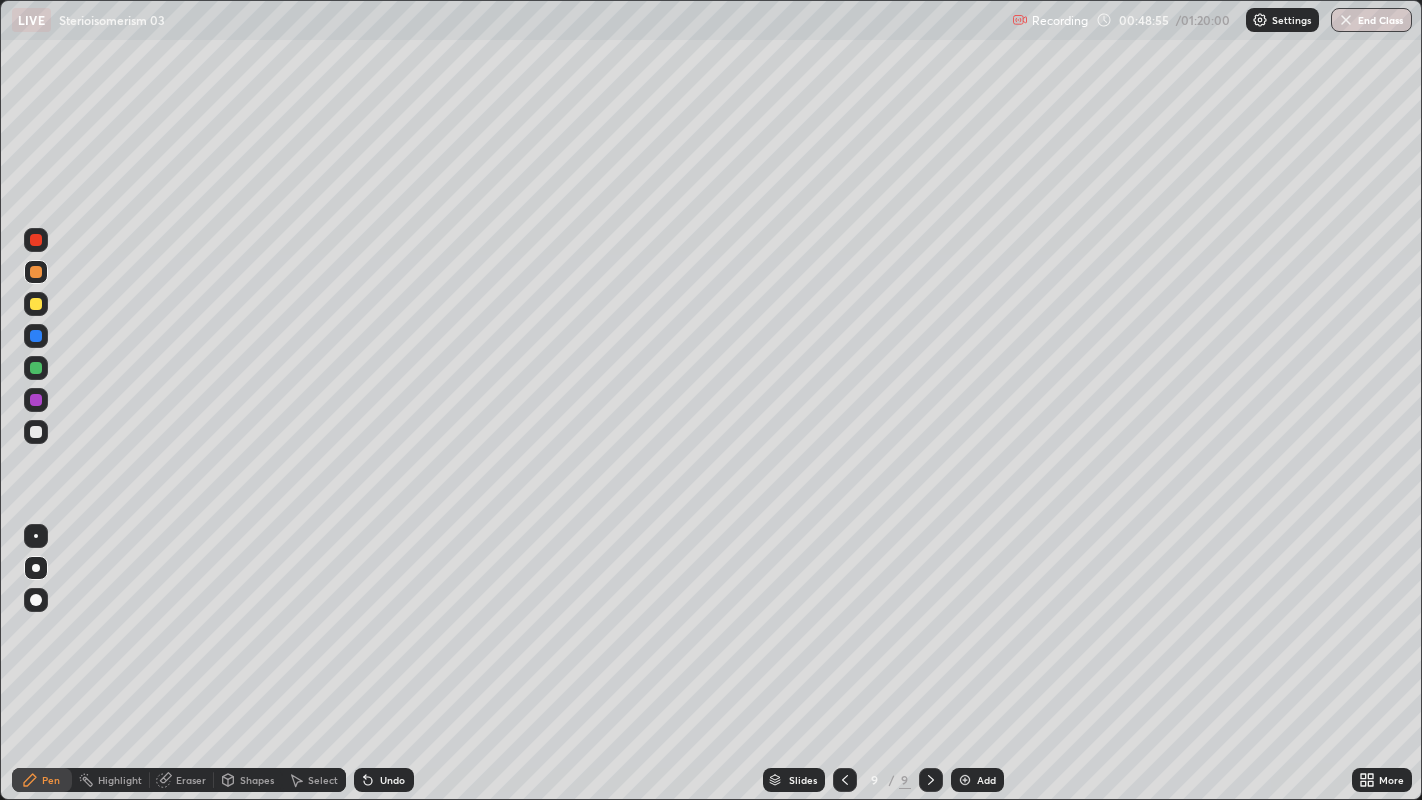 click at bounding box center [36, 368] 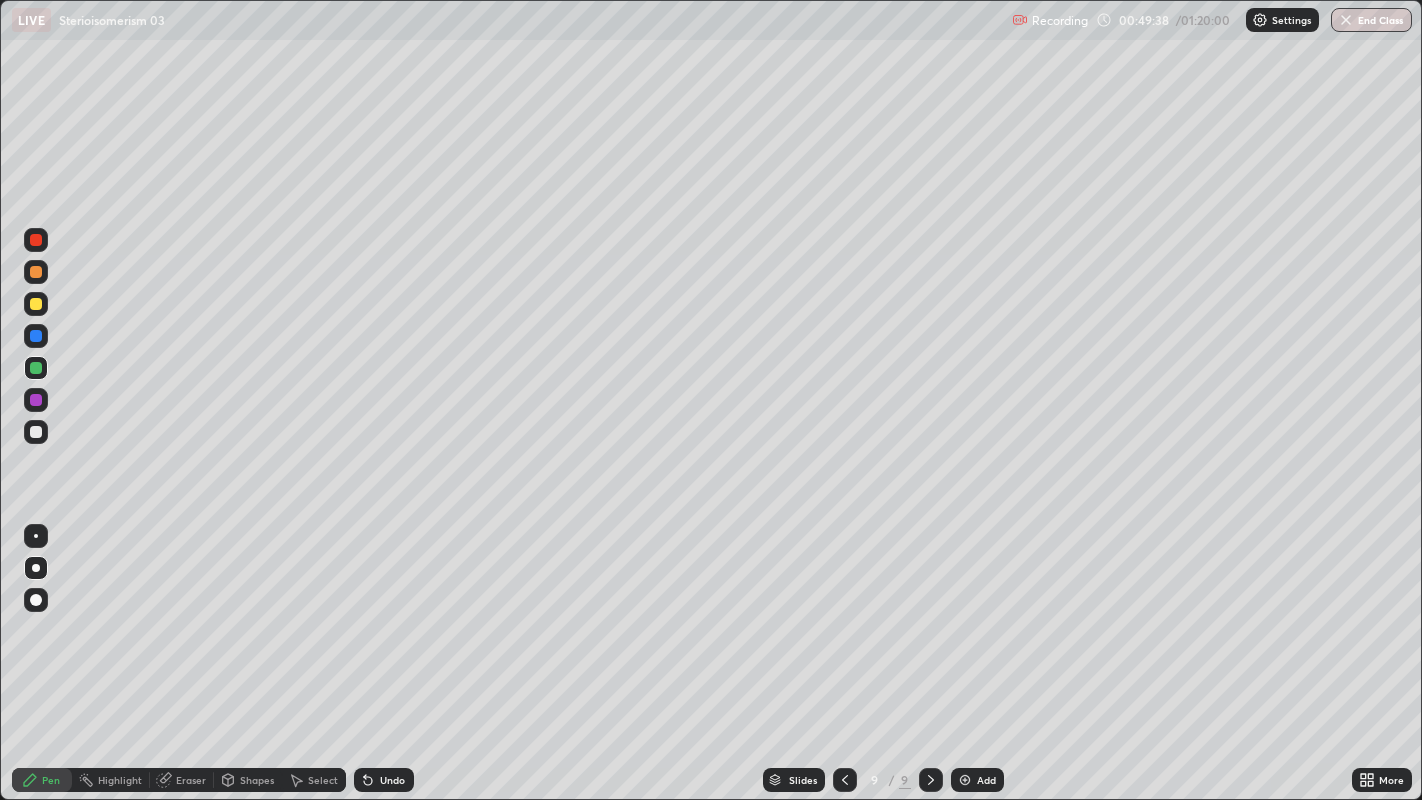 click at bounding box center (36, 368) 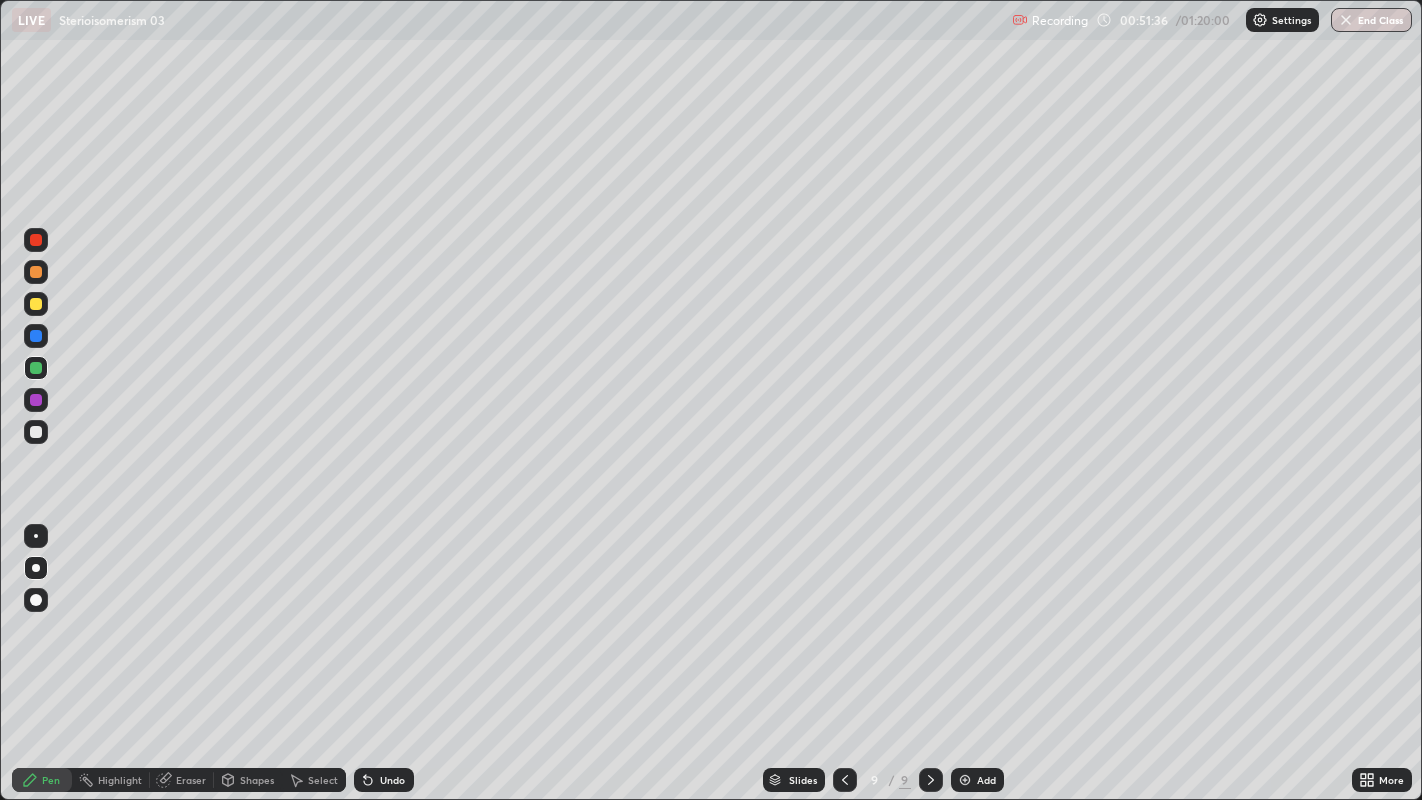 click at bounding box center (965, 780) 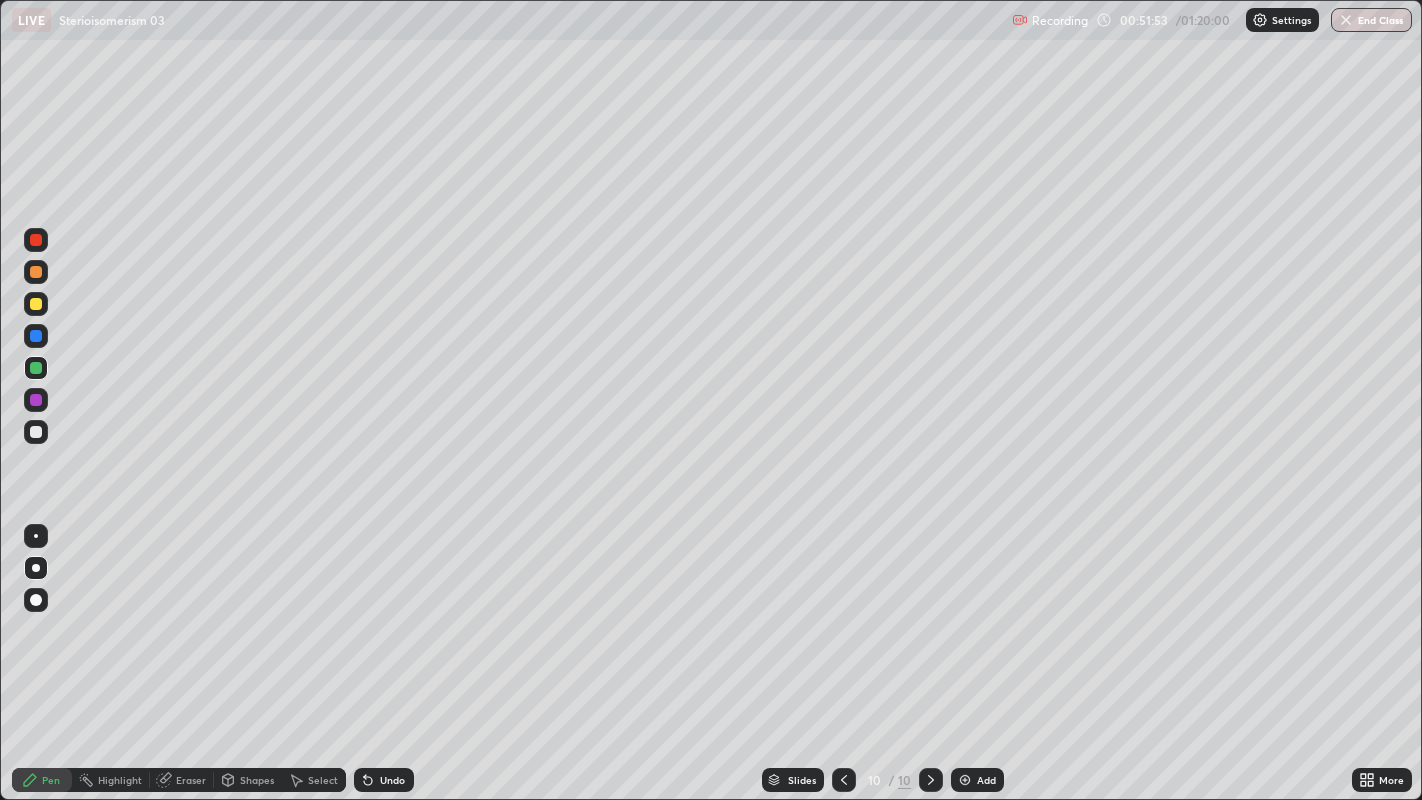 click at bounding box center (36, 432) 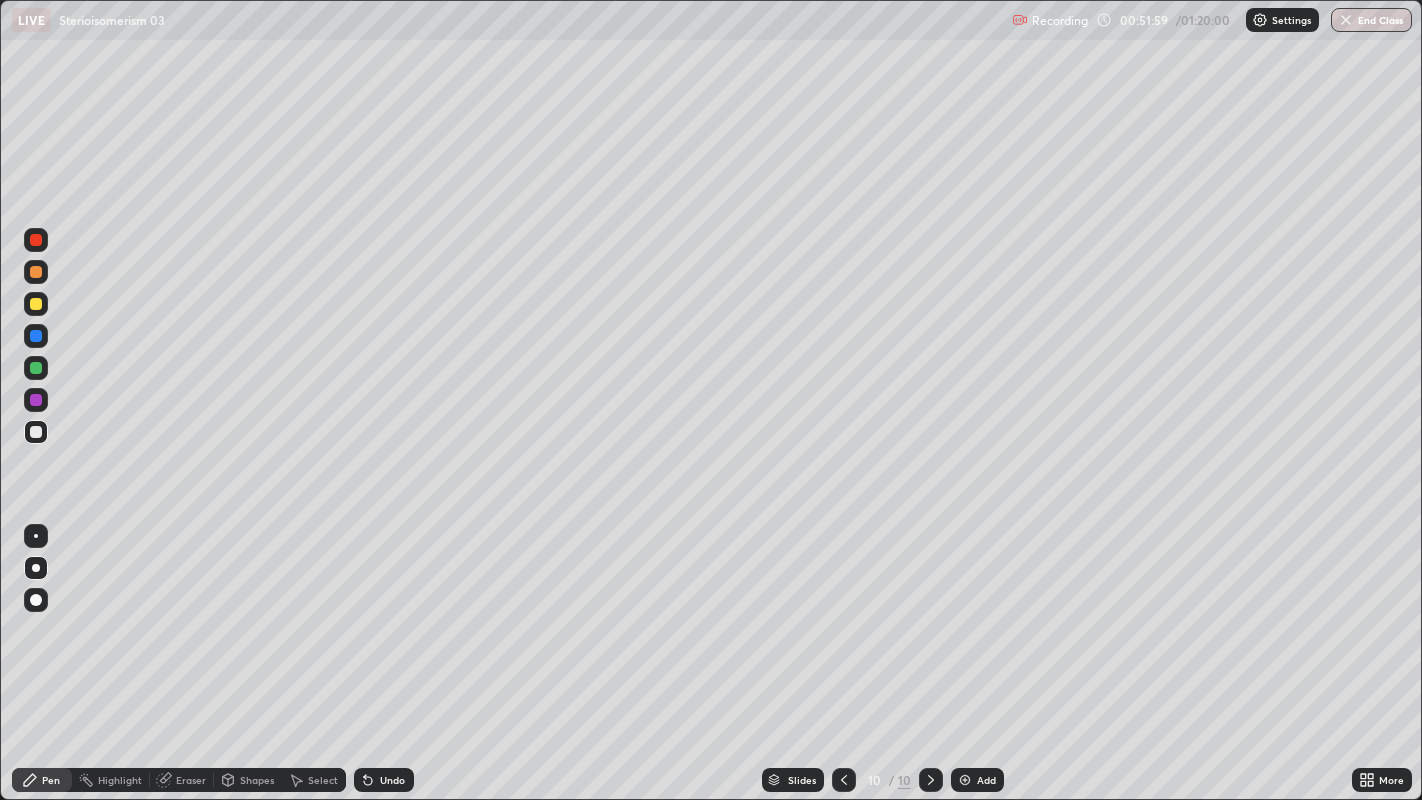 click on "Shapes" at bounding box center (257, 780) 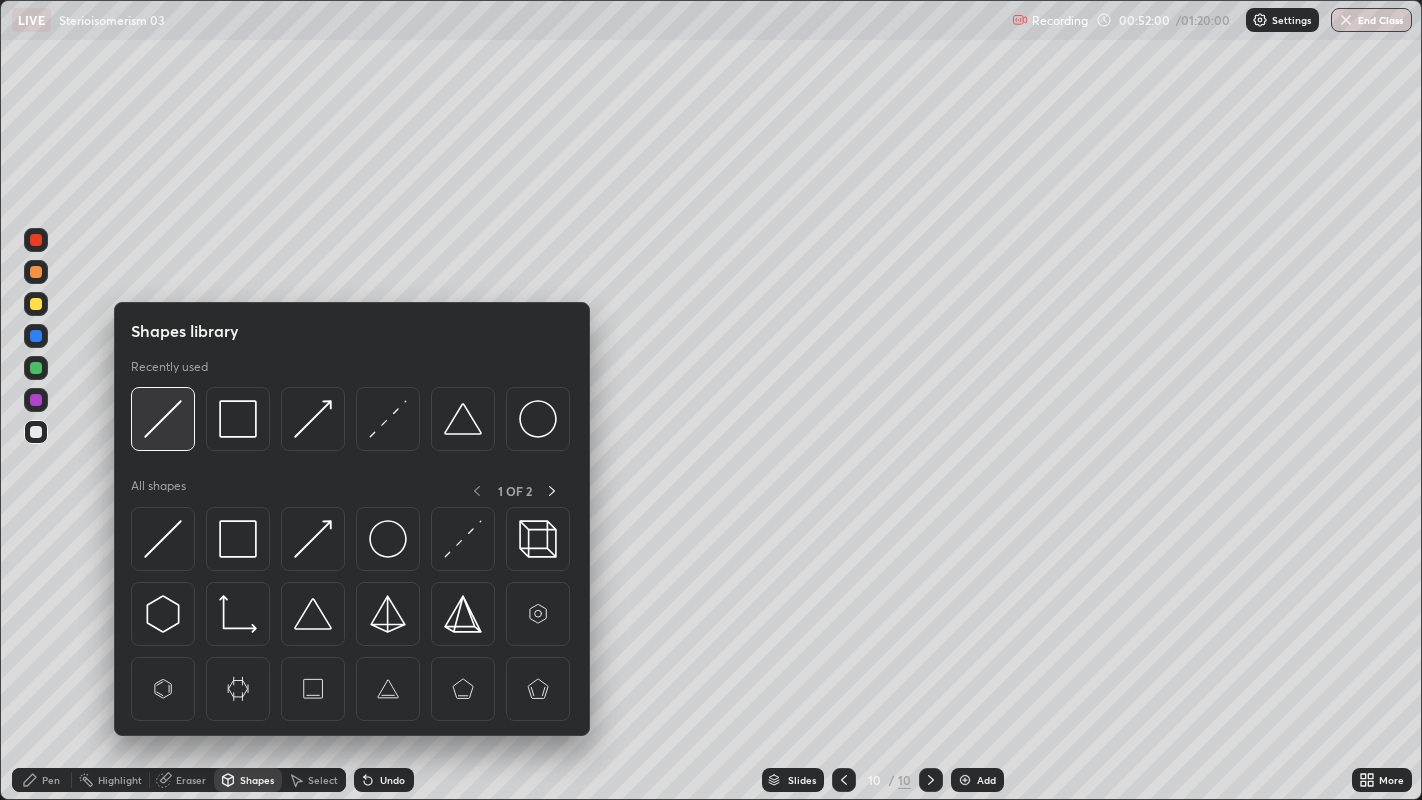click at bounding box center [163, 419] 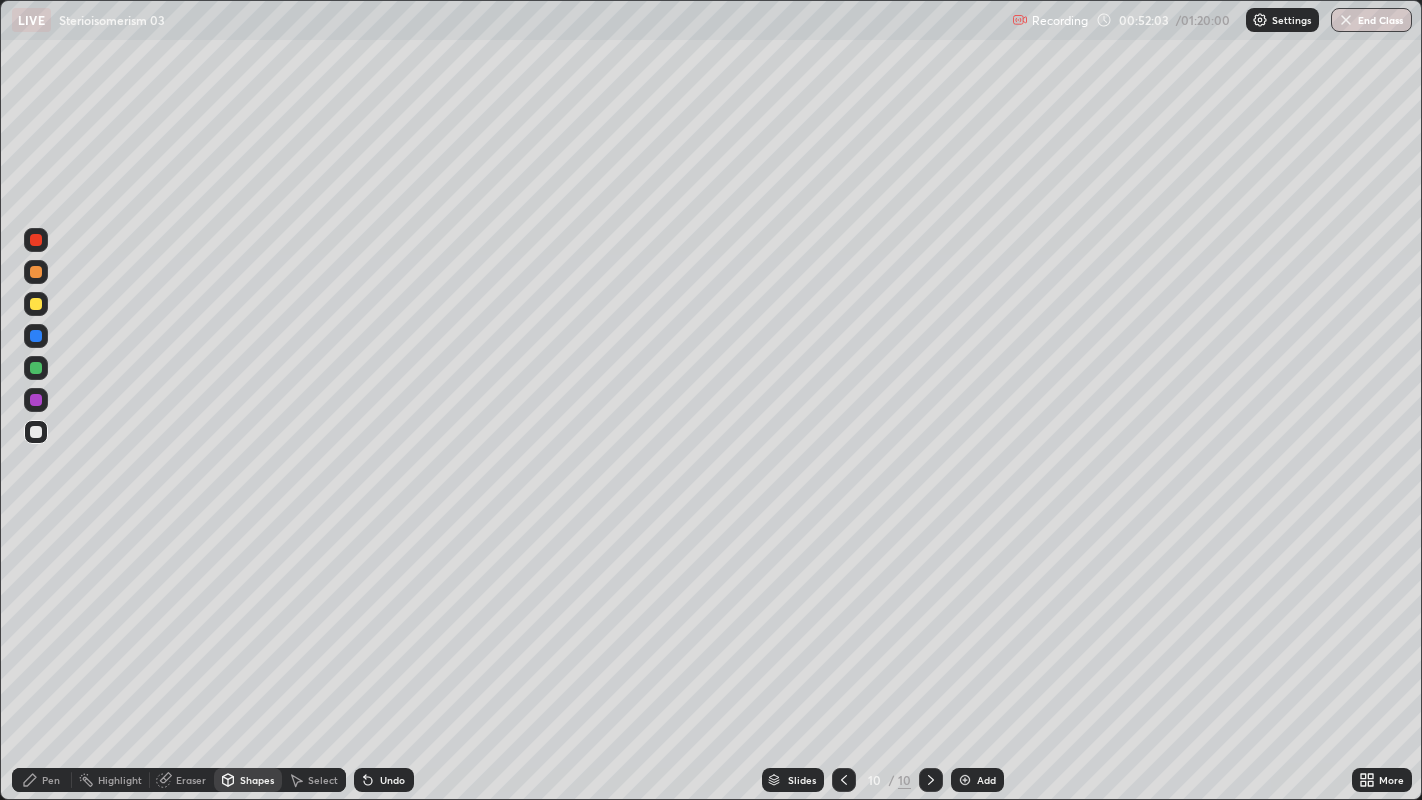 click on "Pen" at bounding box center (51, 780) 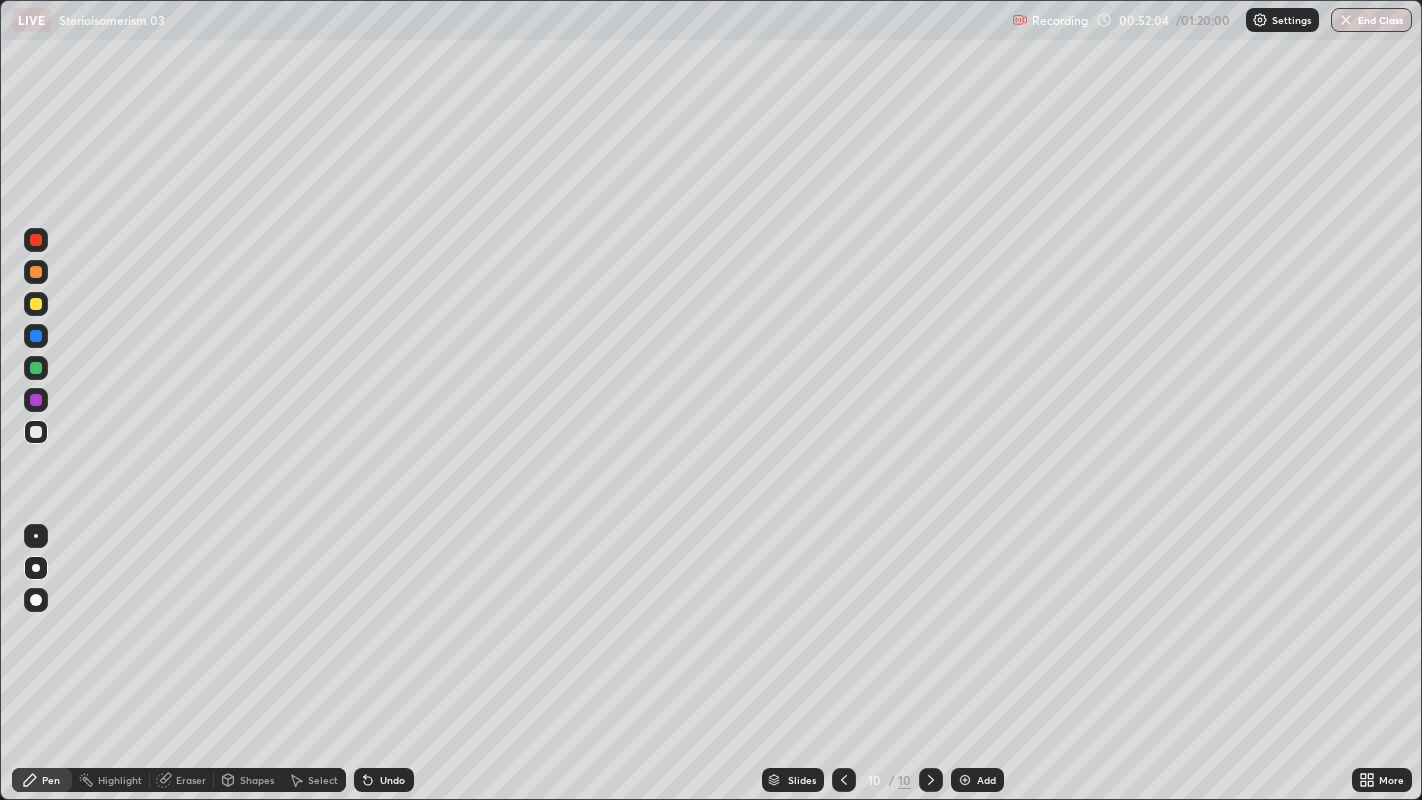 click at bounding box center [36, 432] 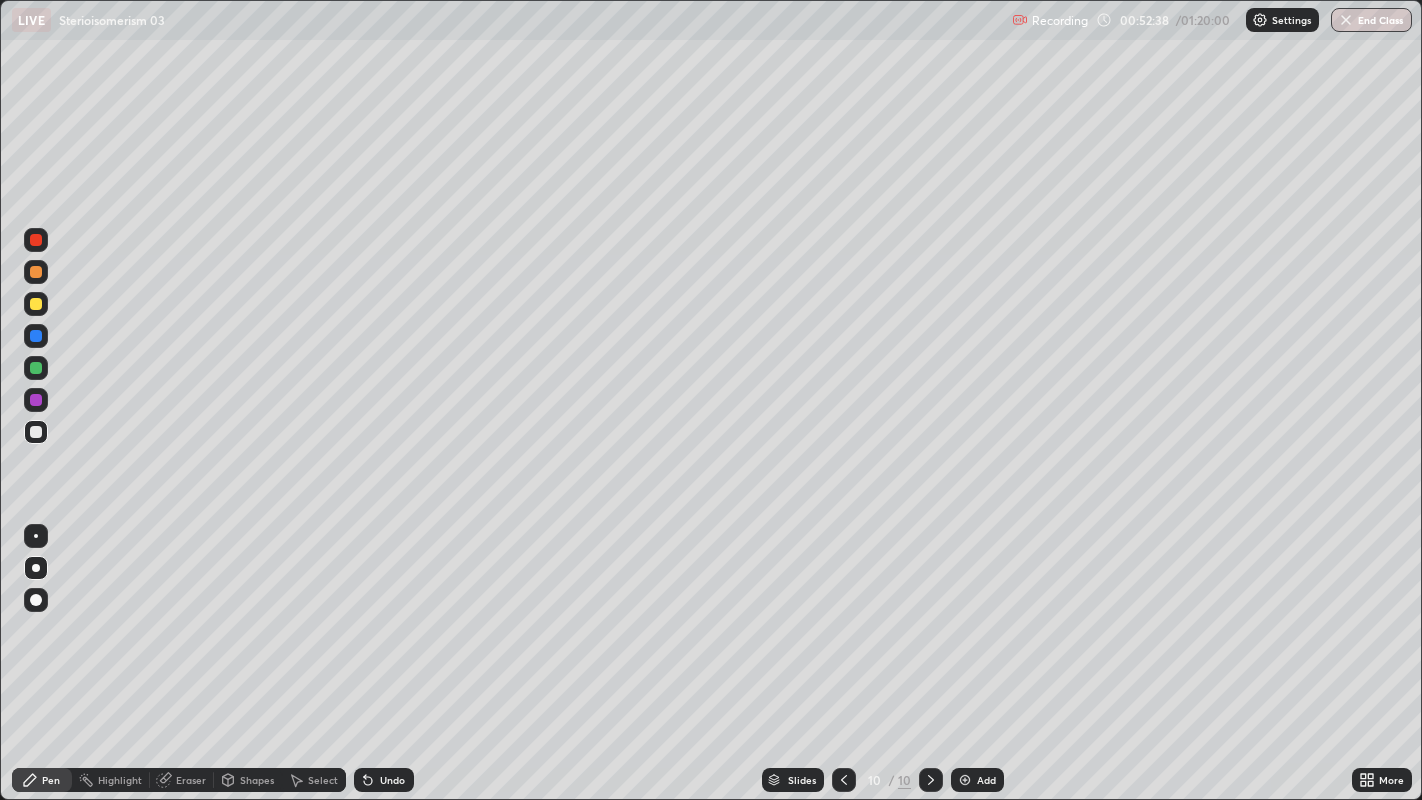 click at bounding box center [36, 272] 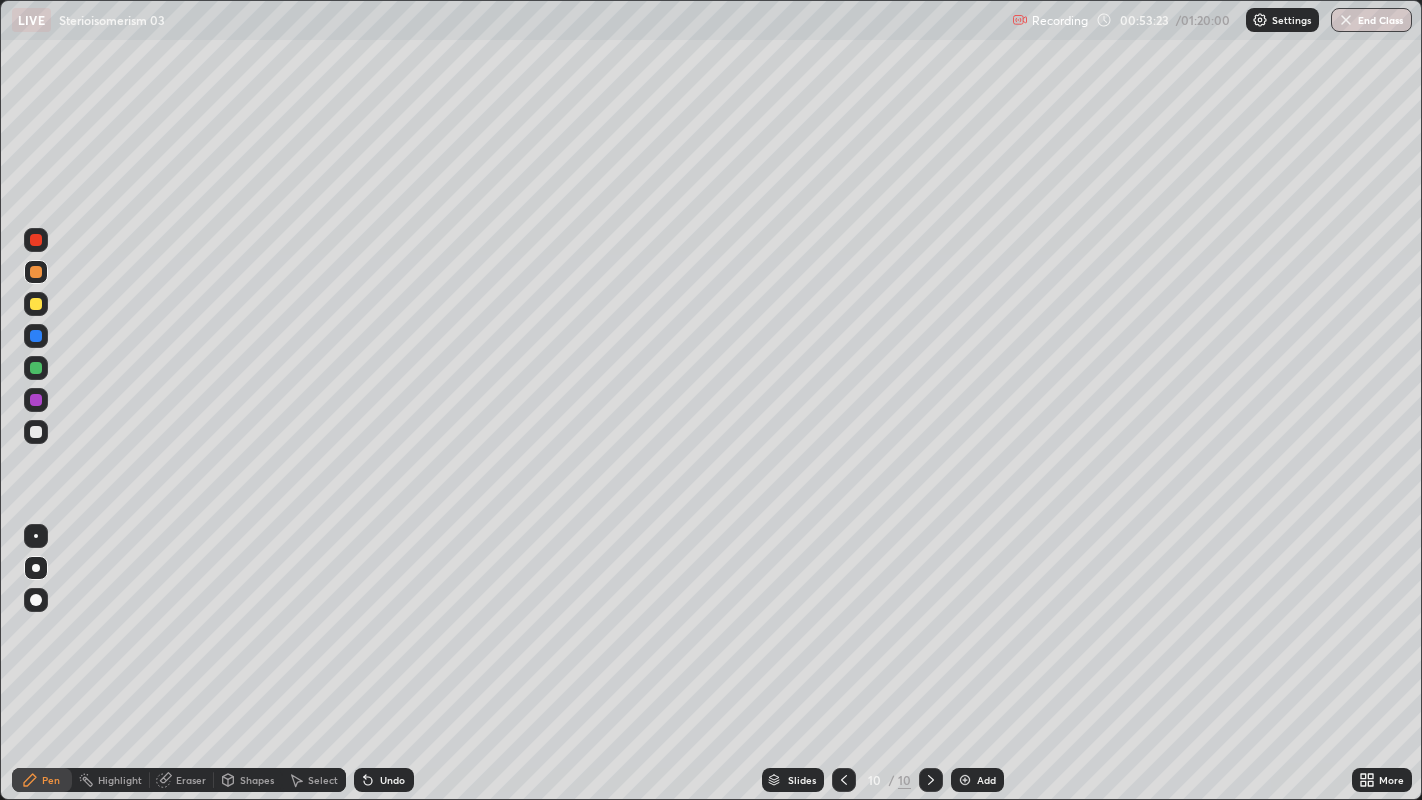 click at bounding box center [36, 432] 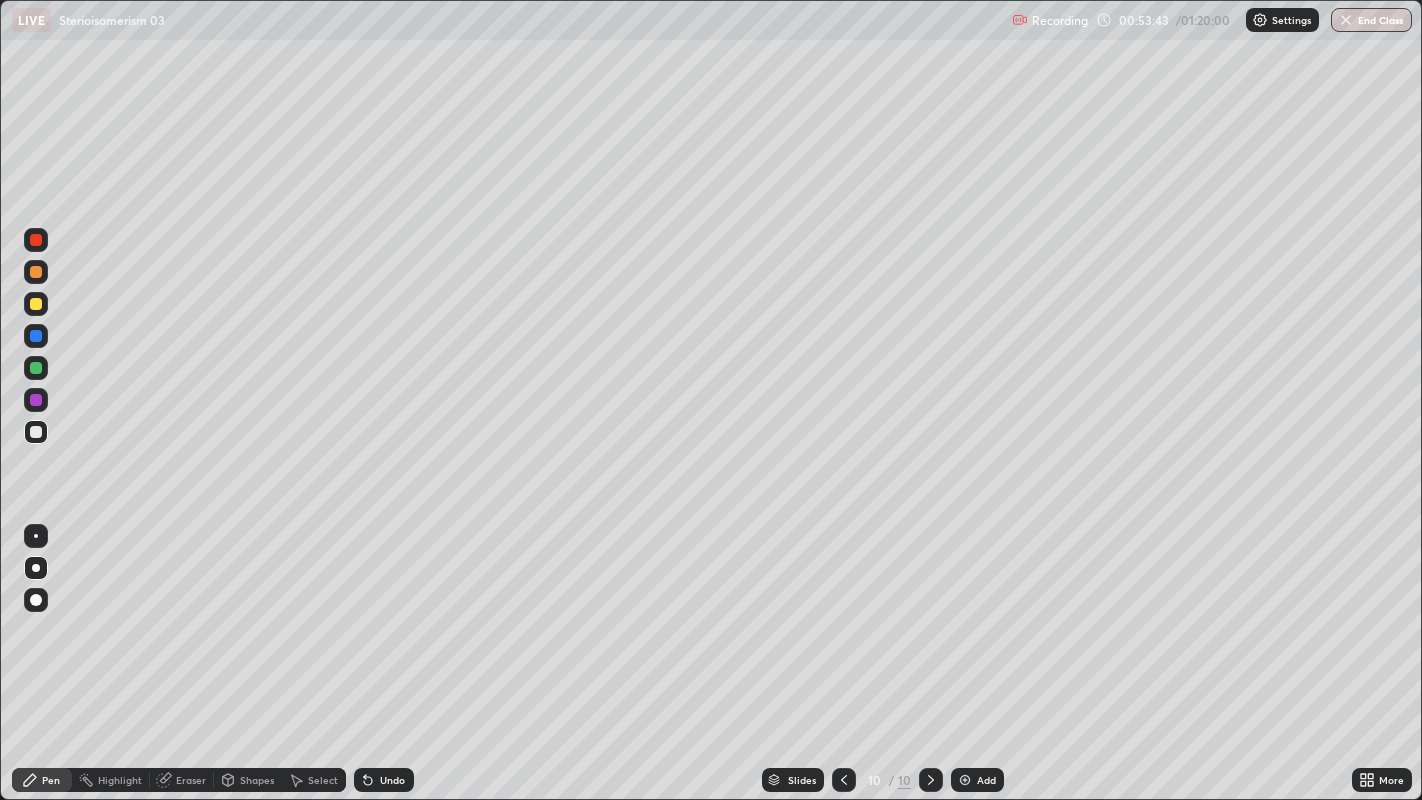 click on "Shapes" at bounding box center (257, 780) 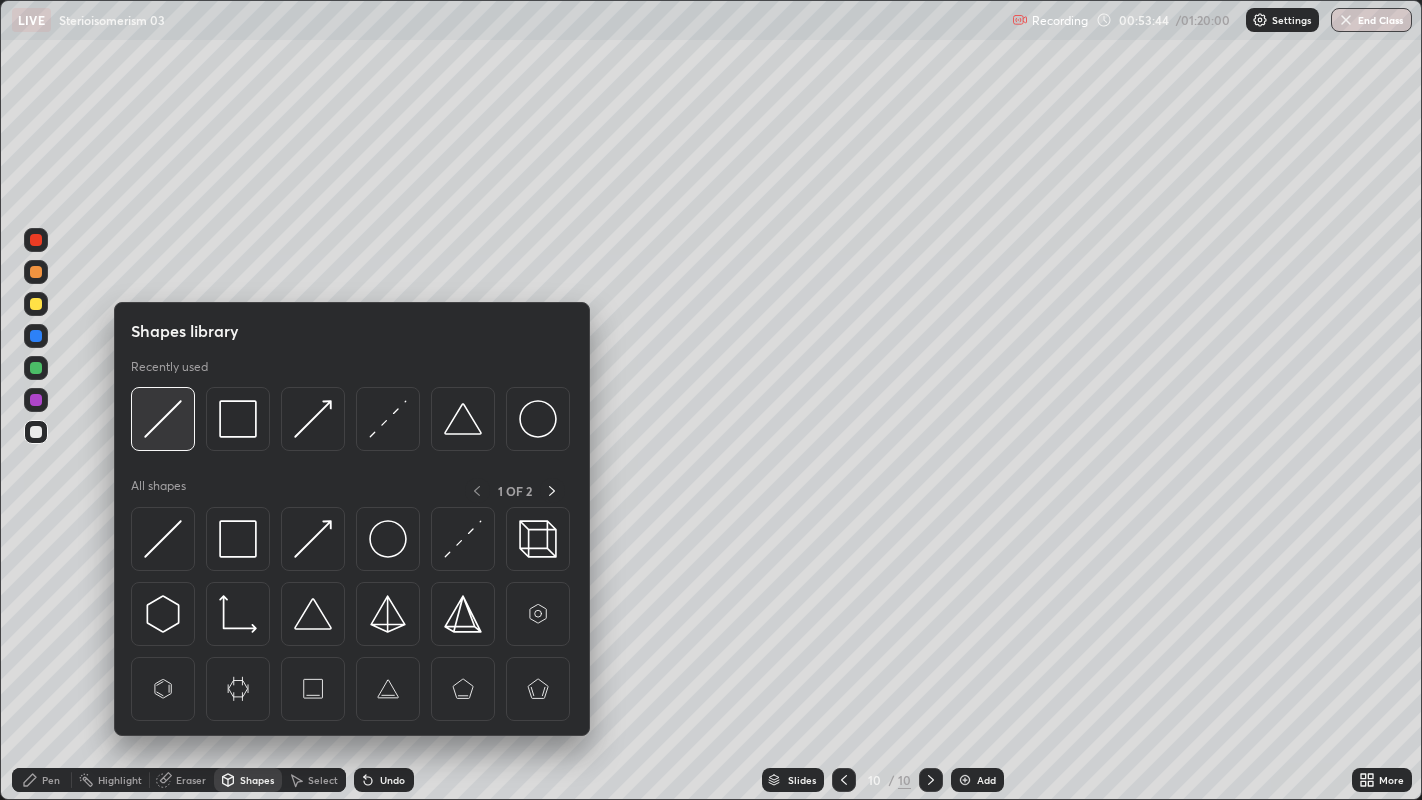 click at bounding box center (163, 419) 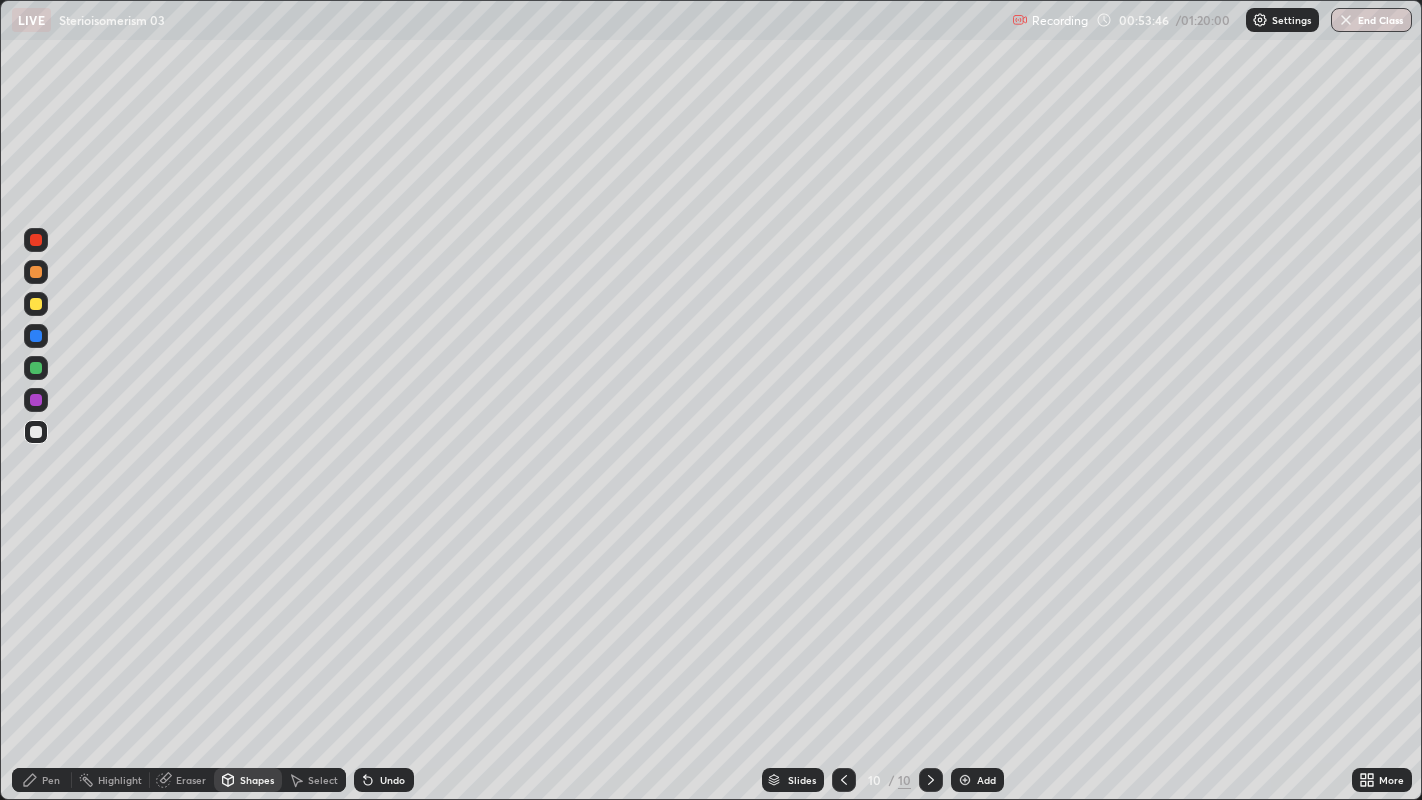 click on "Pen" at bounding box center [42, 780] 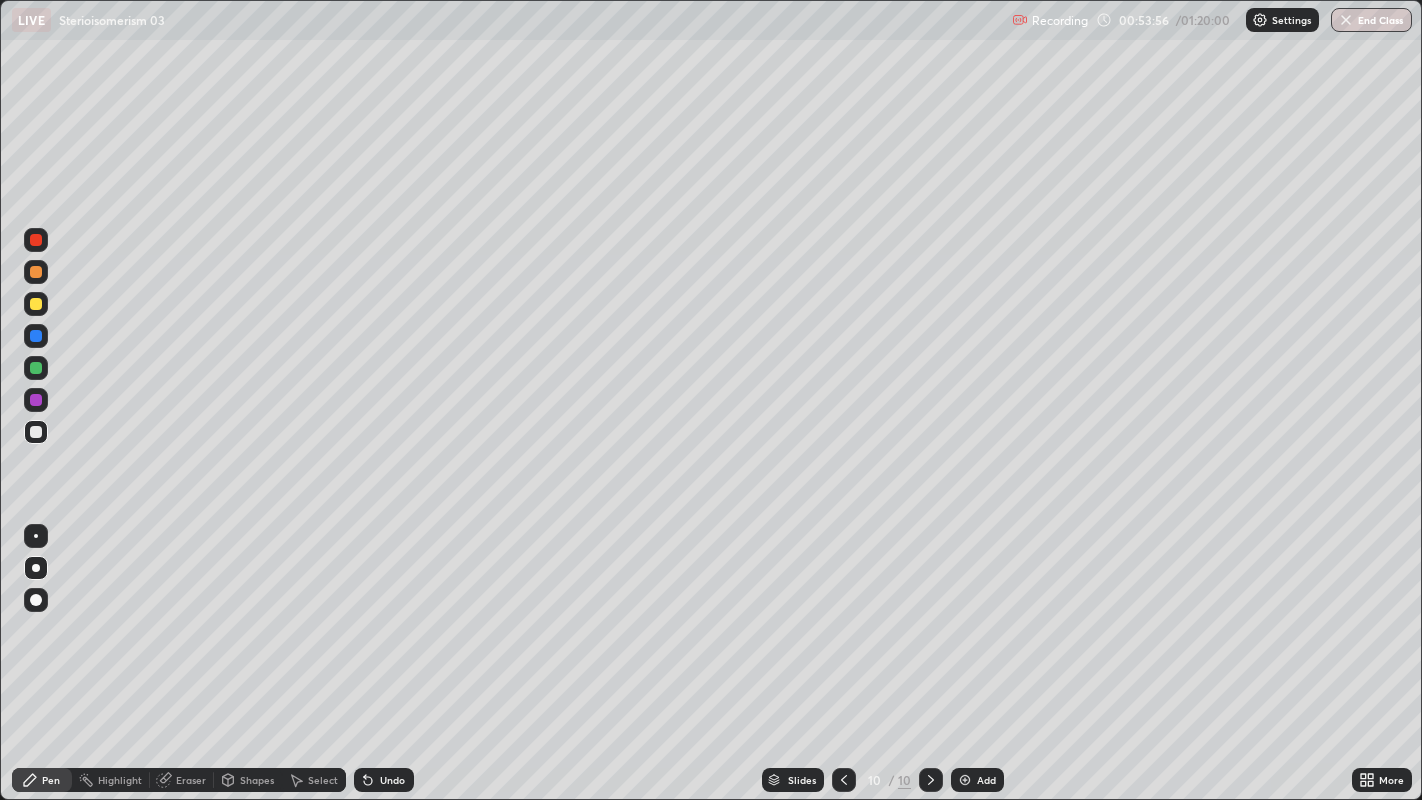 click on "Eraser" at bounding box center [191, 780] 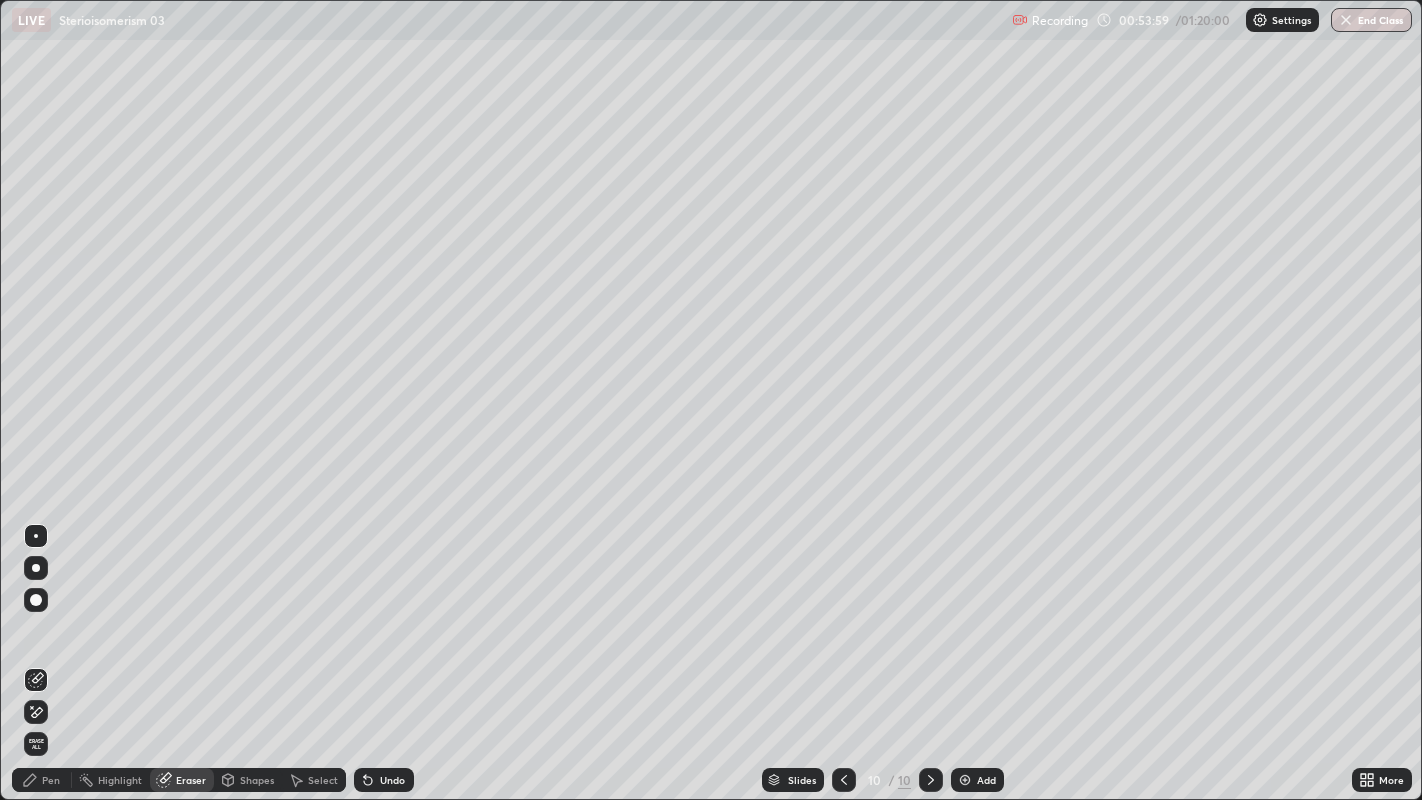 click on "Pen" at bounding box center [42, 780] 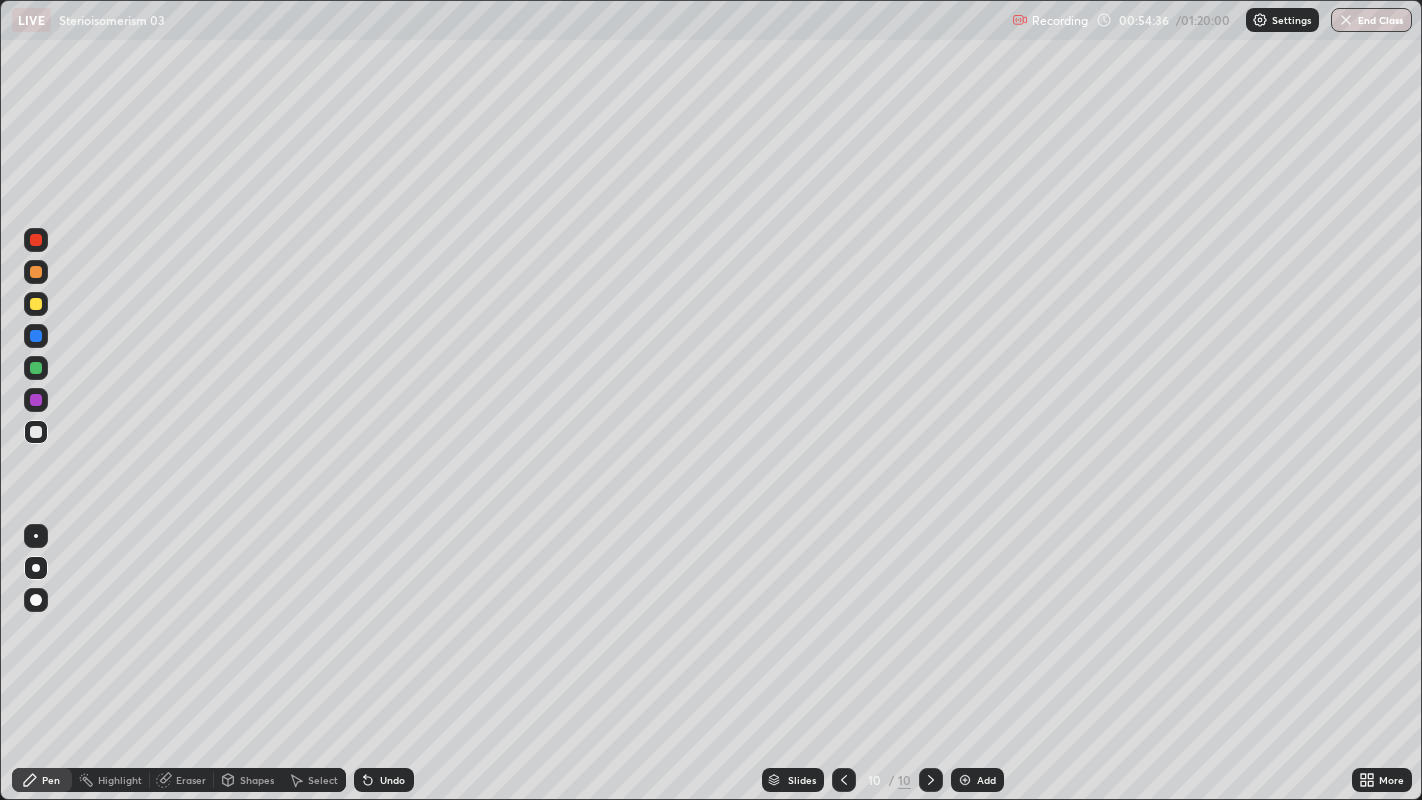 click on "Shapes" at bounding box center (248, 780) 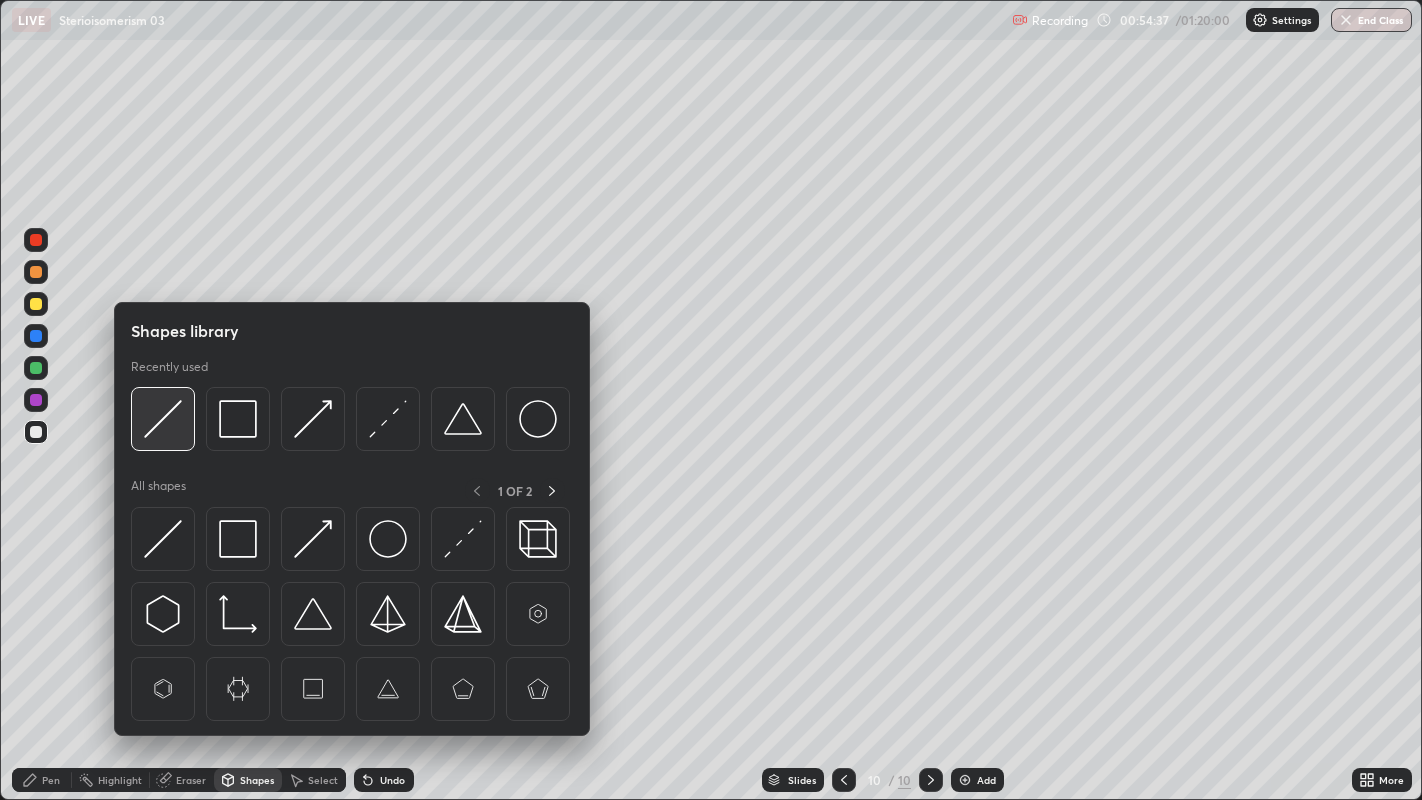 click at bounding box center [163, 419] 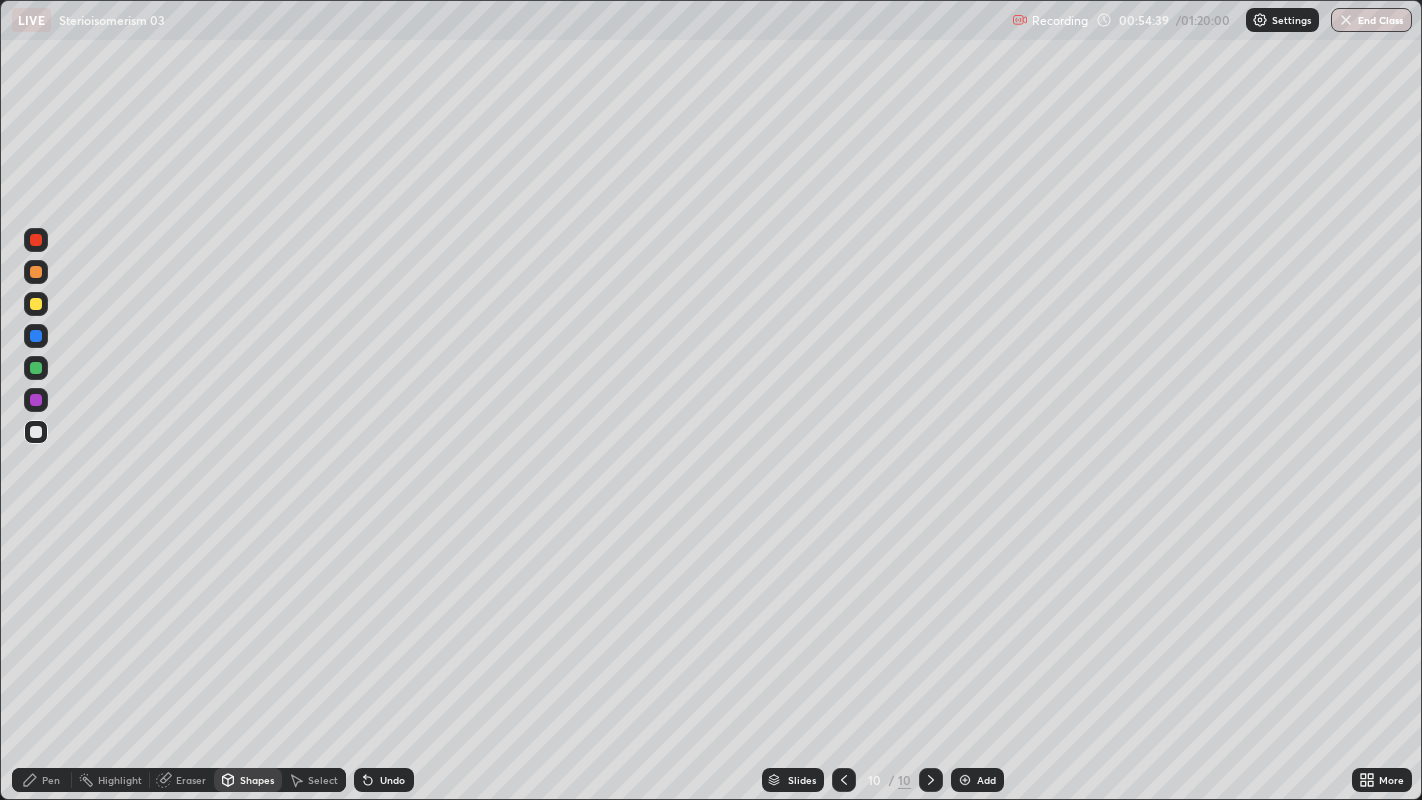 click on "Shapes" at bounding box center (257, 780) 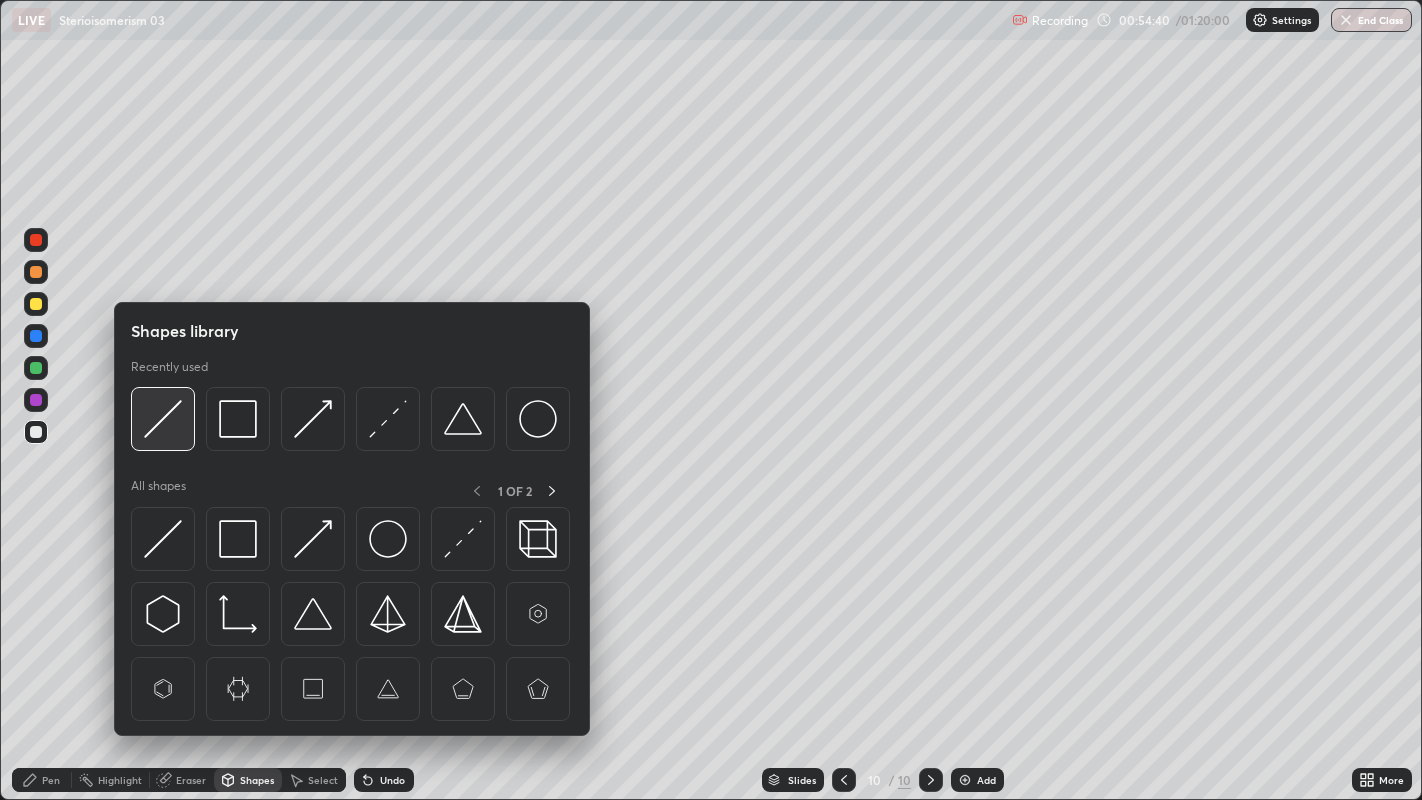 click at bounding box center (163, 419) 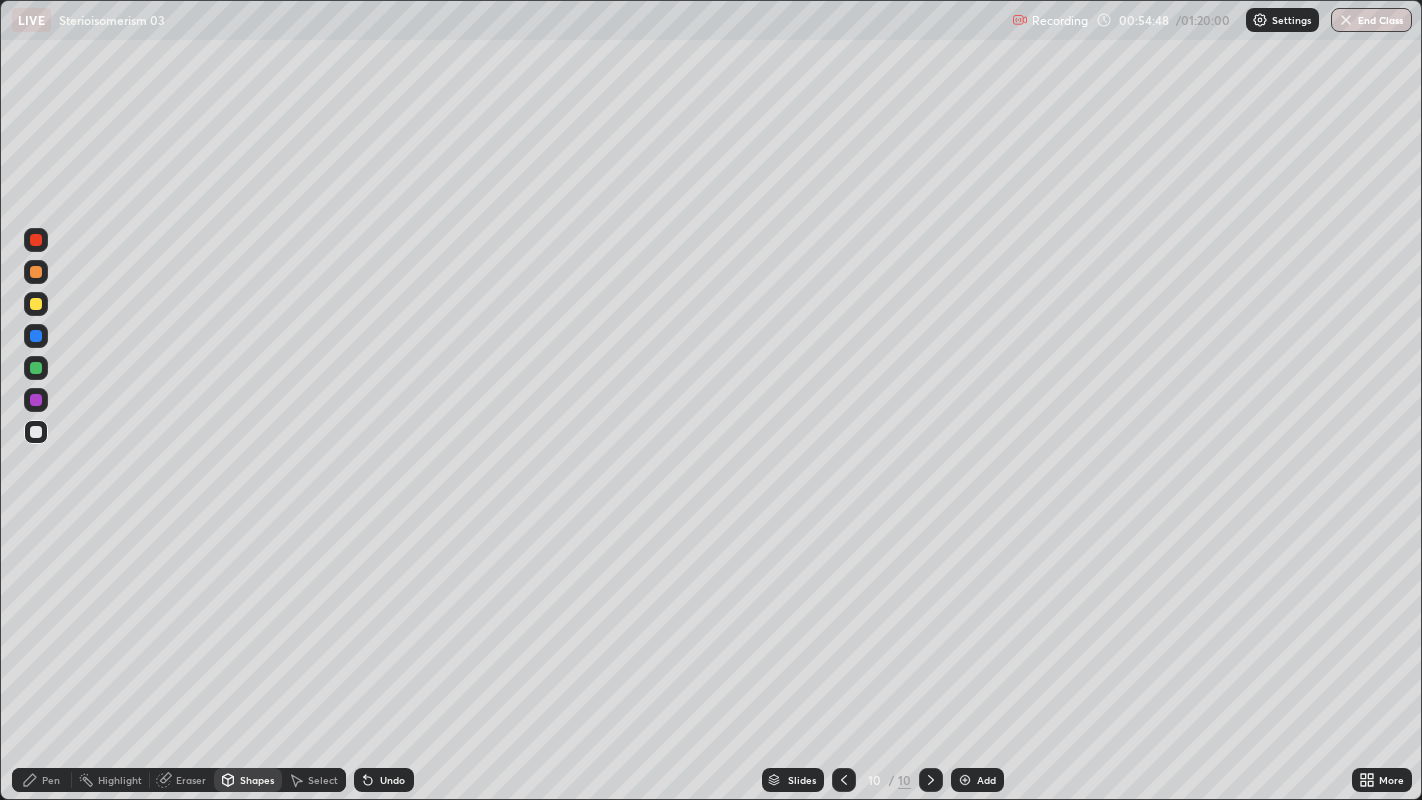 click on "Pen" at bounding box center (42, 780) 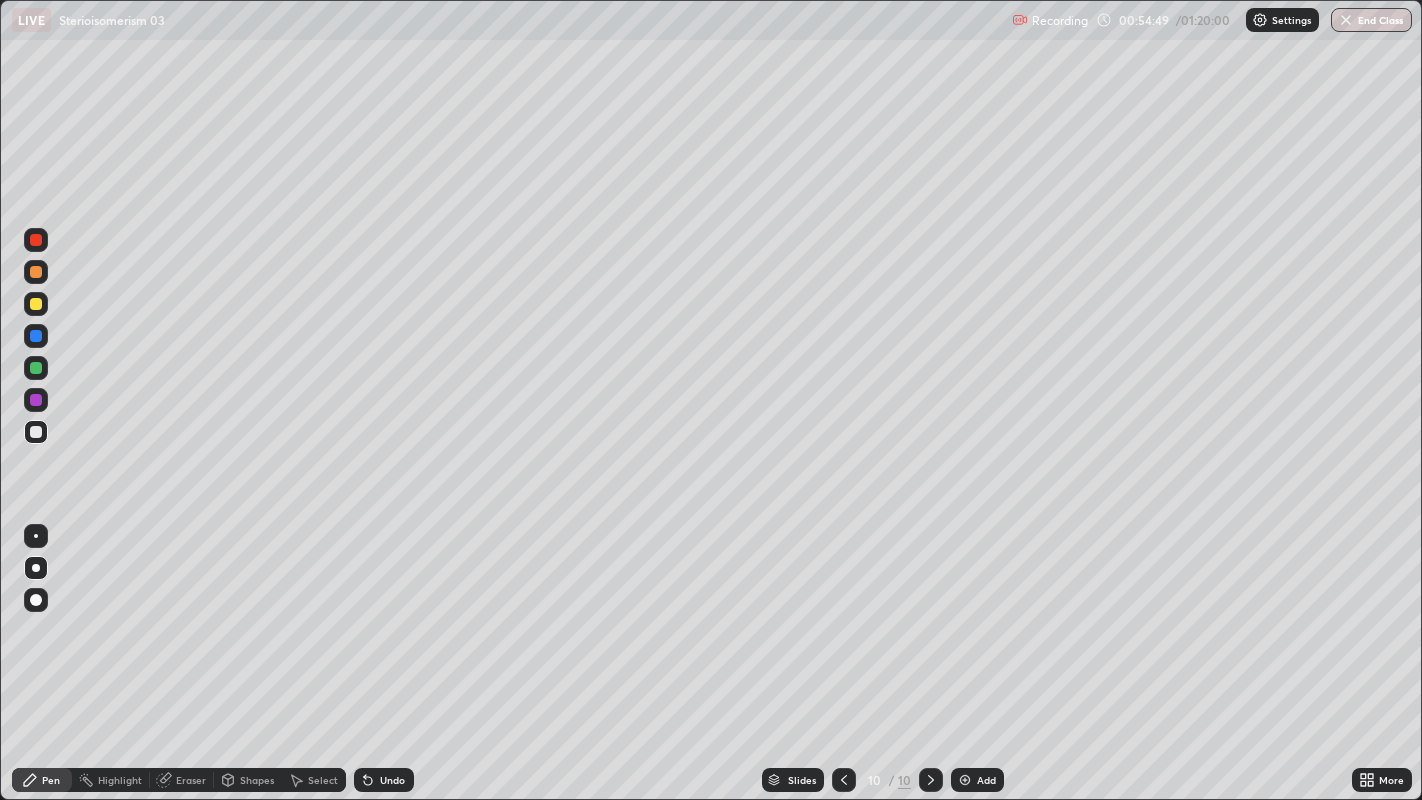 click at bounding box center (36, 272) 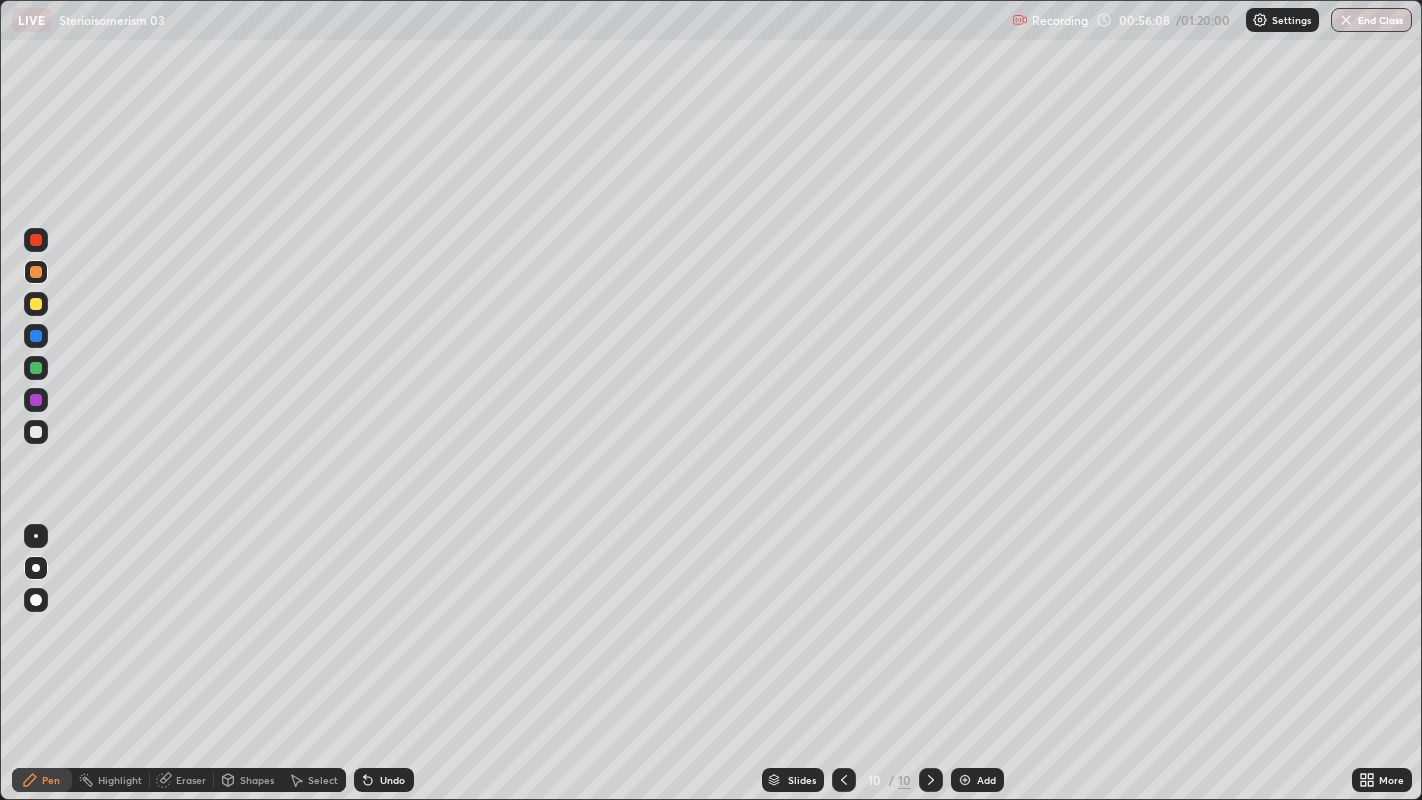 click at bounding box center [36, 368] 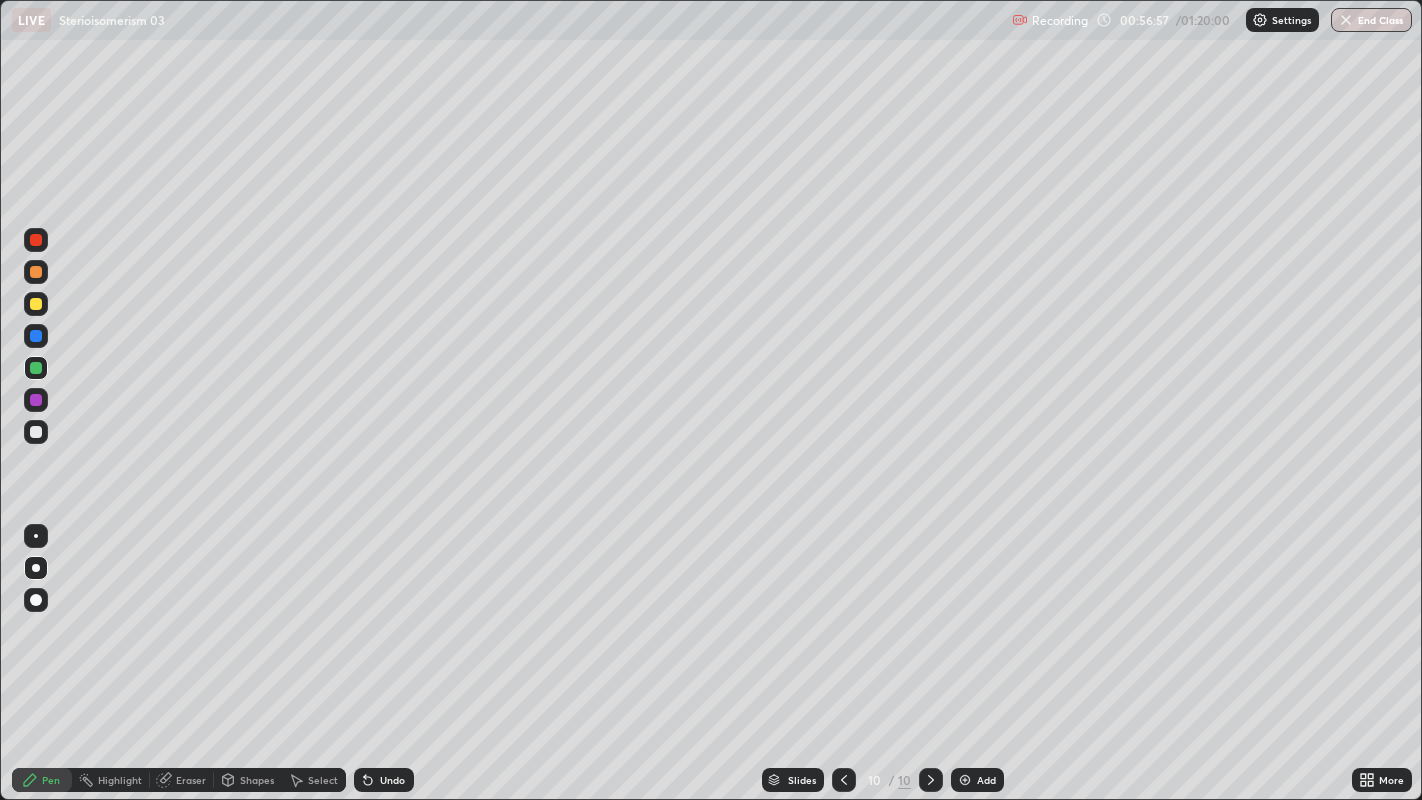 click at bounding box center (36, 400) 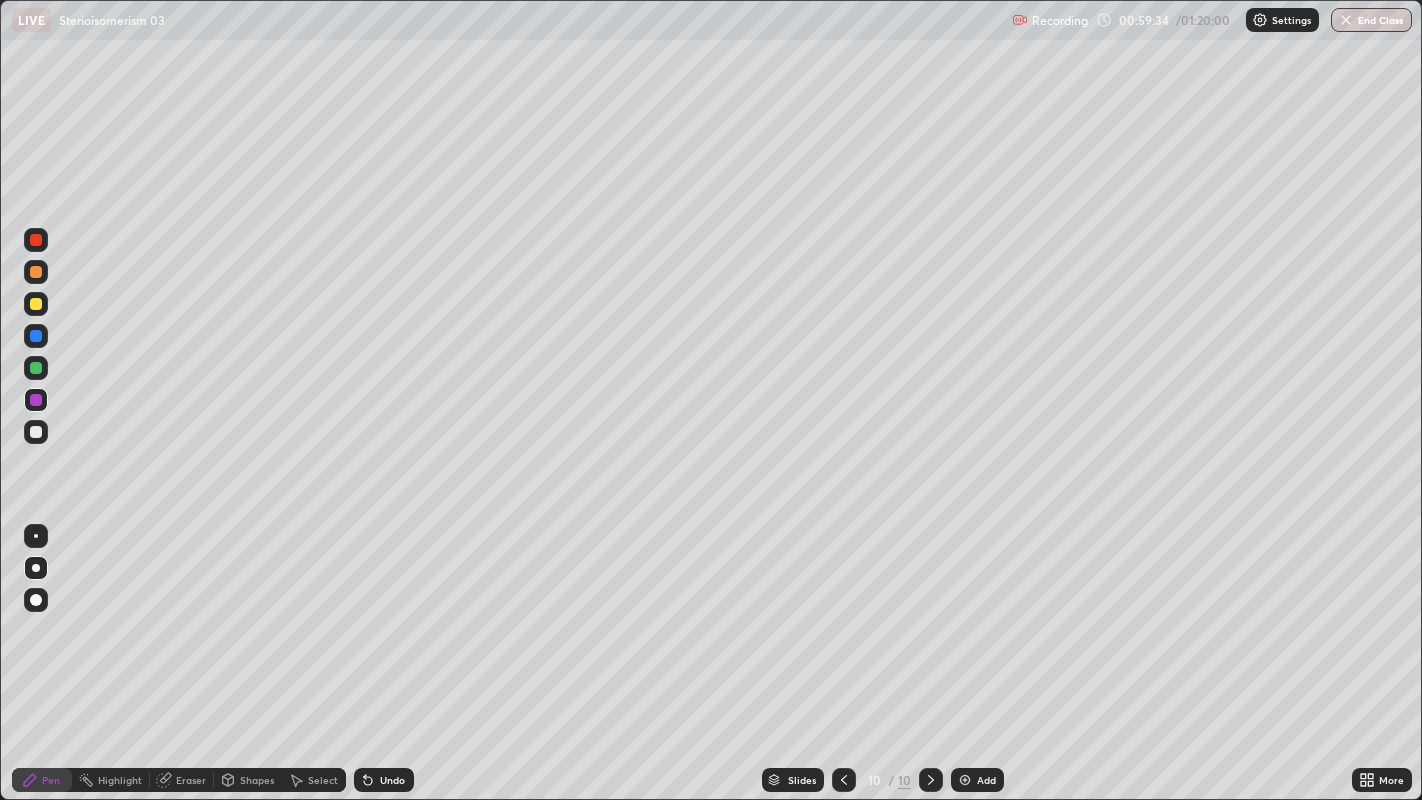 click on "Eraser" at bounding box center (191, 780) 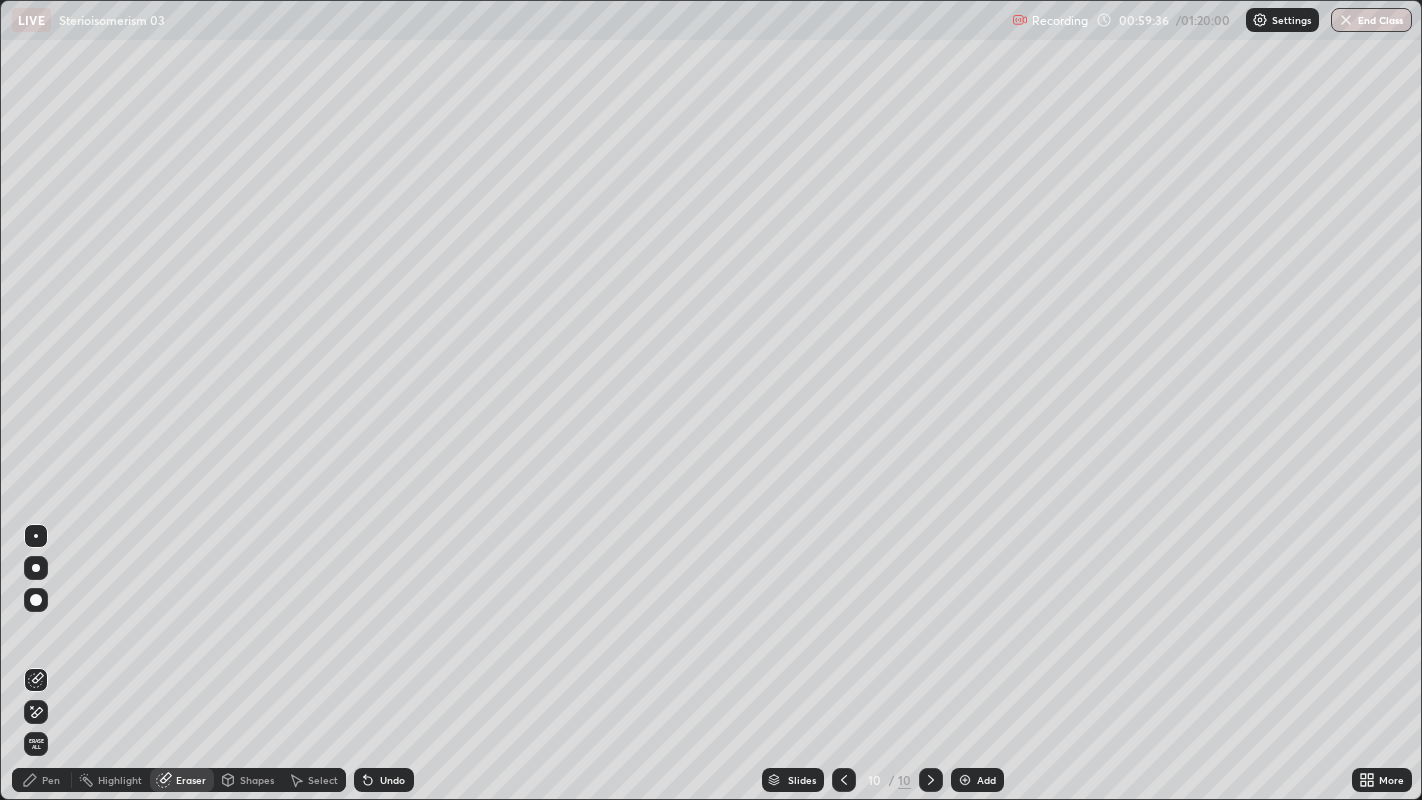 click on "Pen" at bounding box center (51, 780) 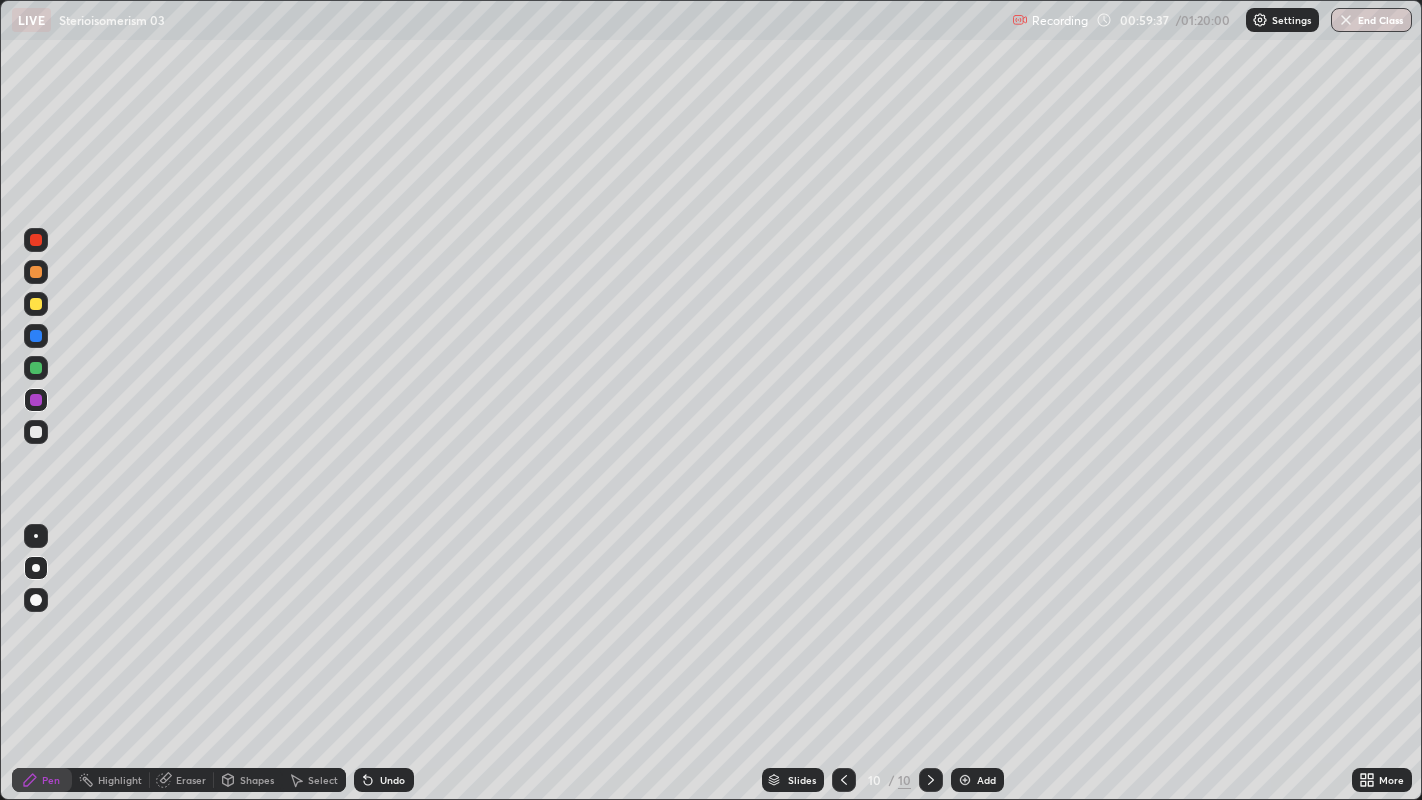 click at bounding box center [36, 368] 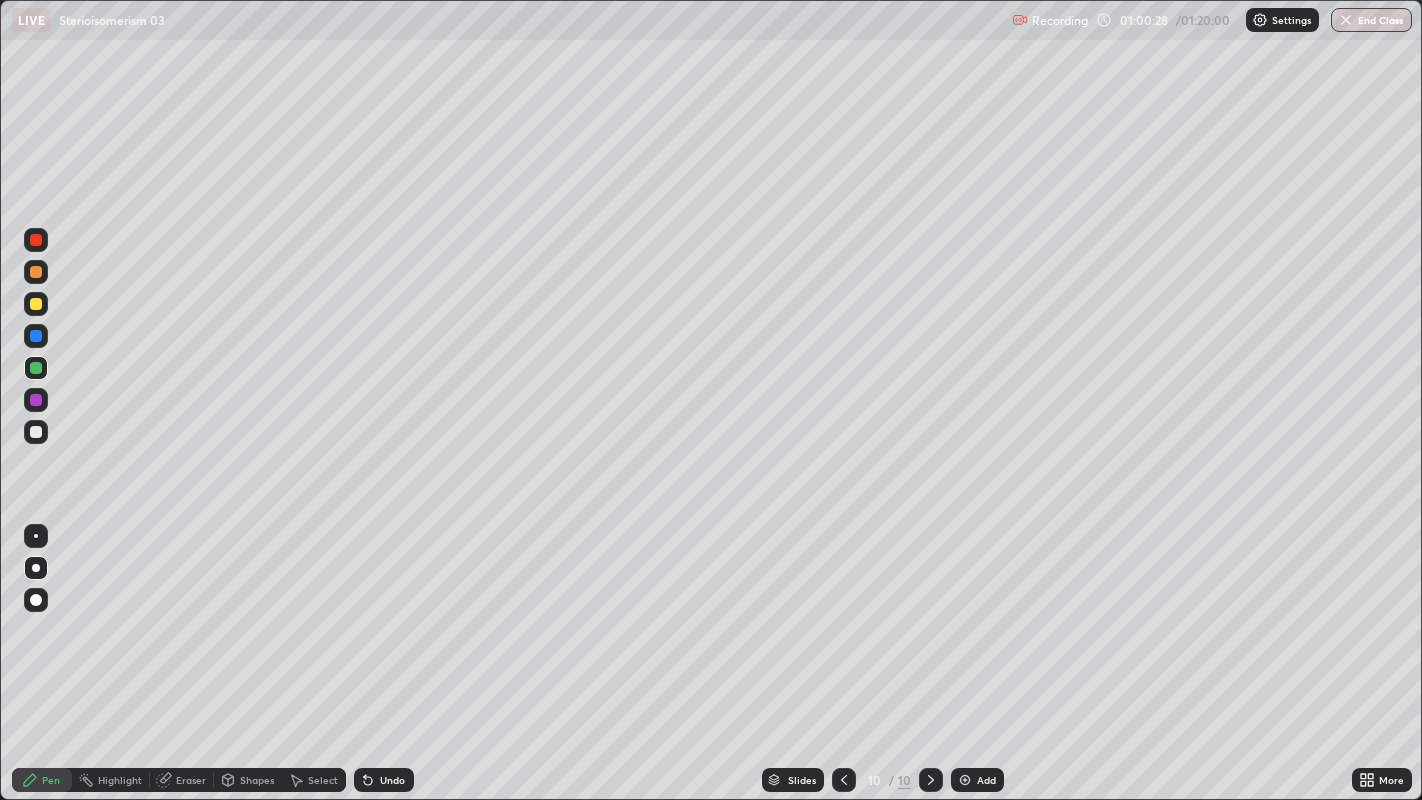 click on "Eraser" at bounding box center (191, 780) 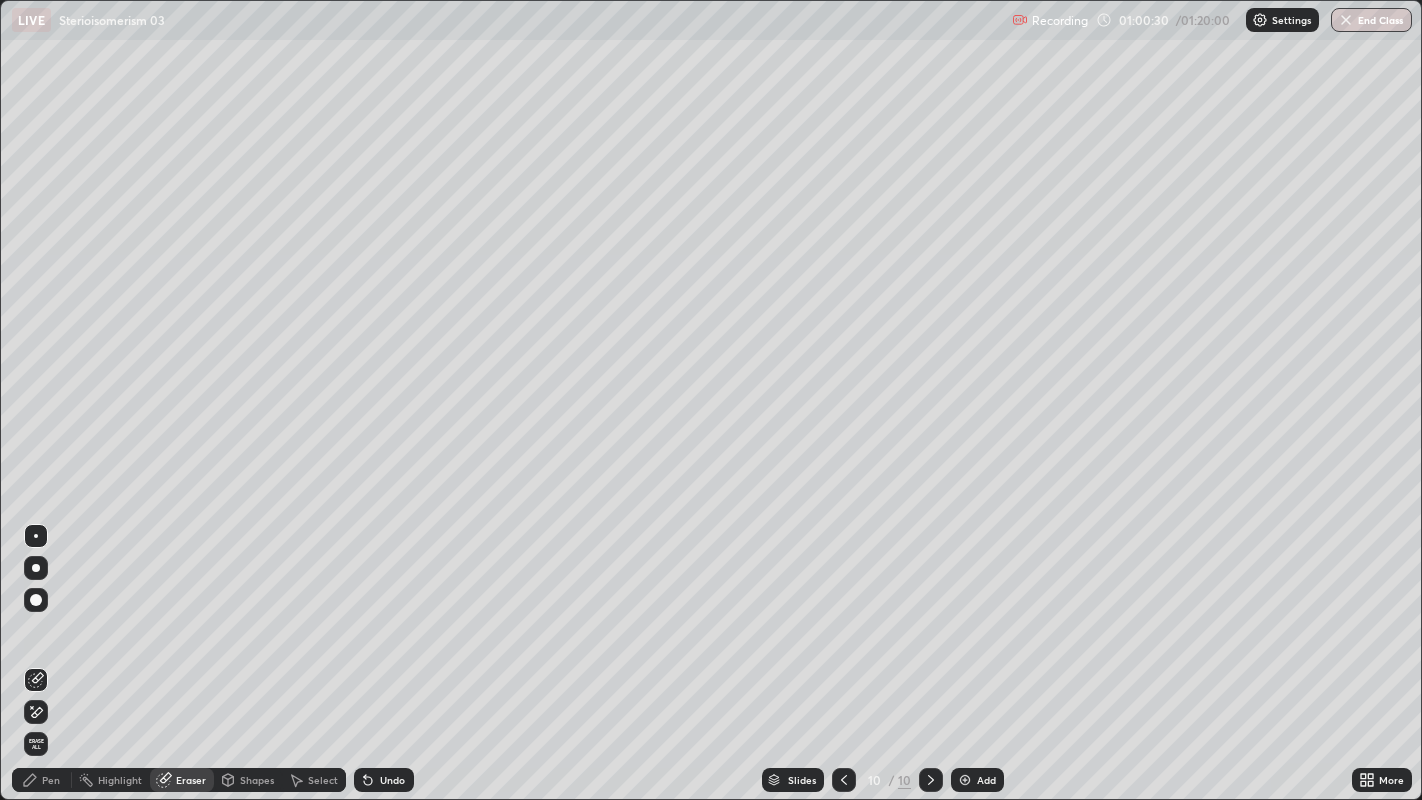 click on "Pen" at bounding box center (51, 780) 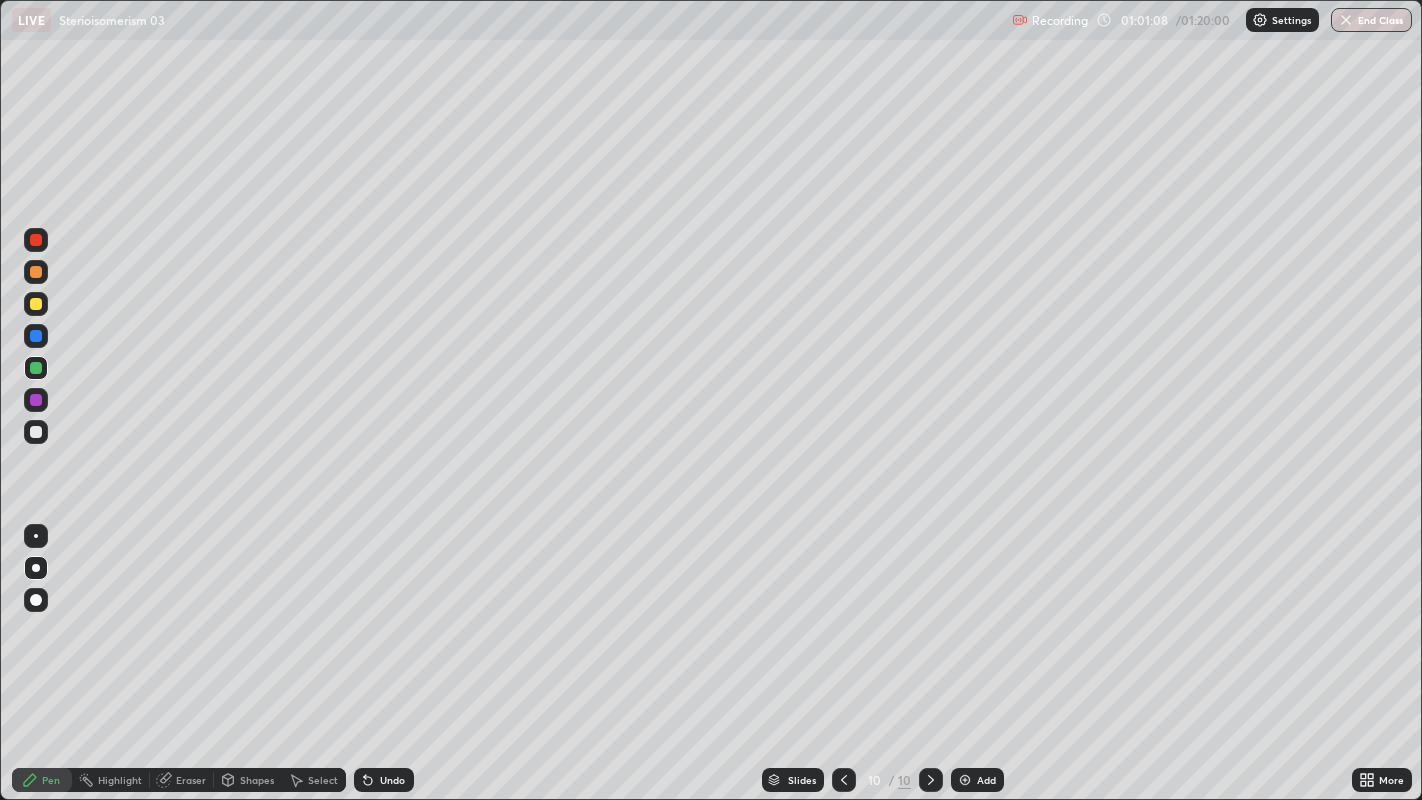 click at bounding box center [965, 780] 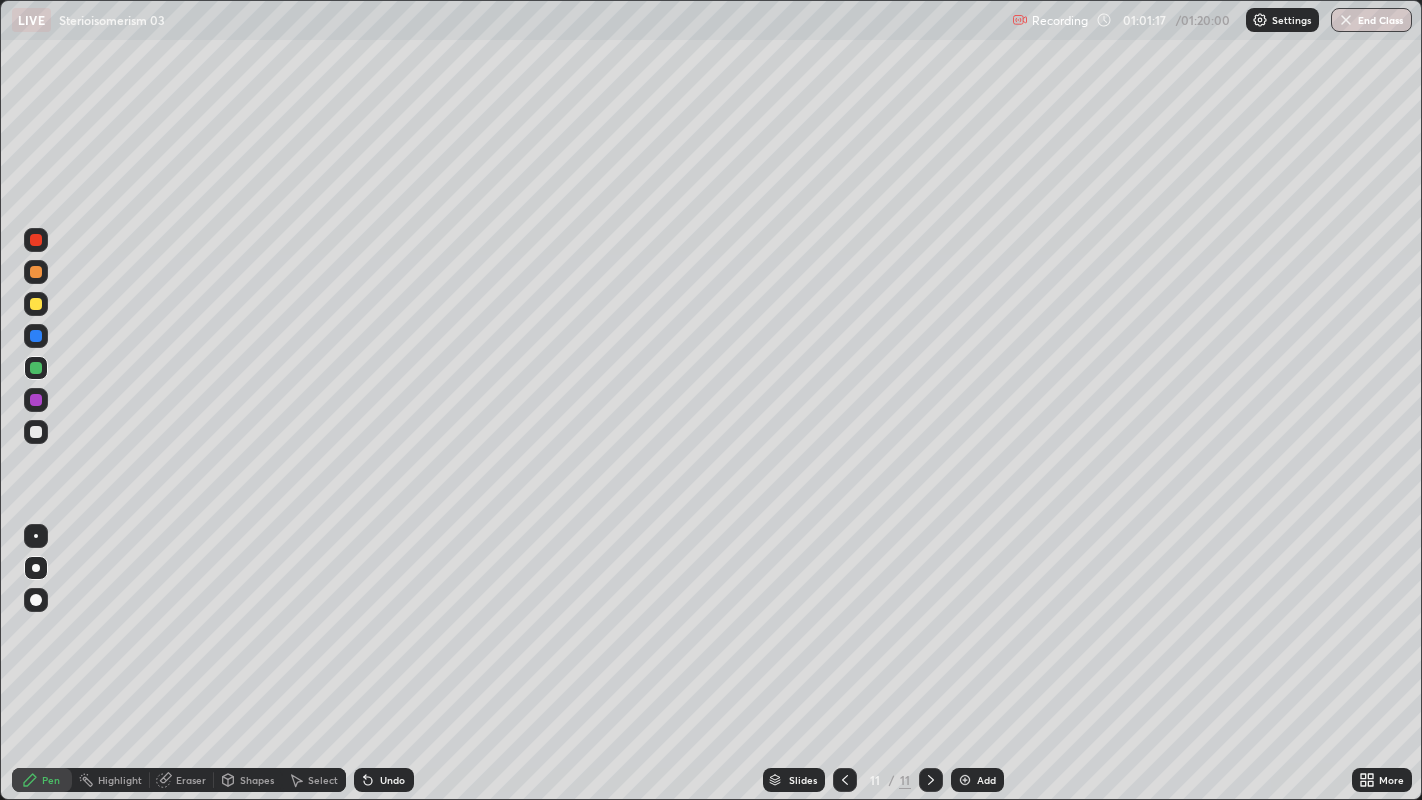 click on "Eraser" at bounding box center (191, 780) 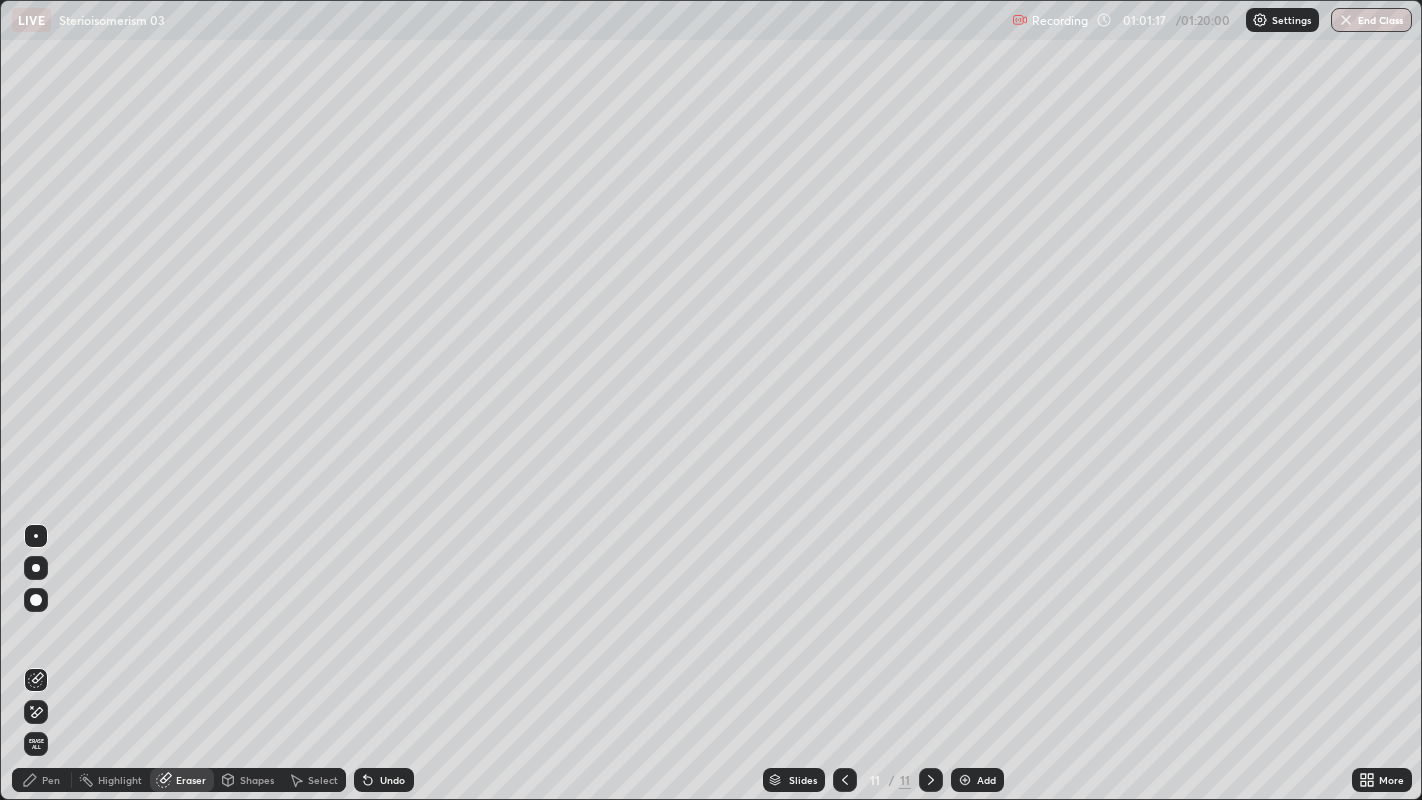 click 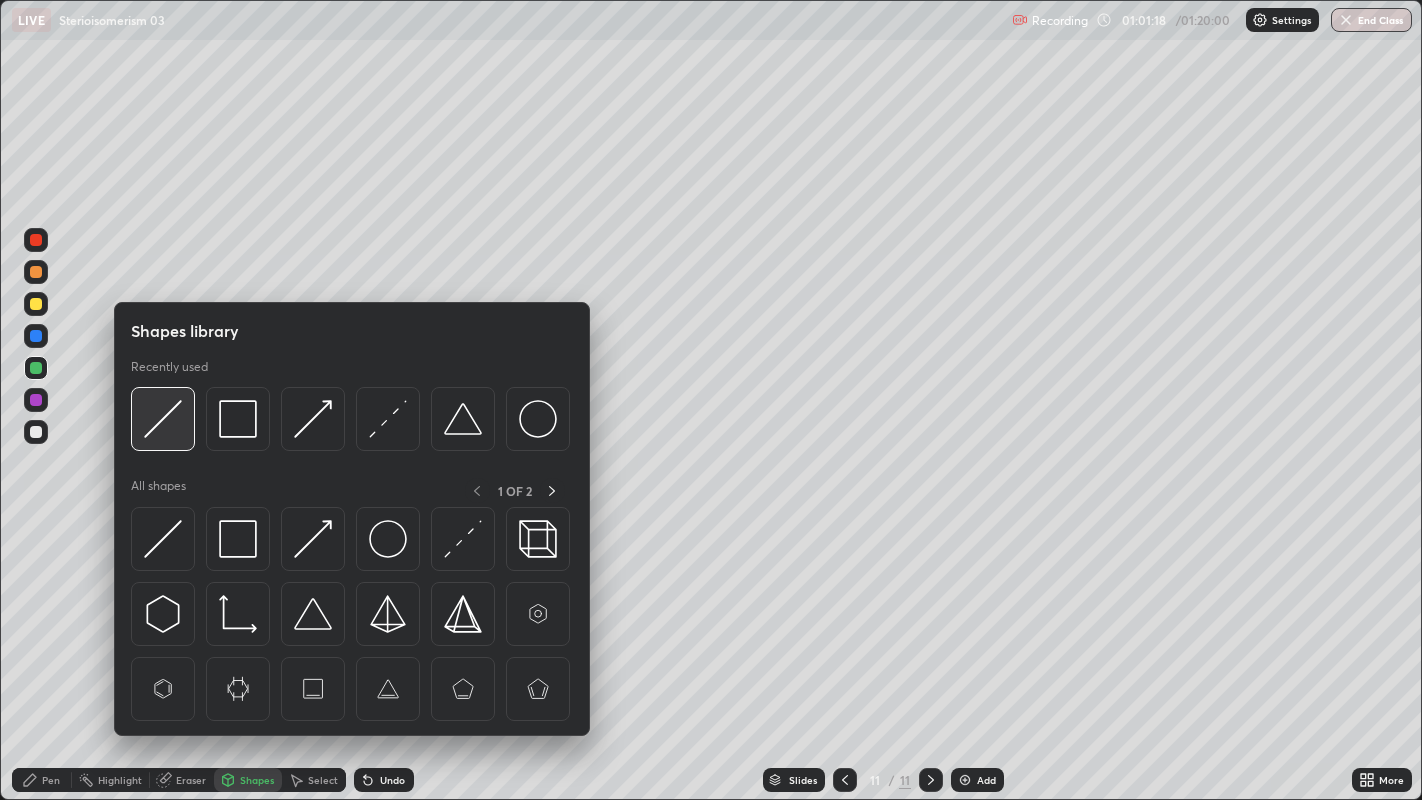 click at bounding box center (163, 419) 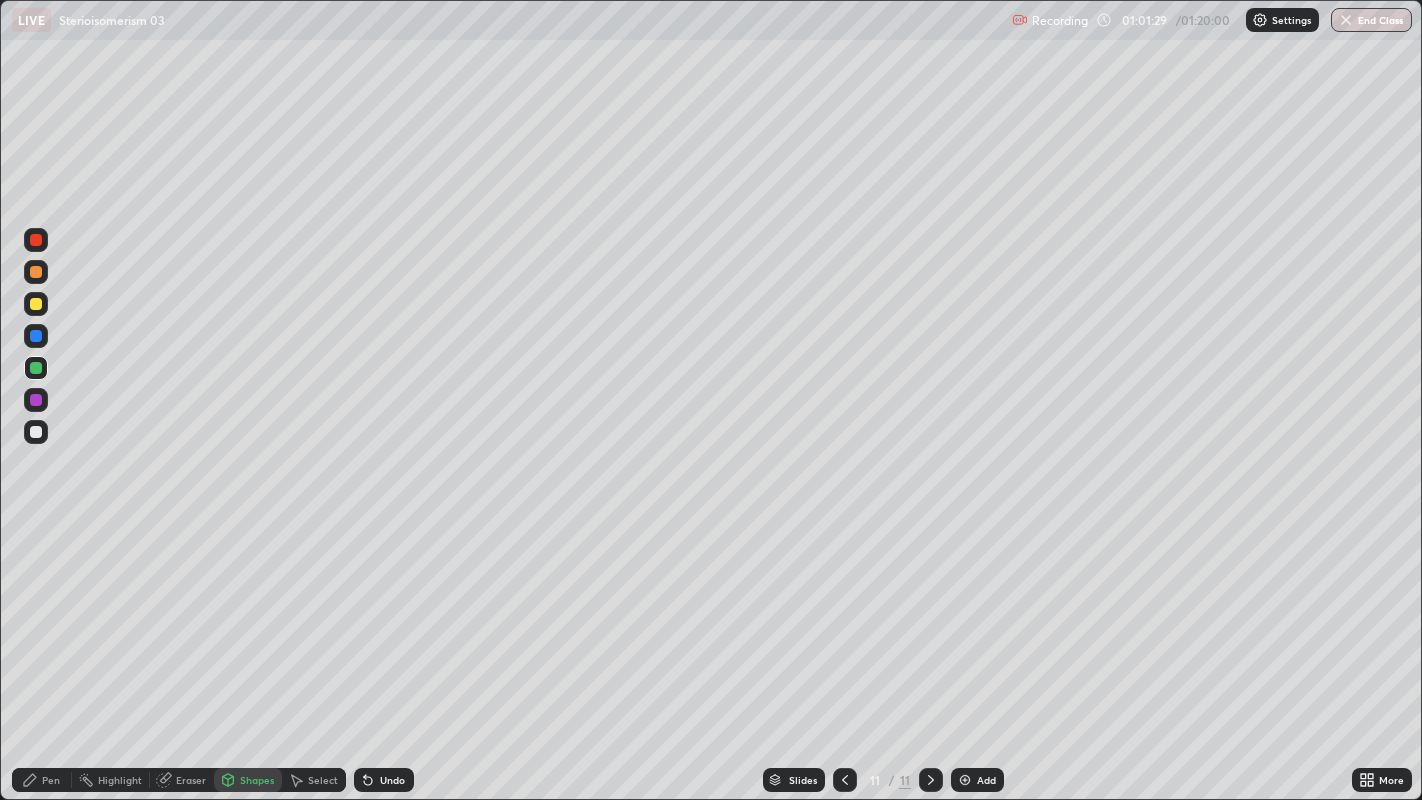 click on "Pen" at bounding box center (42, 780) 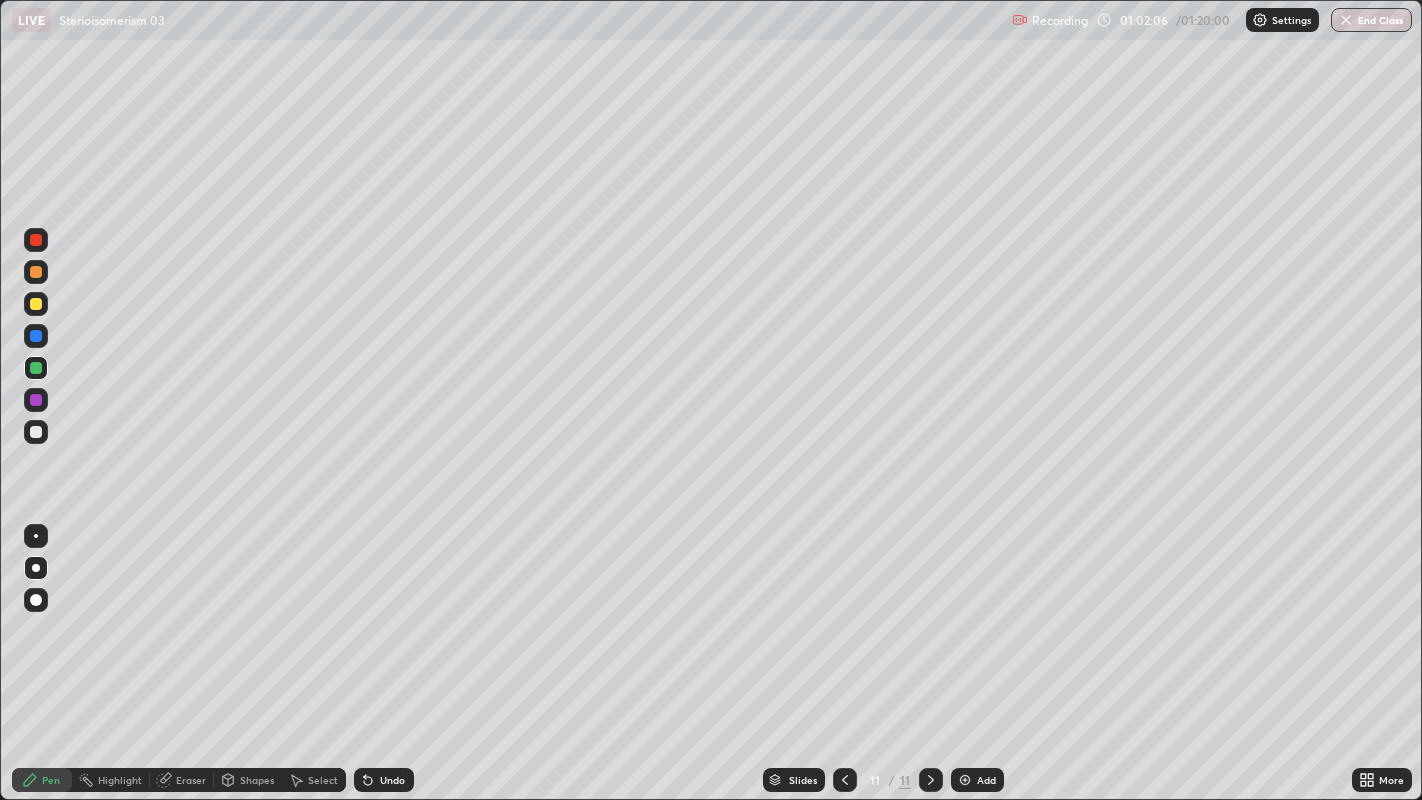 click at bounding box center [36, 432] 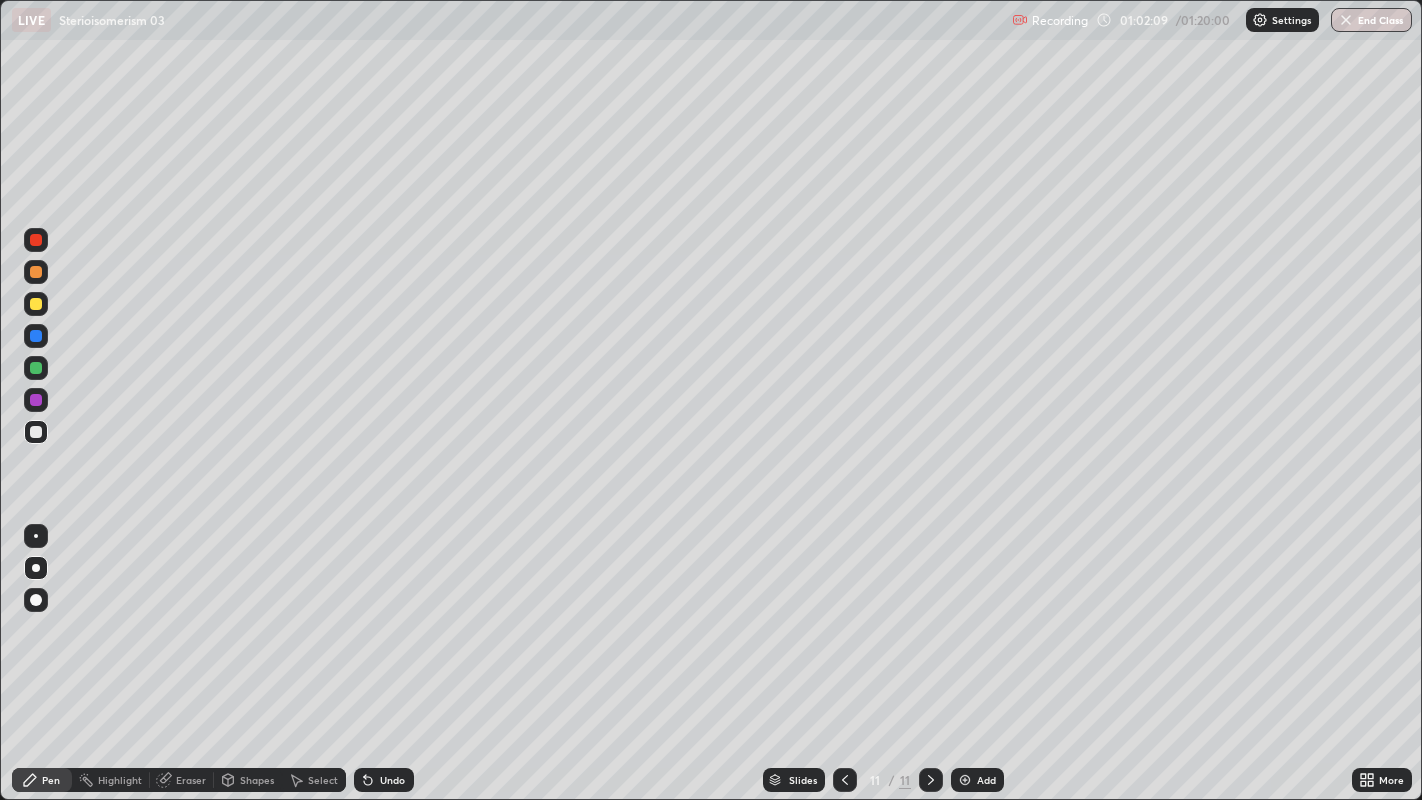 click at bounding box center (36, 432) 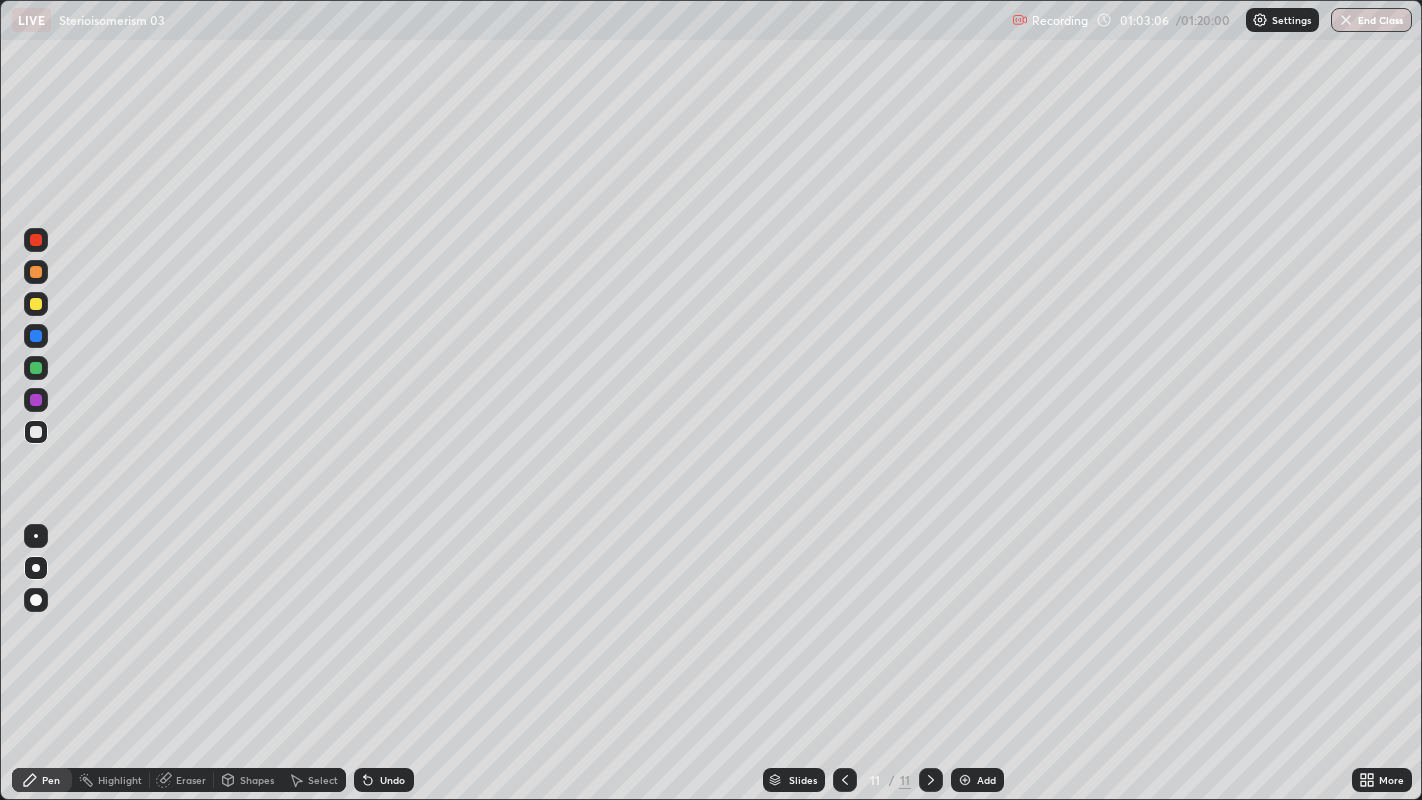 click on "Shapes" at bounding box center [257, 780] 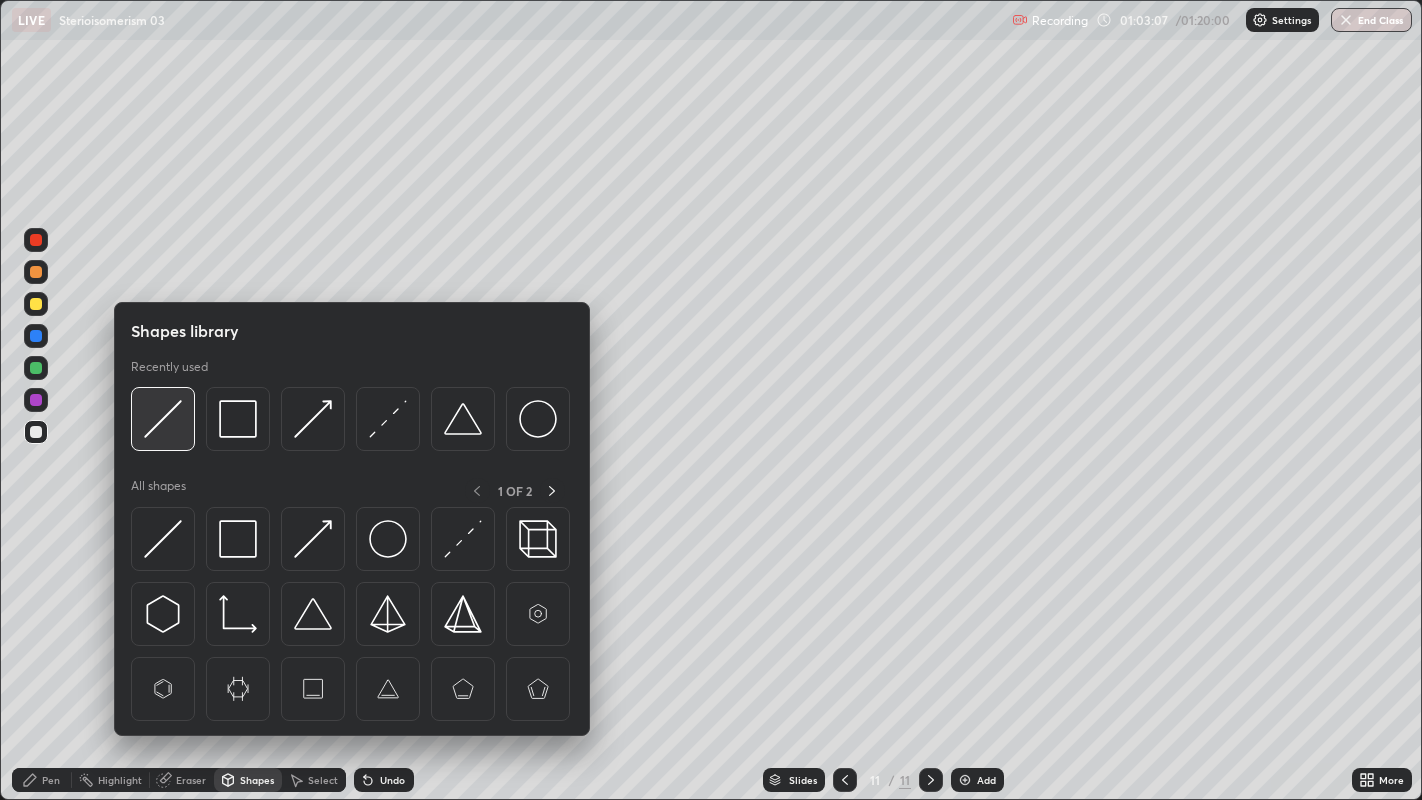 click at bounding box center [163, 419] 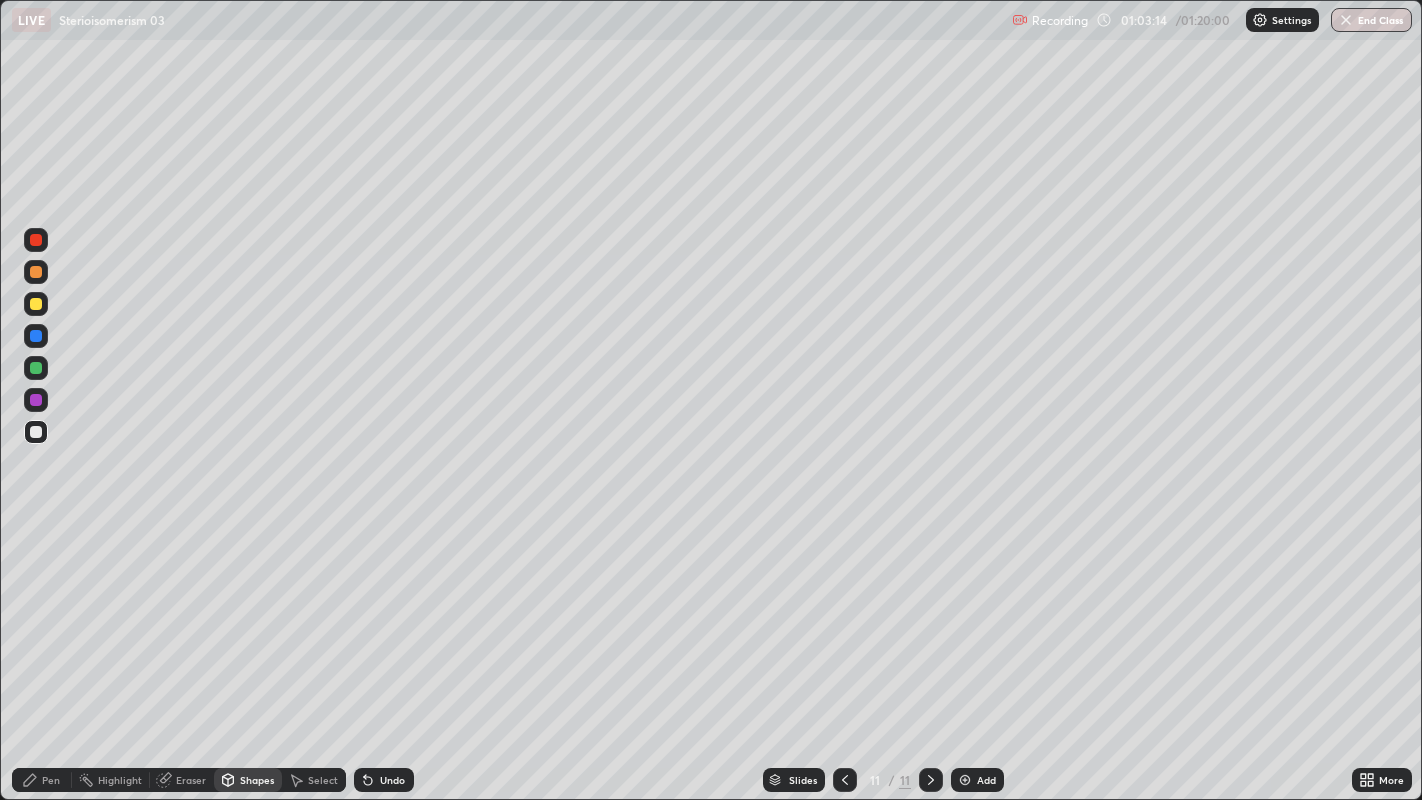 click on "Pen" at bounding box center [42, 780] 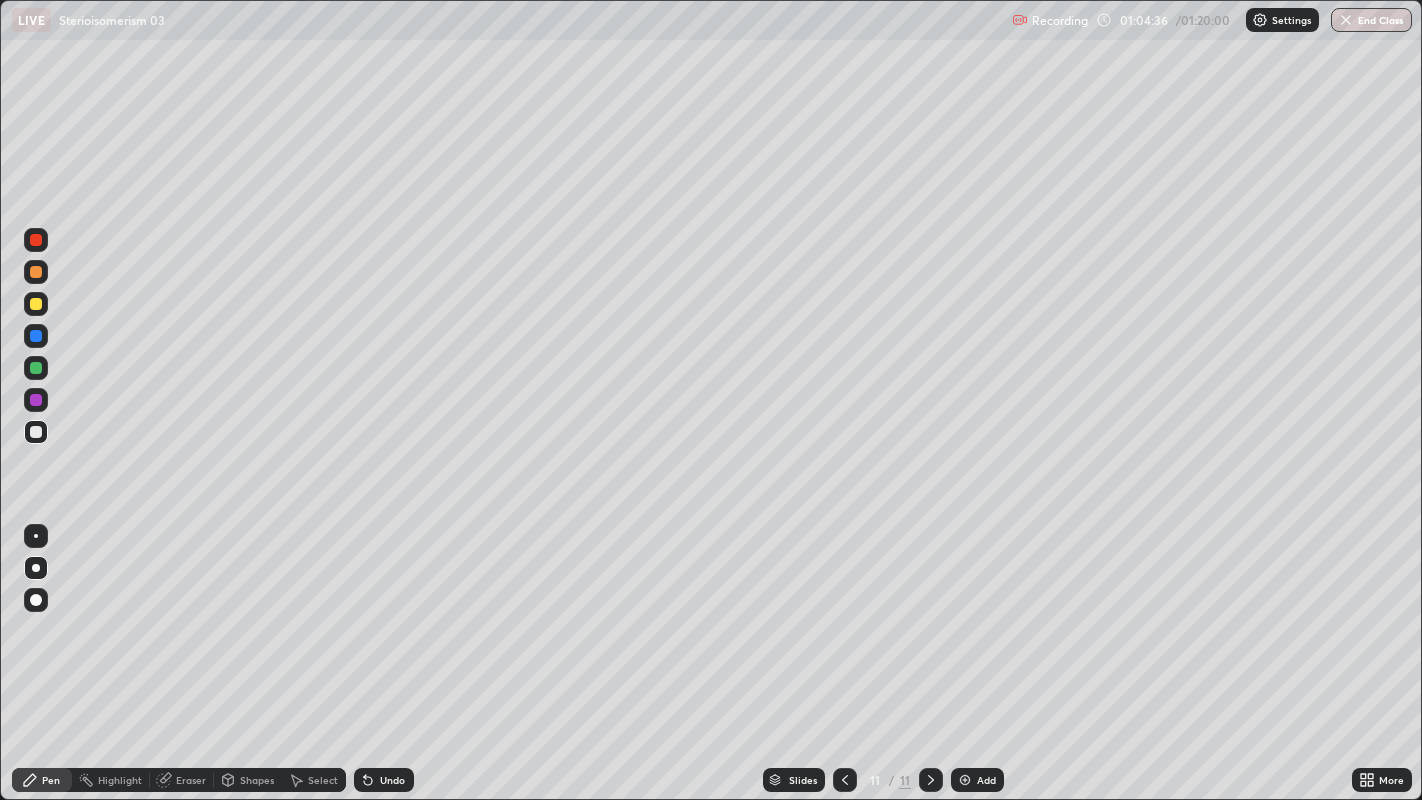 click on "Shapes" at bounding box center (248, 780) 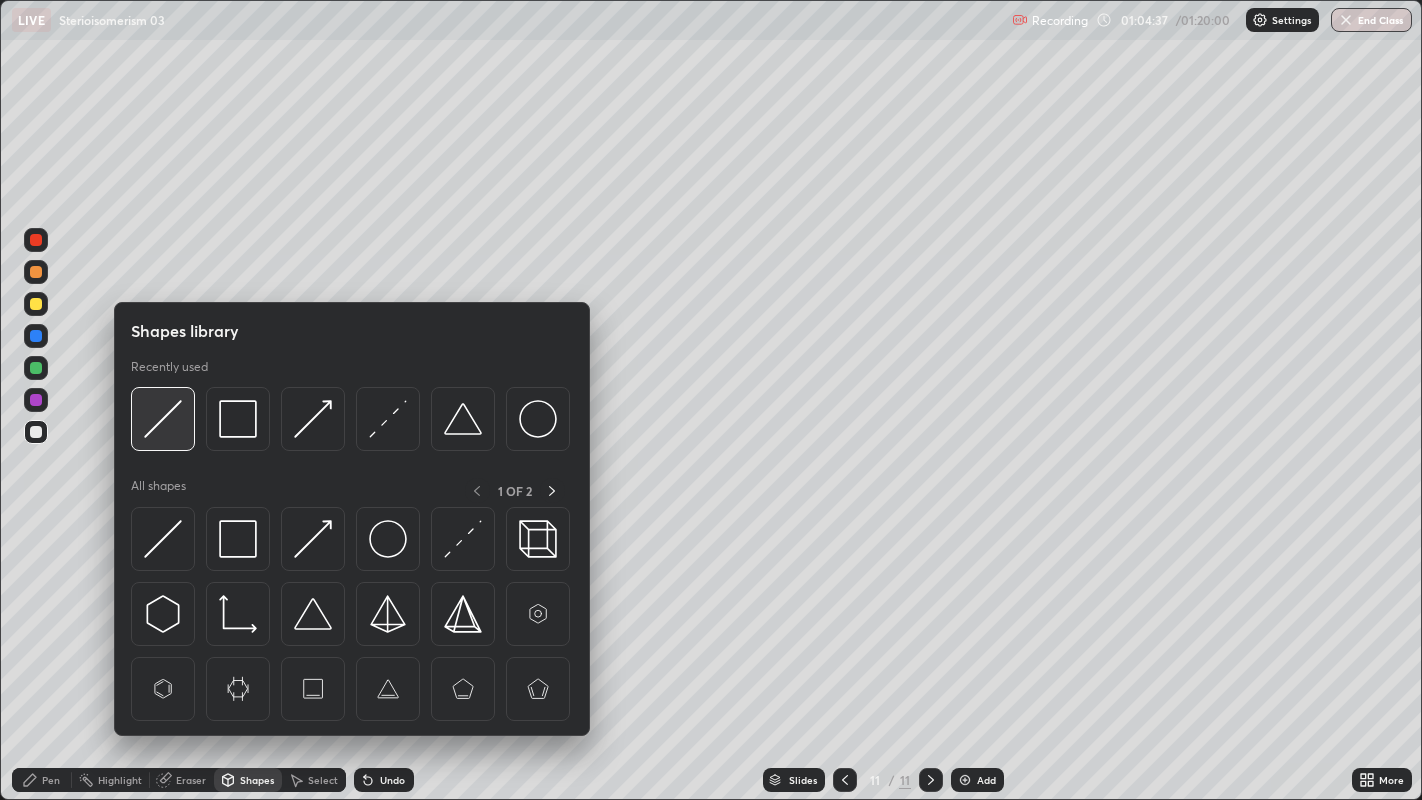 click at bounding box center [163, 419] 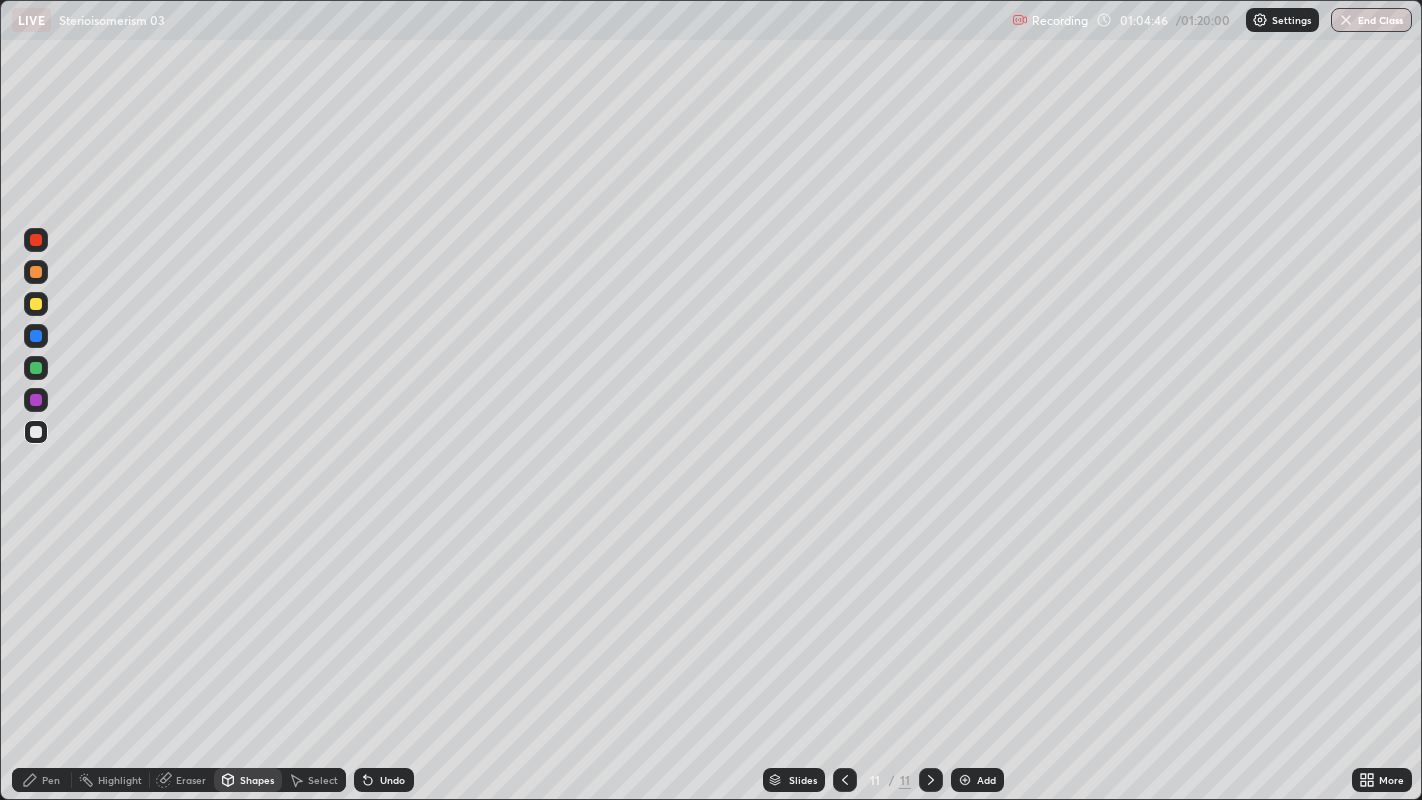 click on "Pen" at bounding box center (42, 780) 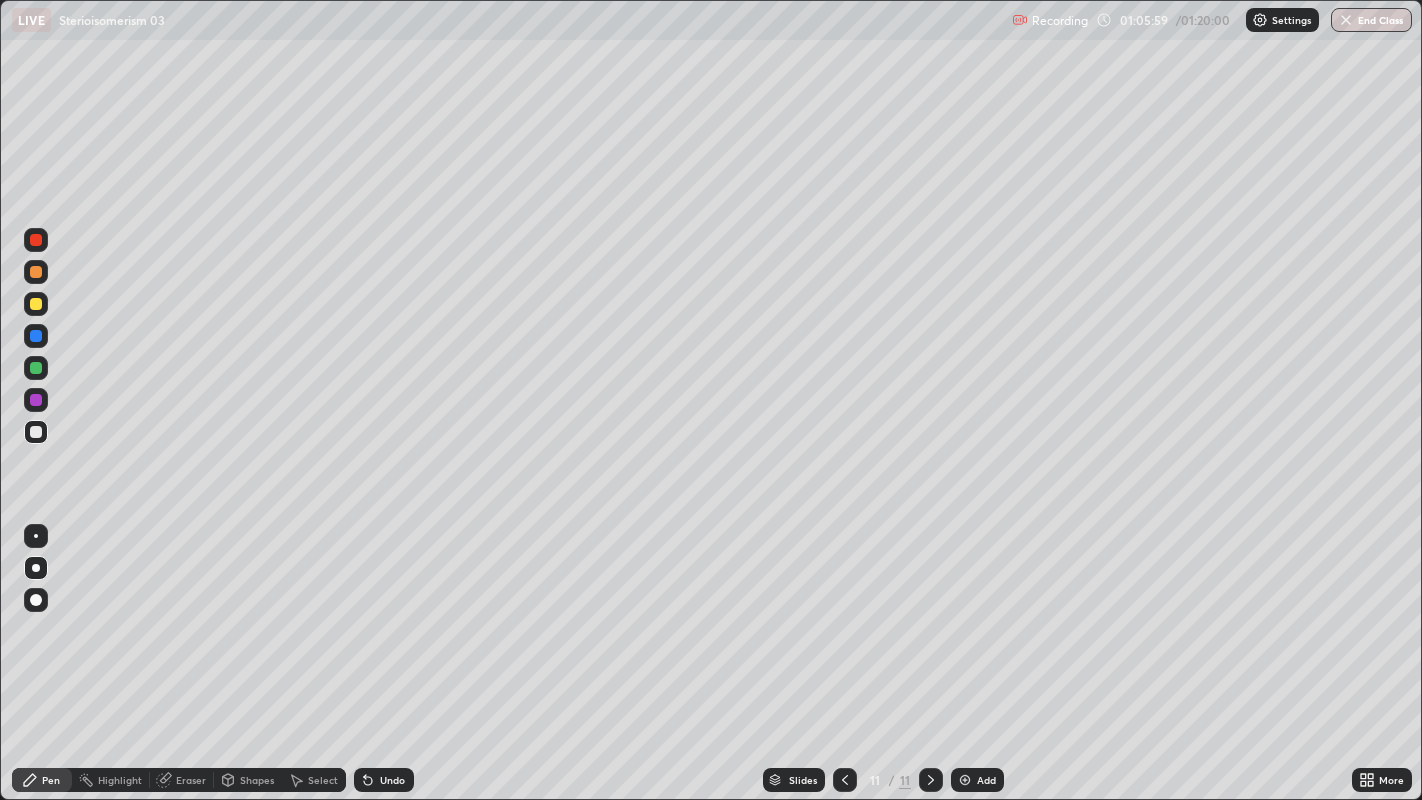 click at bounding box center [36, 304] 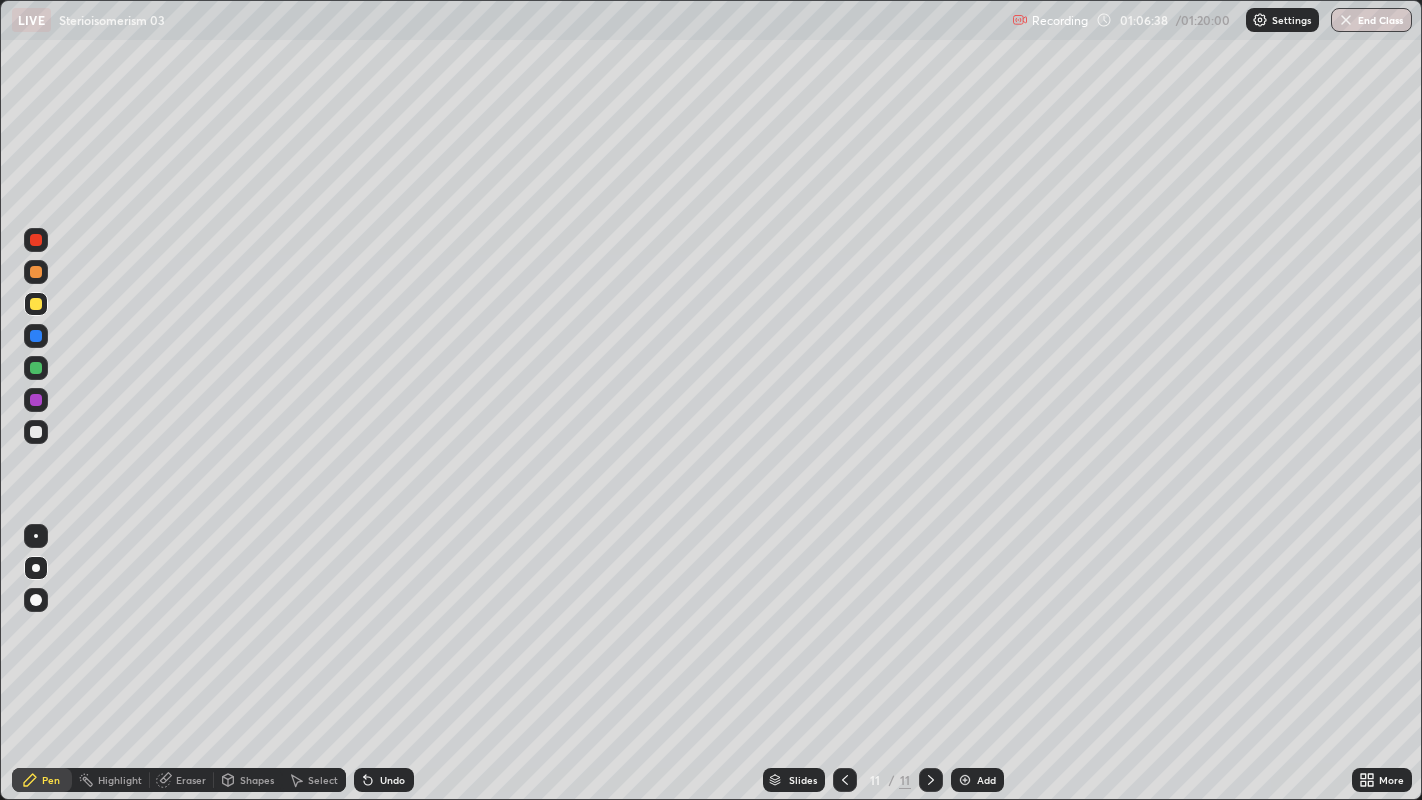 click on "Undo" at bounding box center [392, 780] 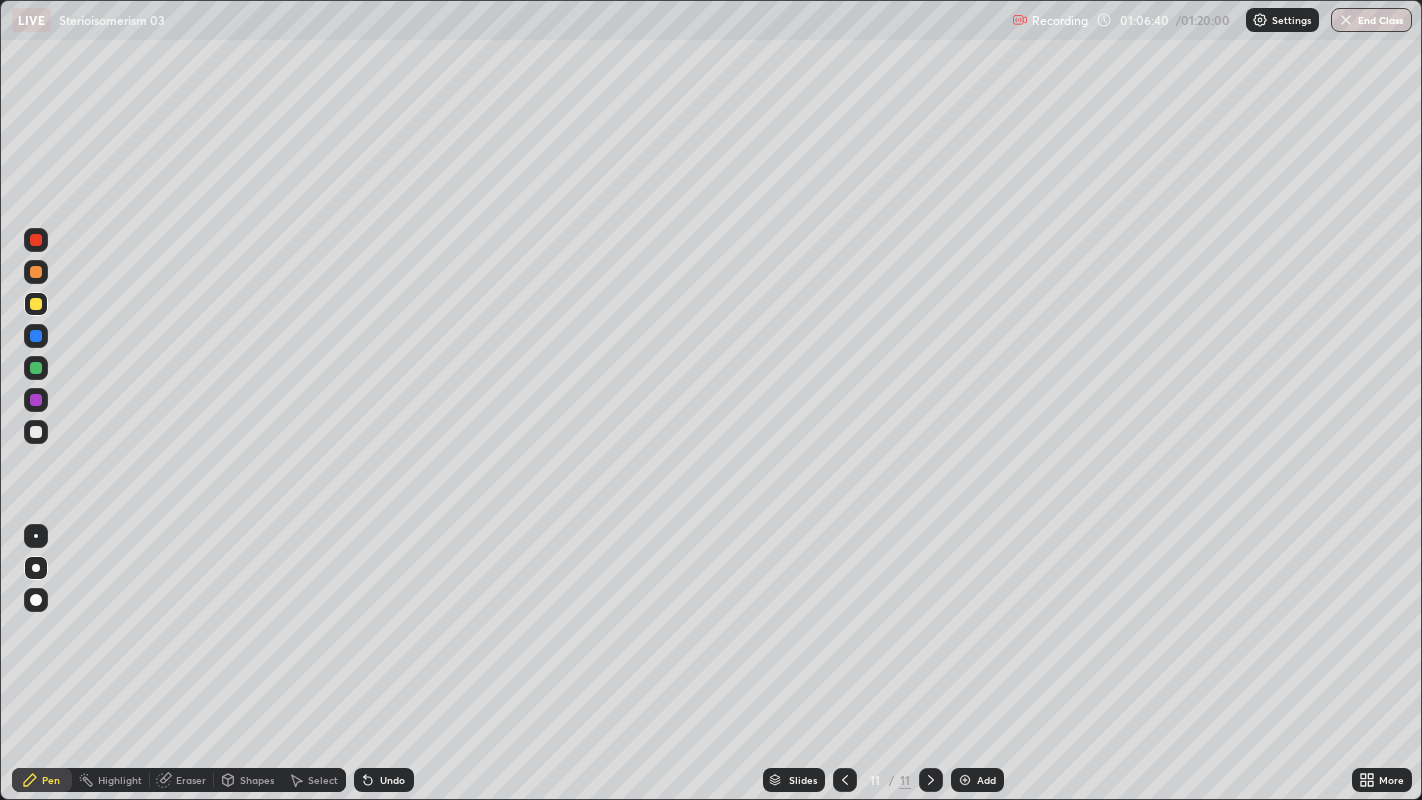 click on "Undo" at bounding box center [392, 780] 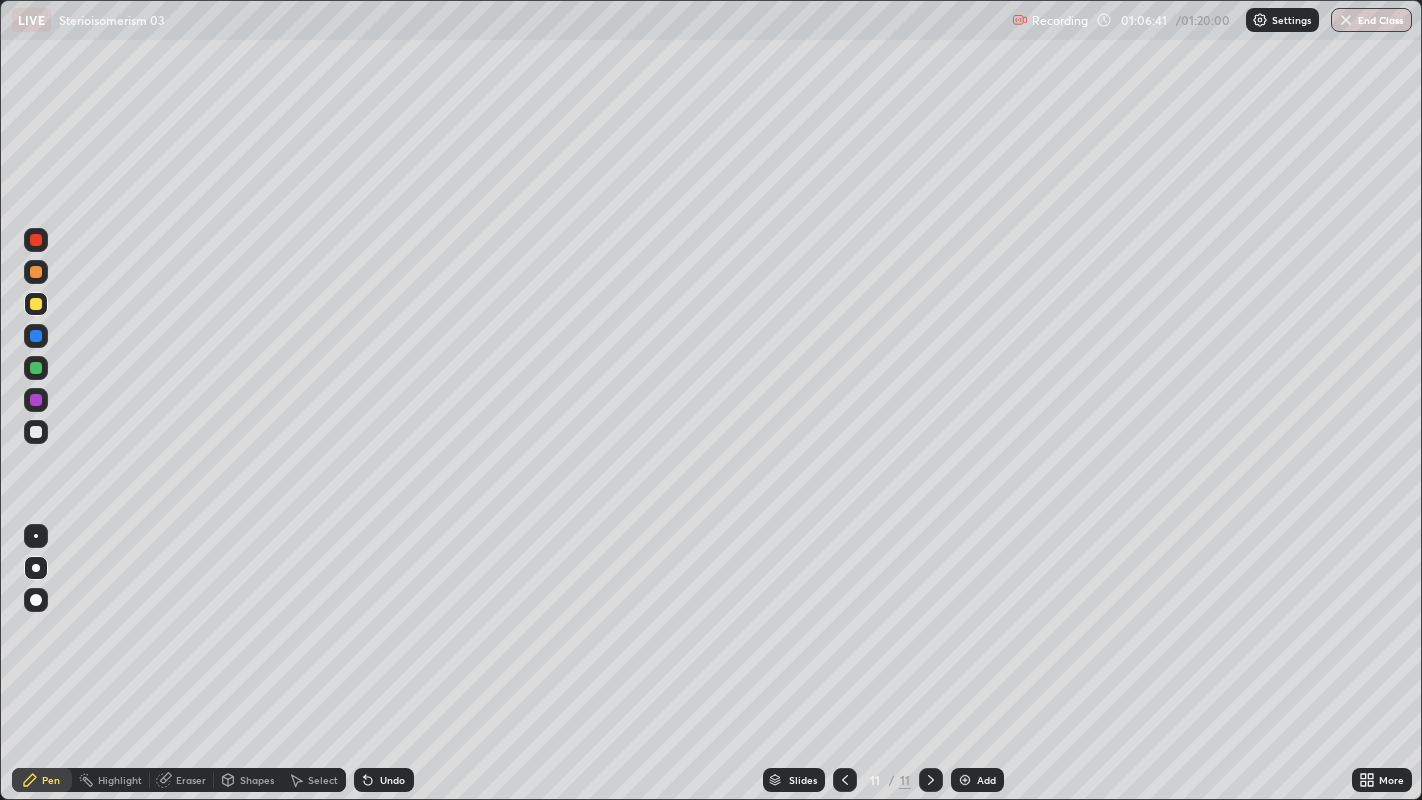 click on "Undo" at bounding box center [384, 780] 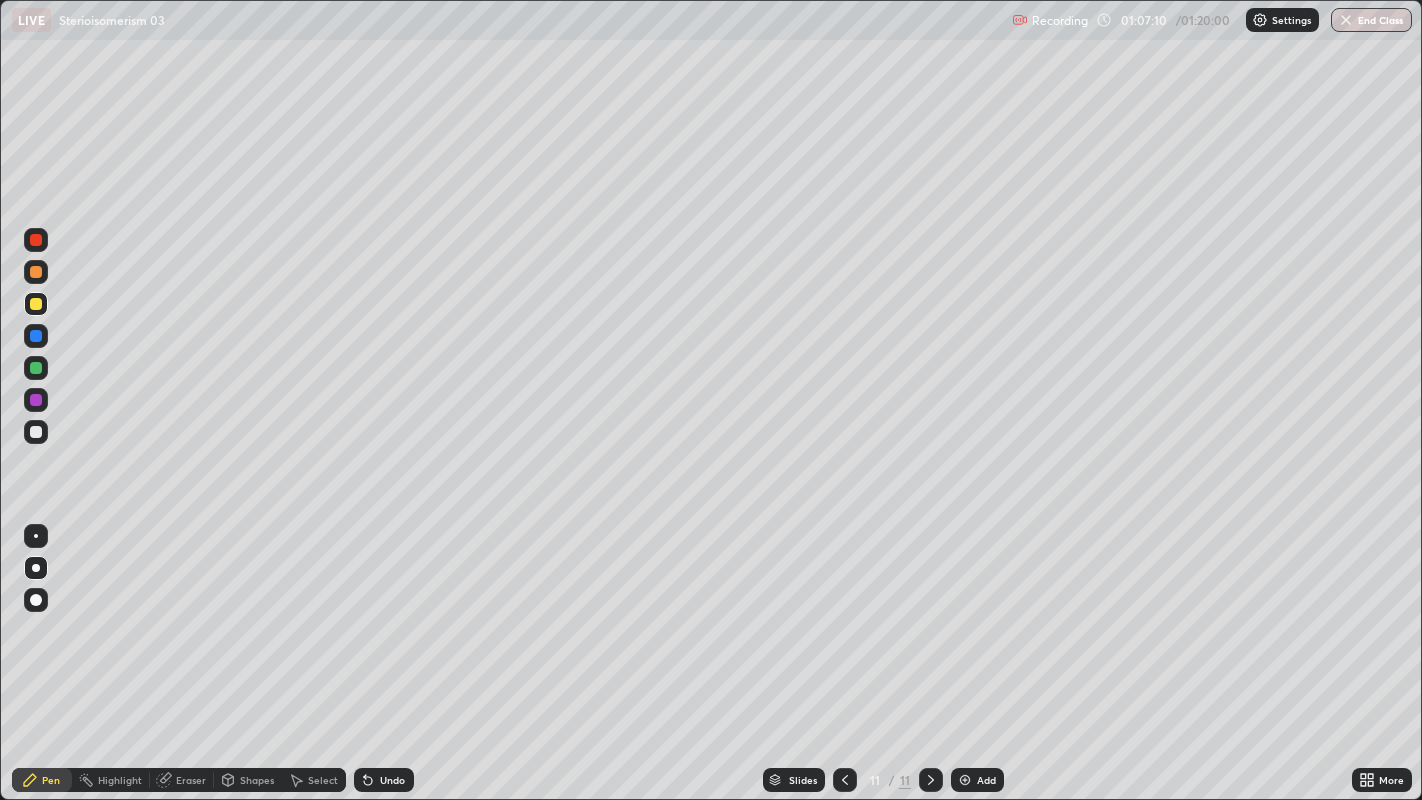 click on "Eraser" at bounding box center [191, 780] 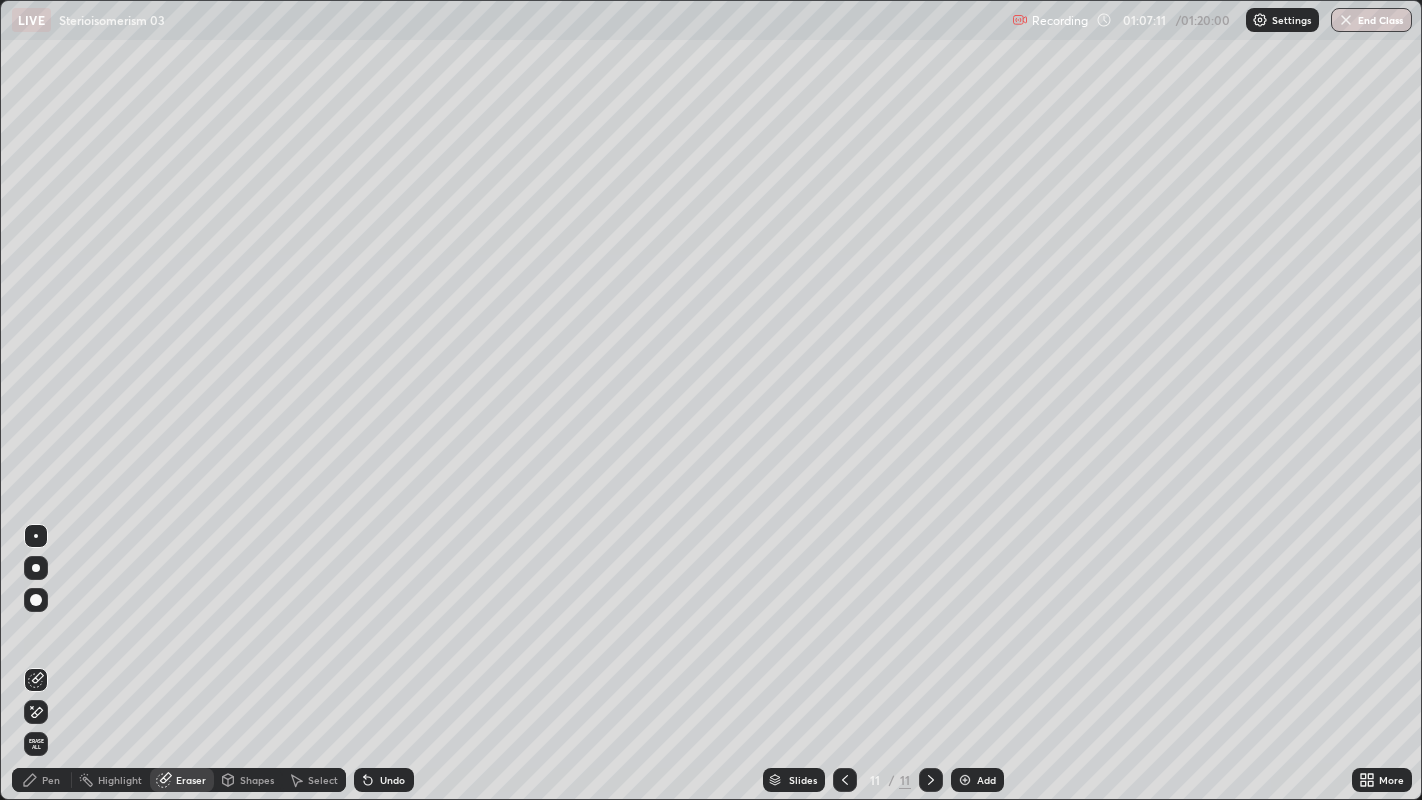 click on "Pen" at bounding box center (51, 780) 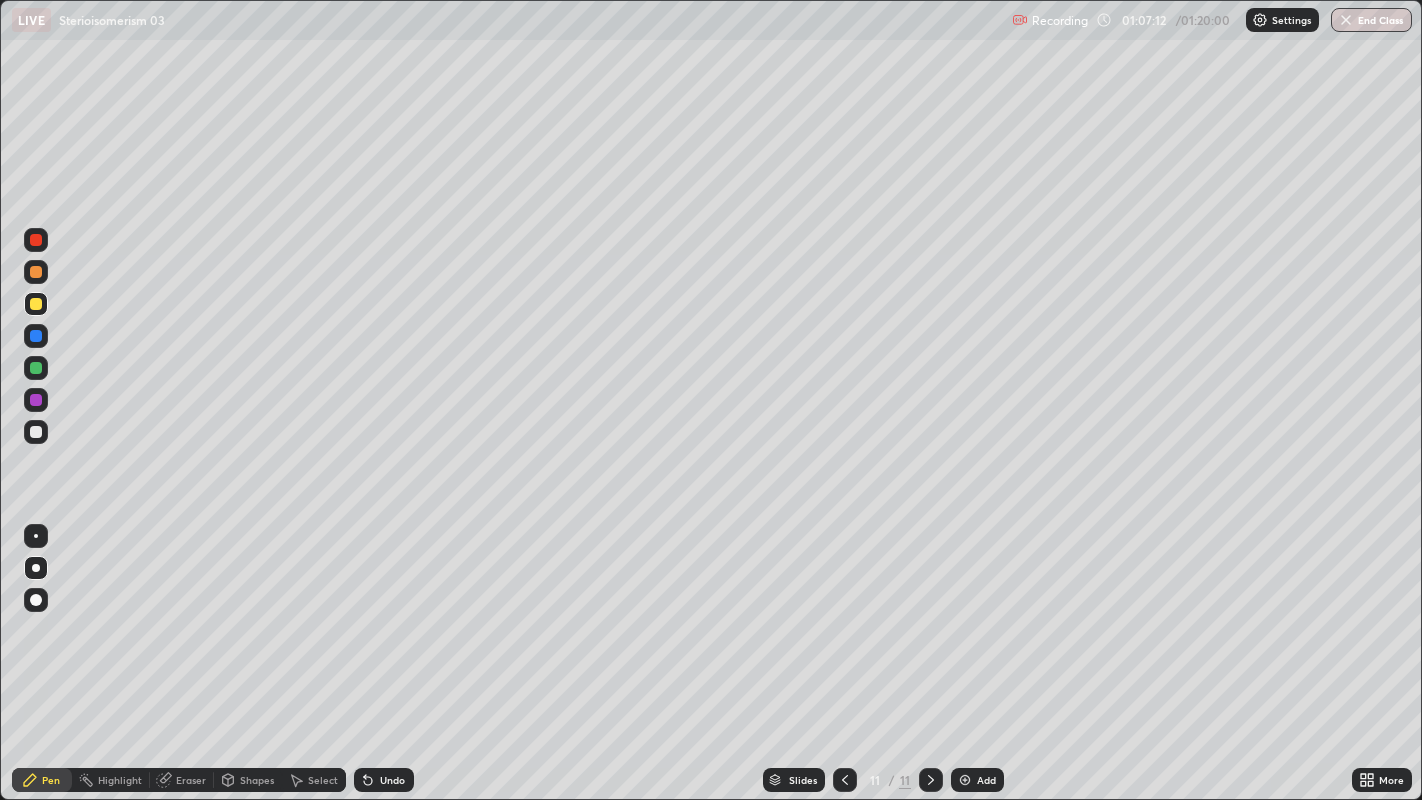 click at bounding box center (36, 368) 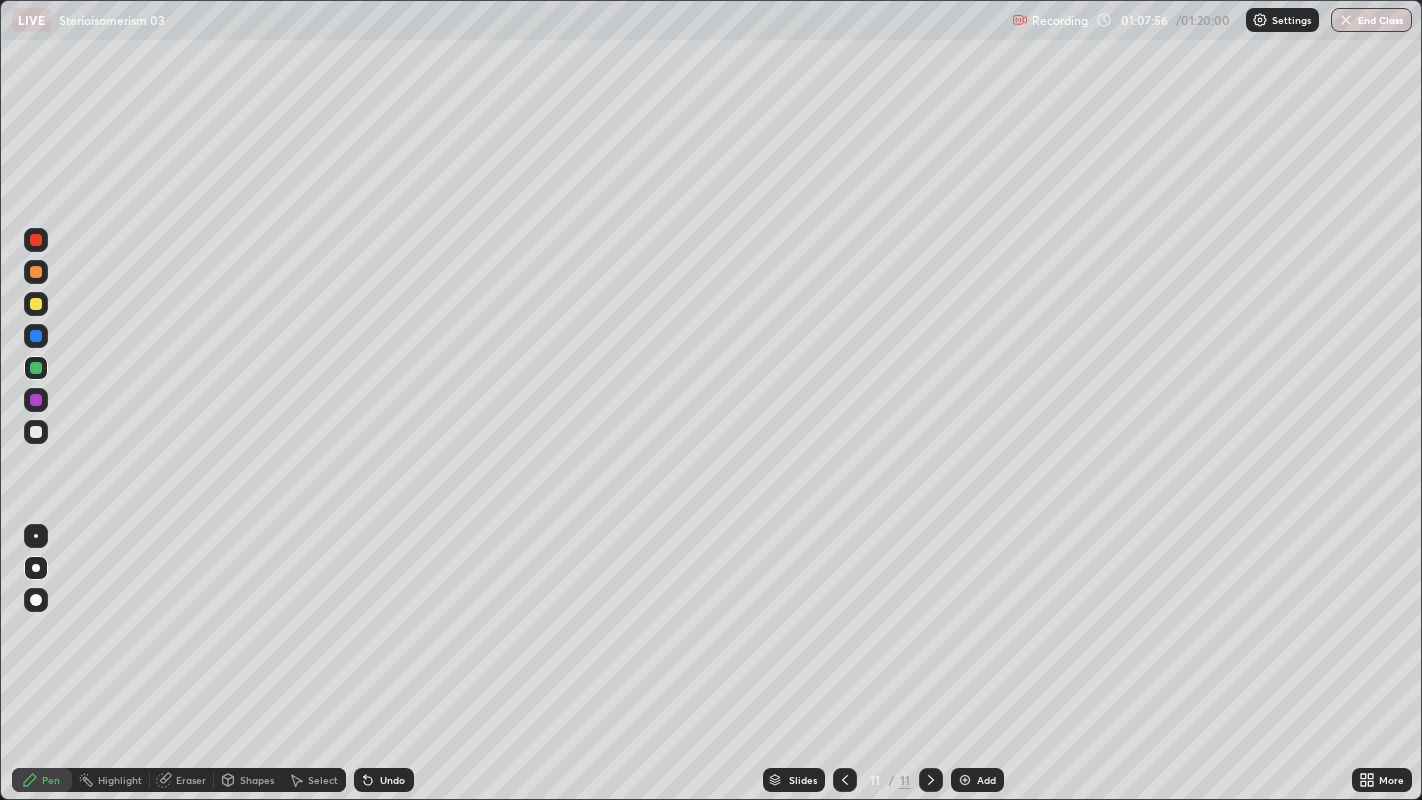 click at bounding box center (36, 304) 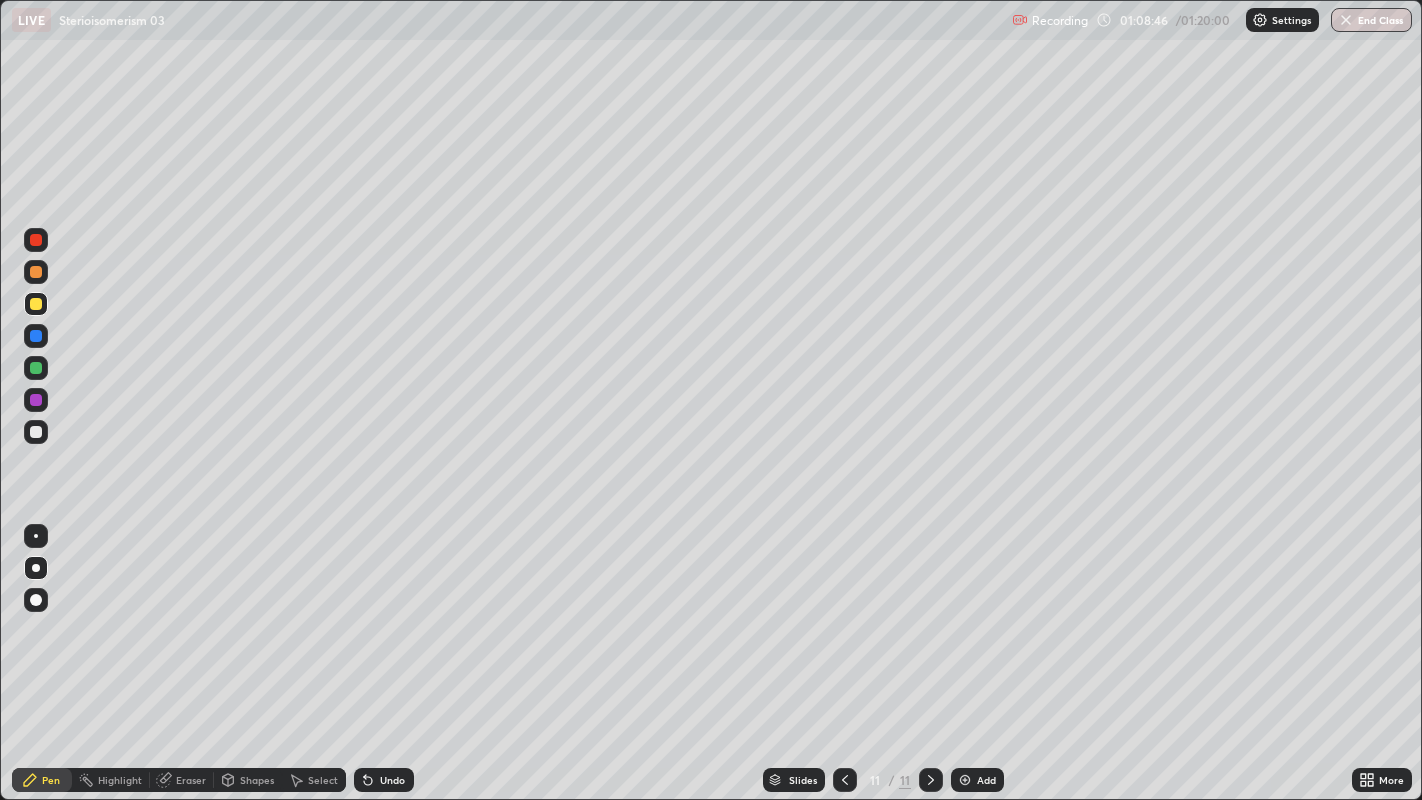 click on "Select" at bounding box center [323, 780] 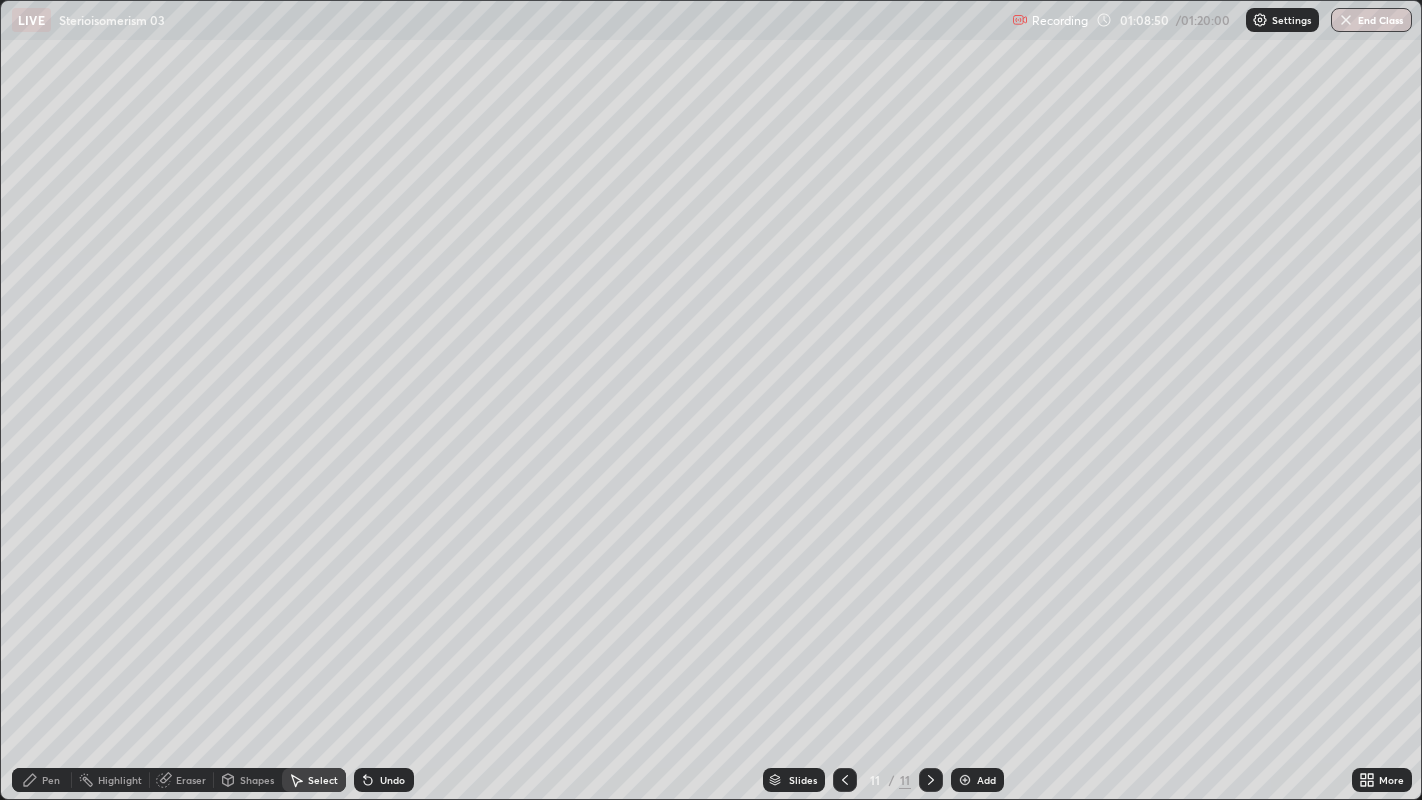 click on "Eraser" at bounding box center (182, 780) 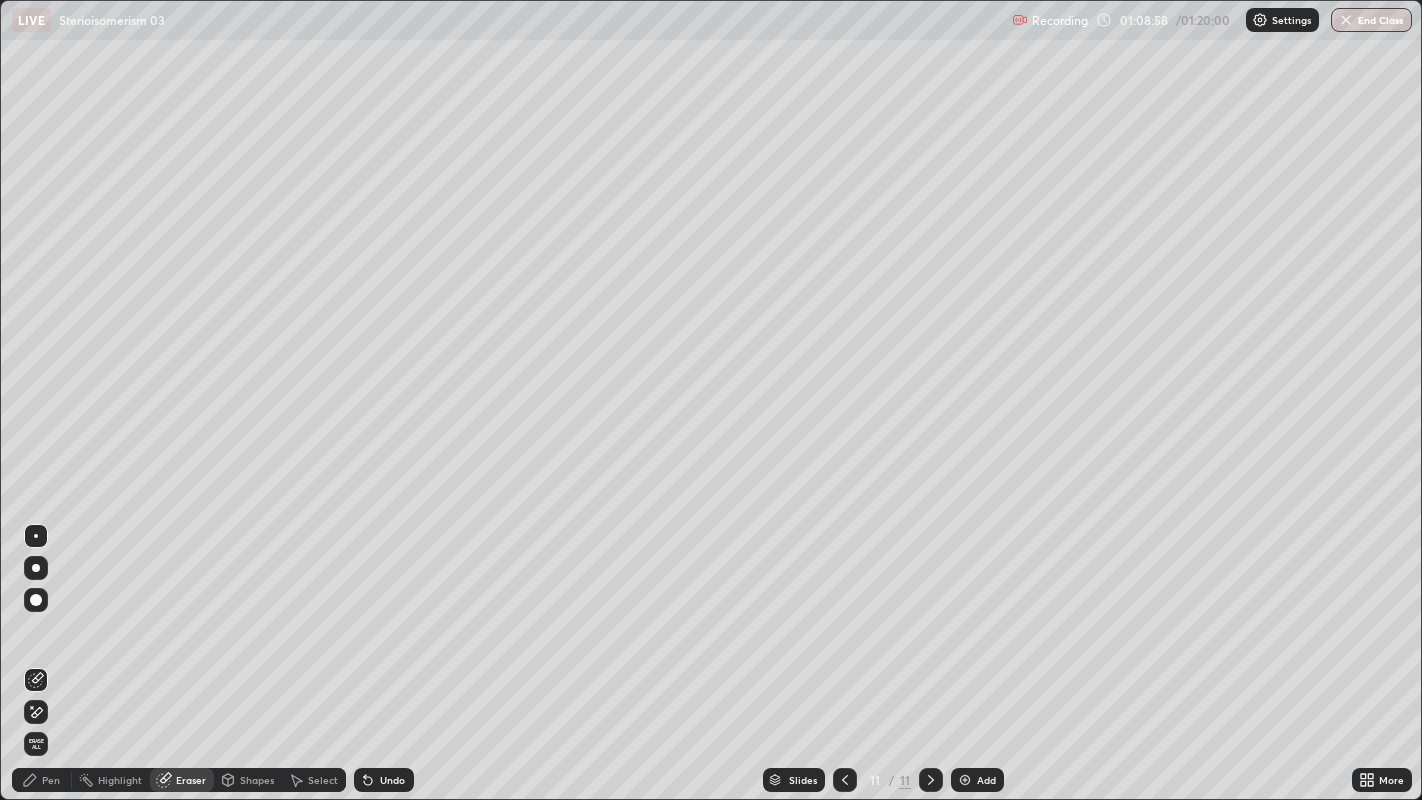click on "Select" at bounding box center [323, 780] 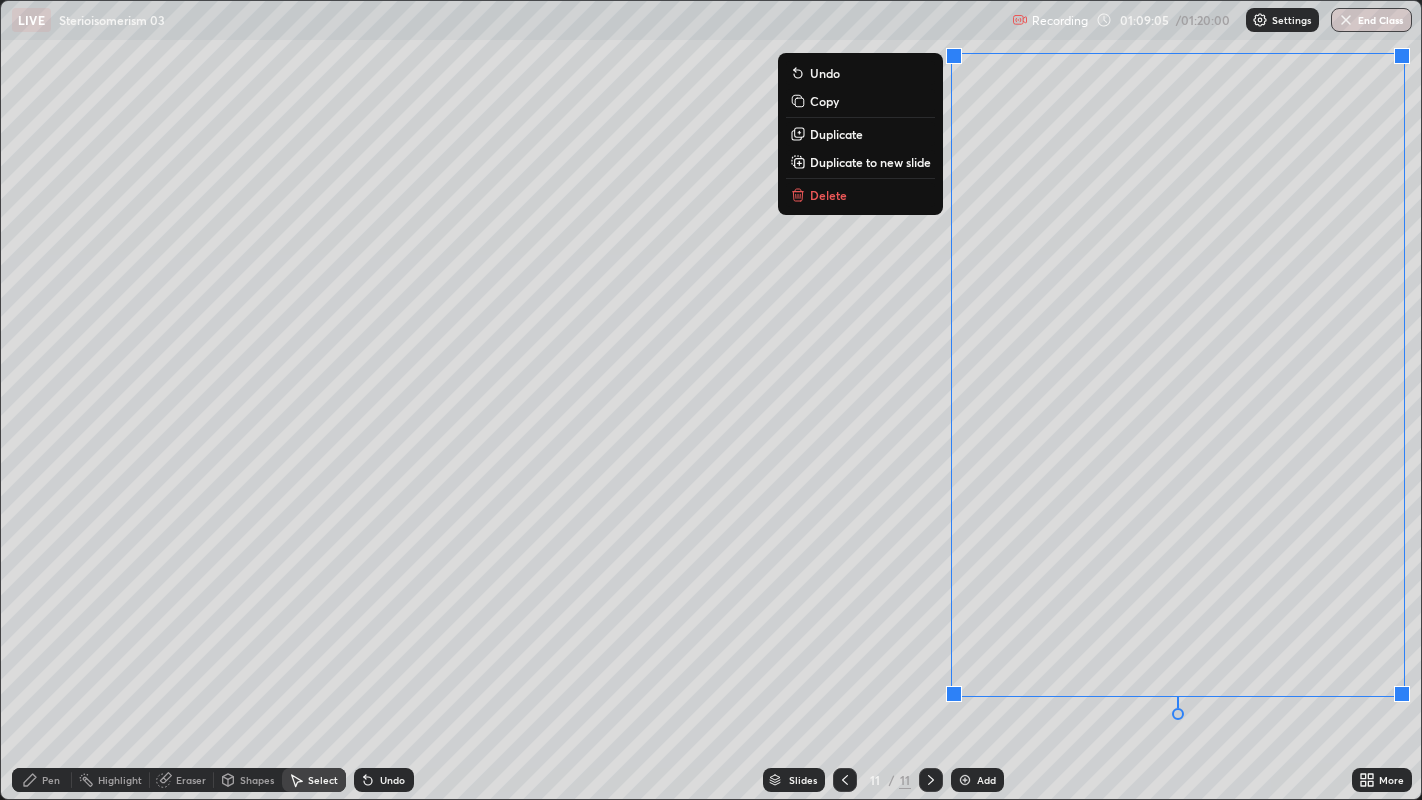 click on "Duplicate to new slide" at bounding box center (870, 162) 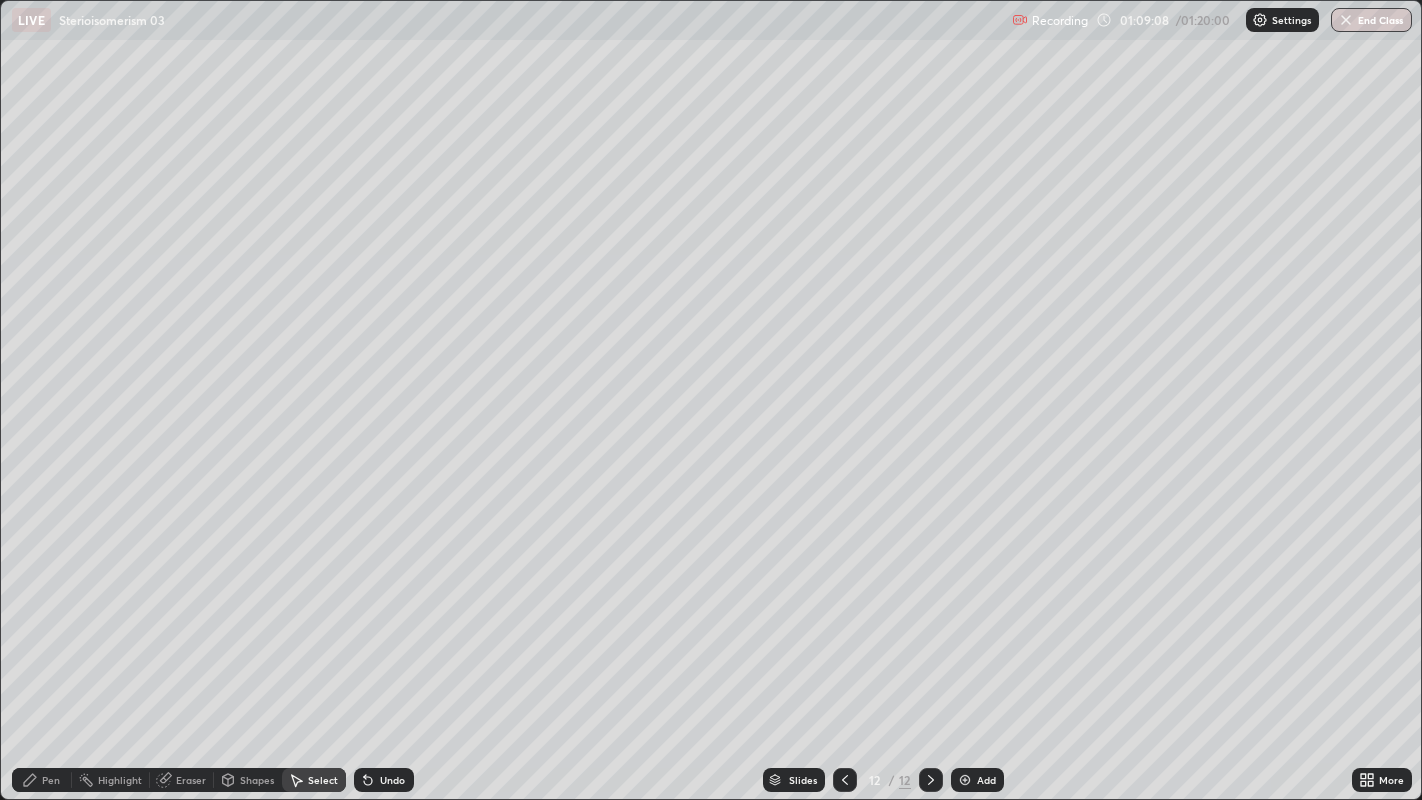click on "Eraser" at bounding box center [191, 780] 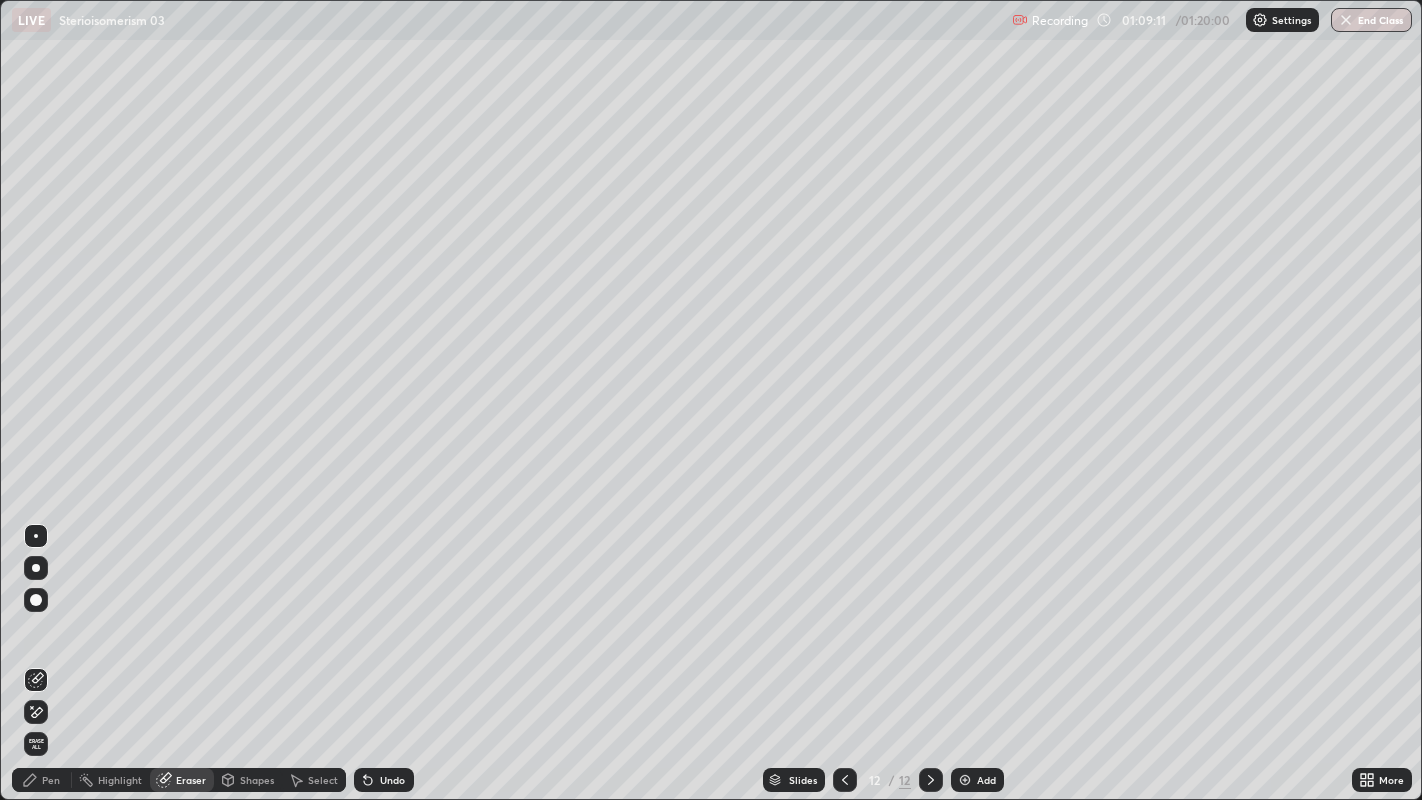 click on "Pen" at bounding box center [51, 780] 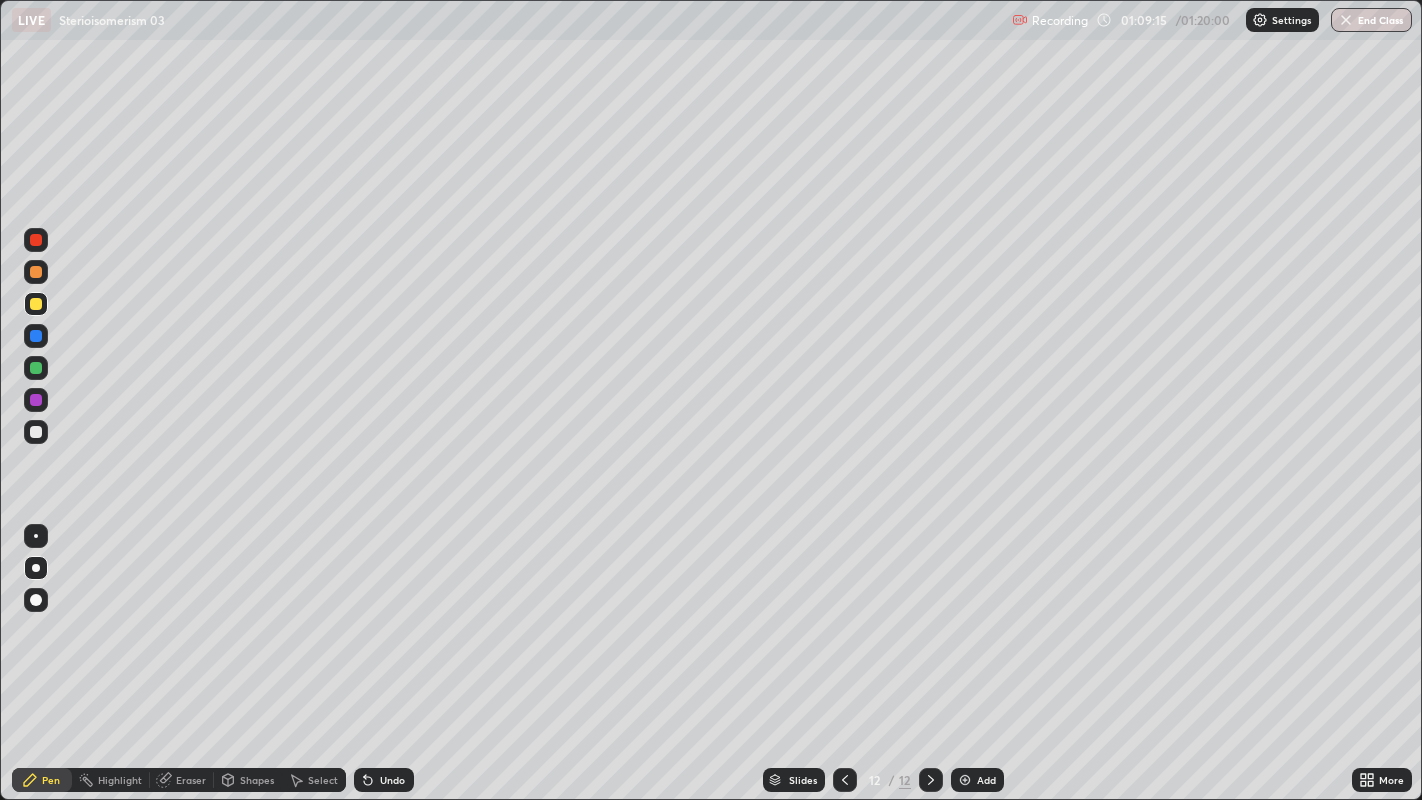 click at bounding box center [36, 432] 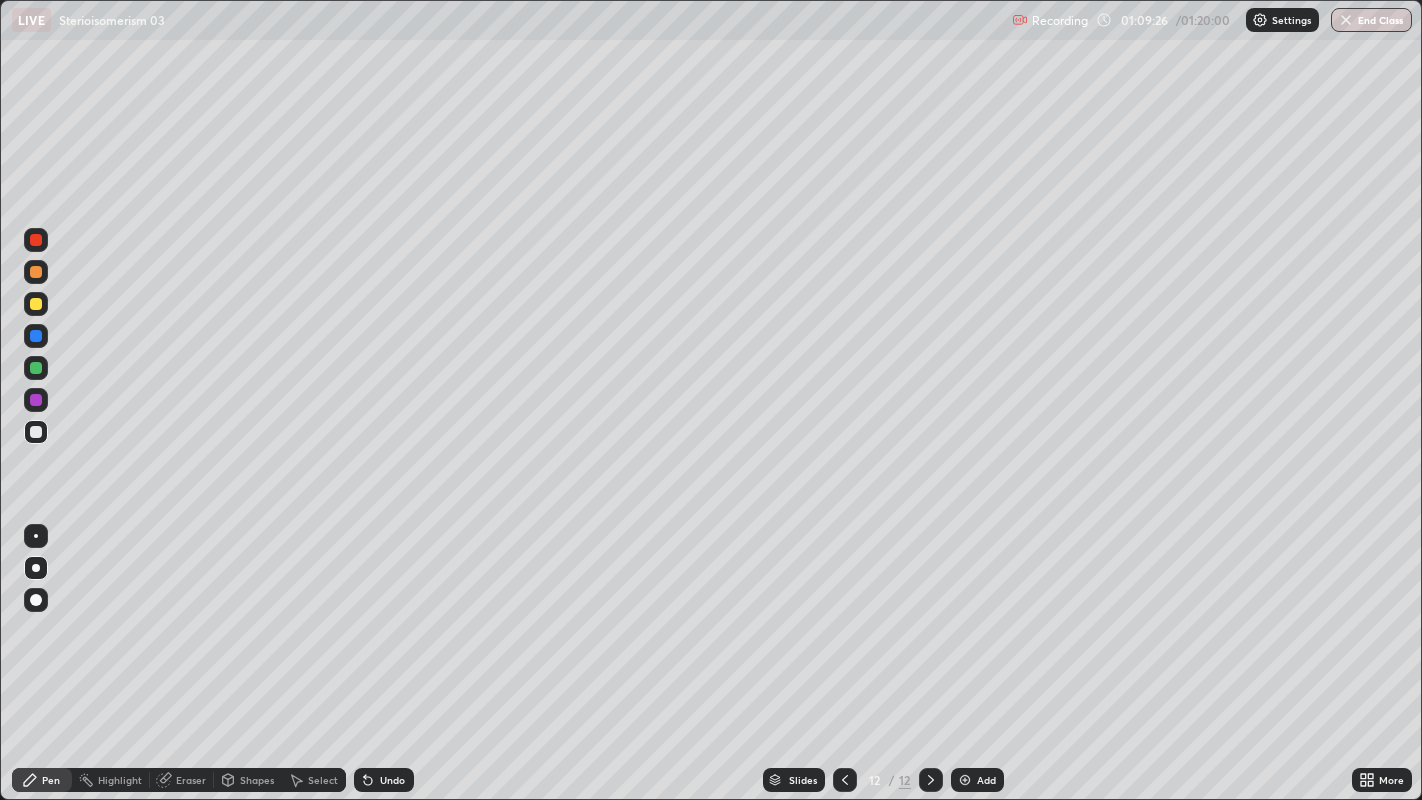 click on "Select" at bounding box center (323, 780) 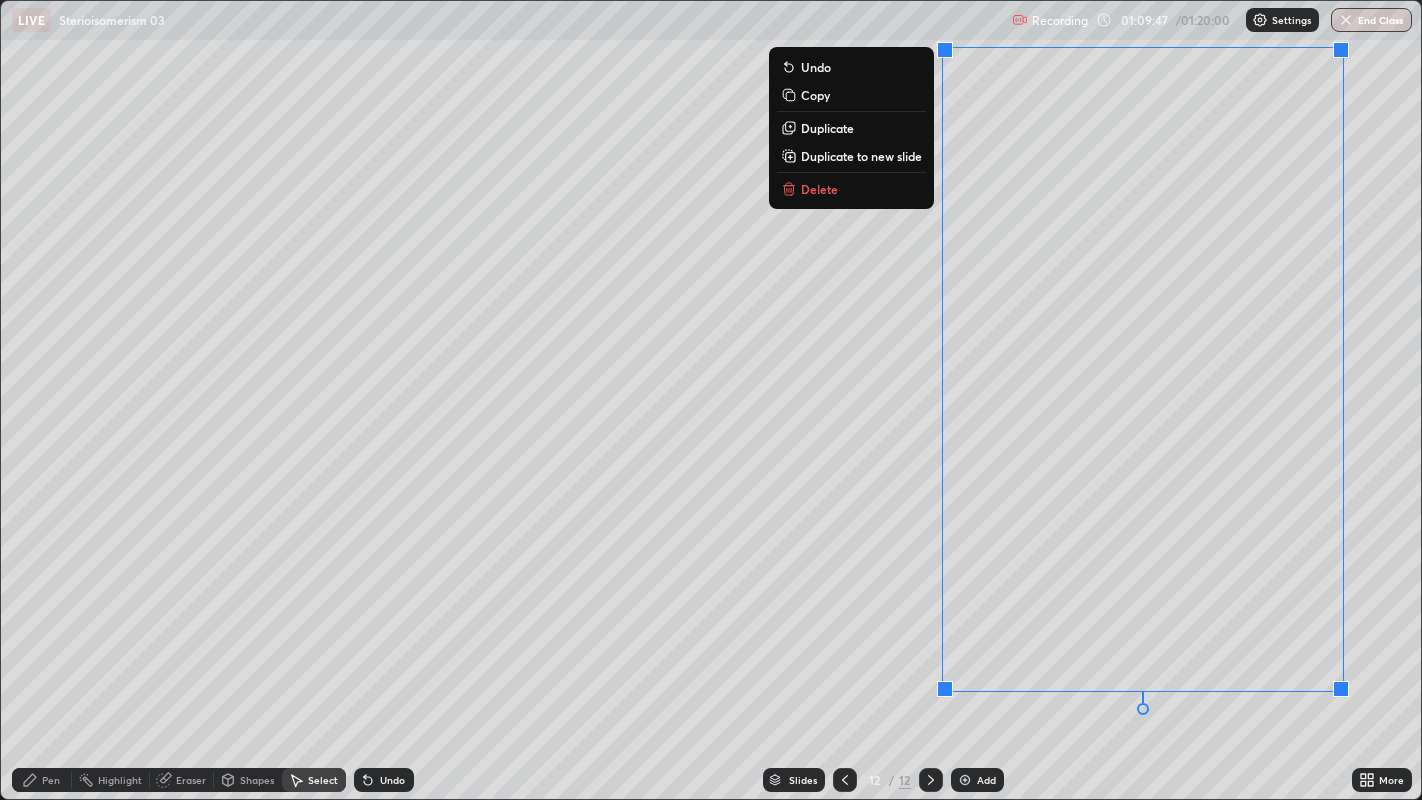 click on "0 ° Undo Copy Duplicate Duplicate to new slide Delete" at bounding box center (711, 400) 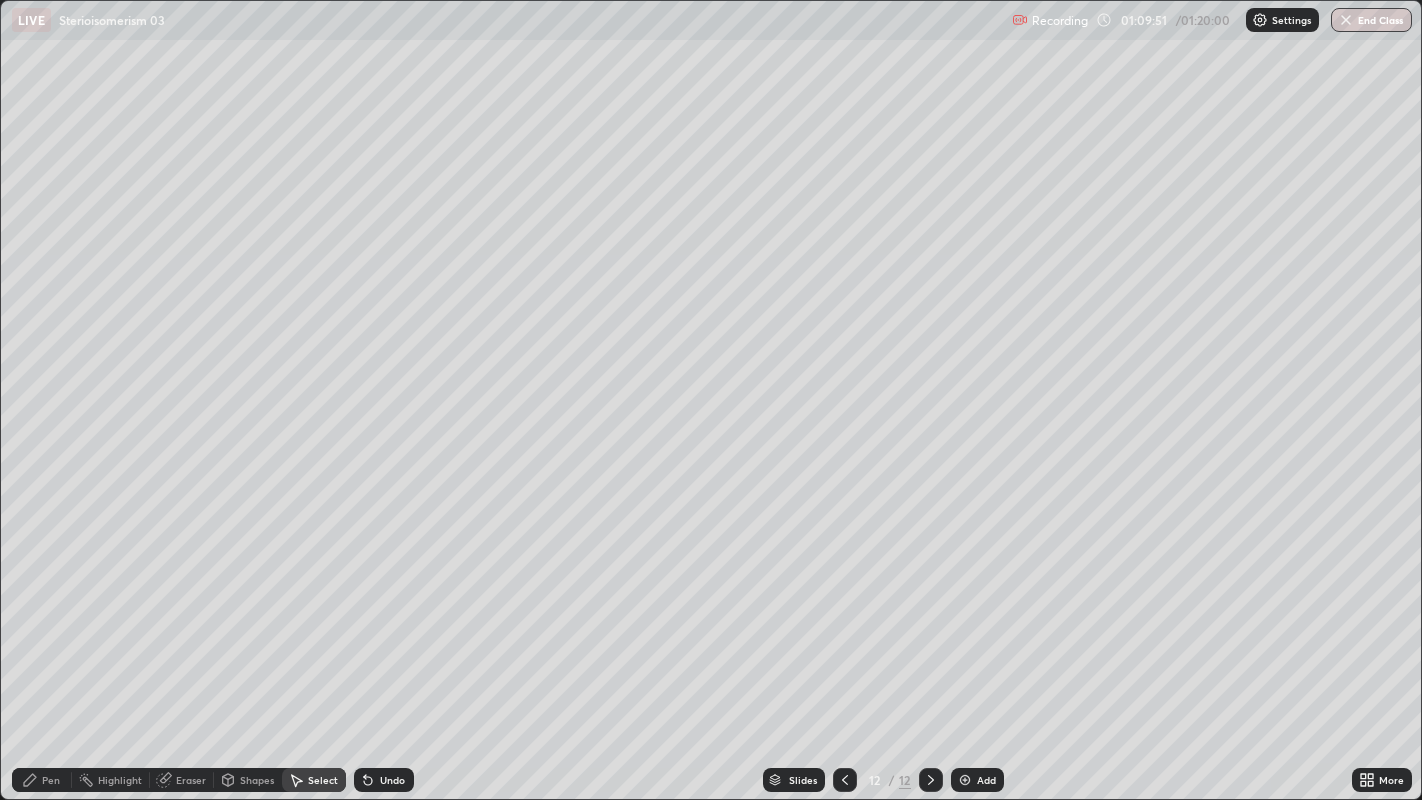 click on "Shapes" at bounding box center [257, 780] 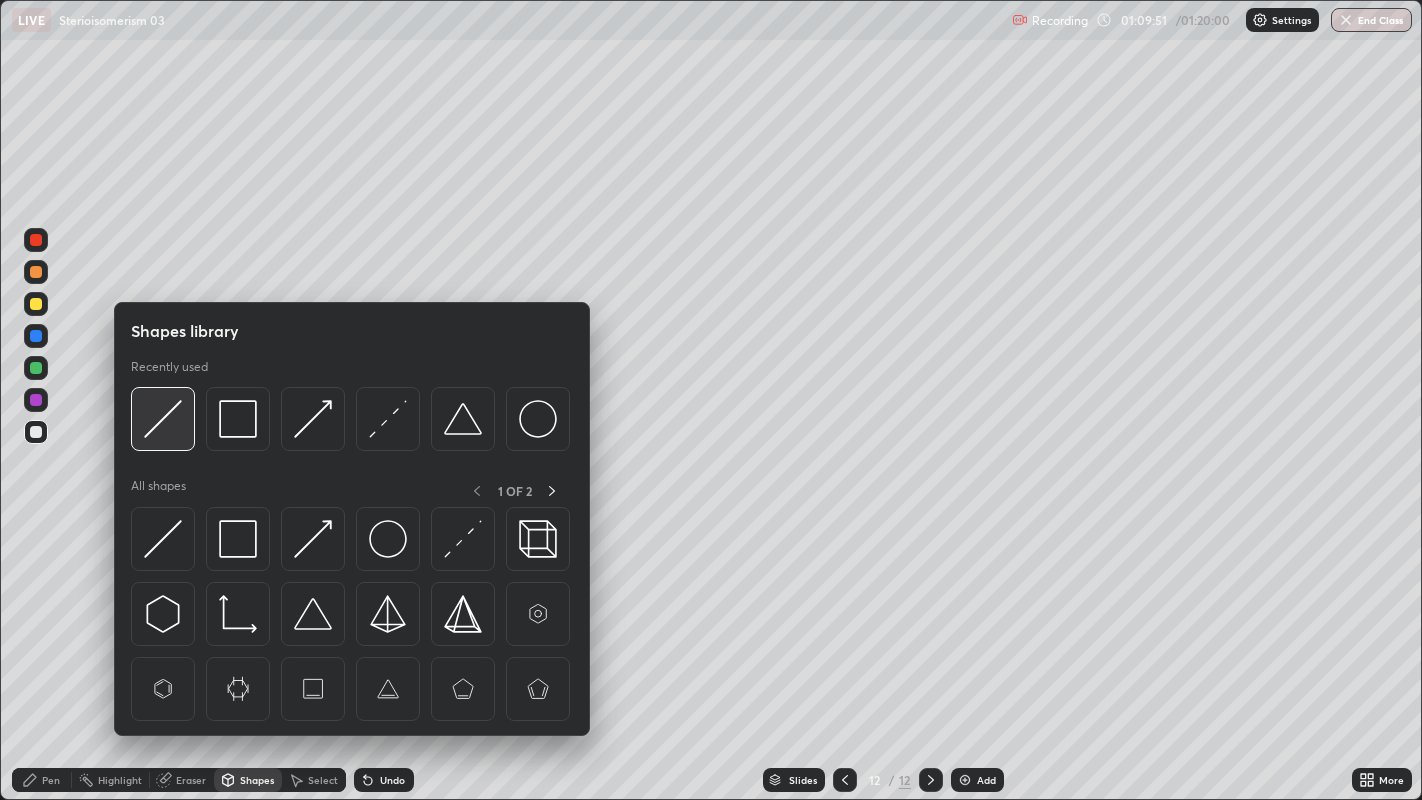 click at bounding box center [163, 419] 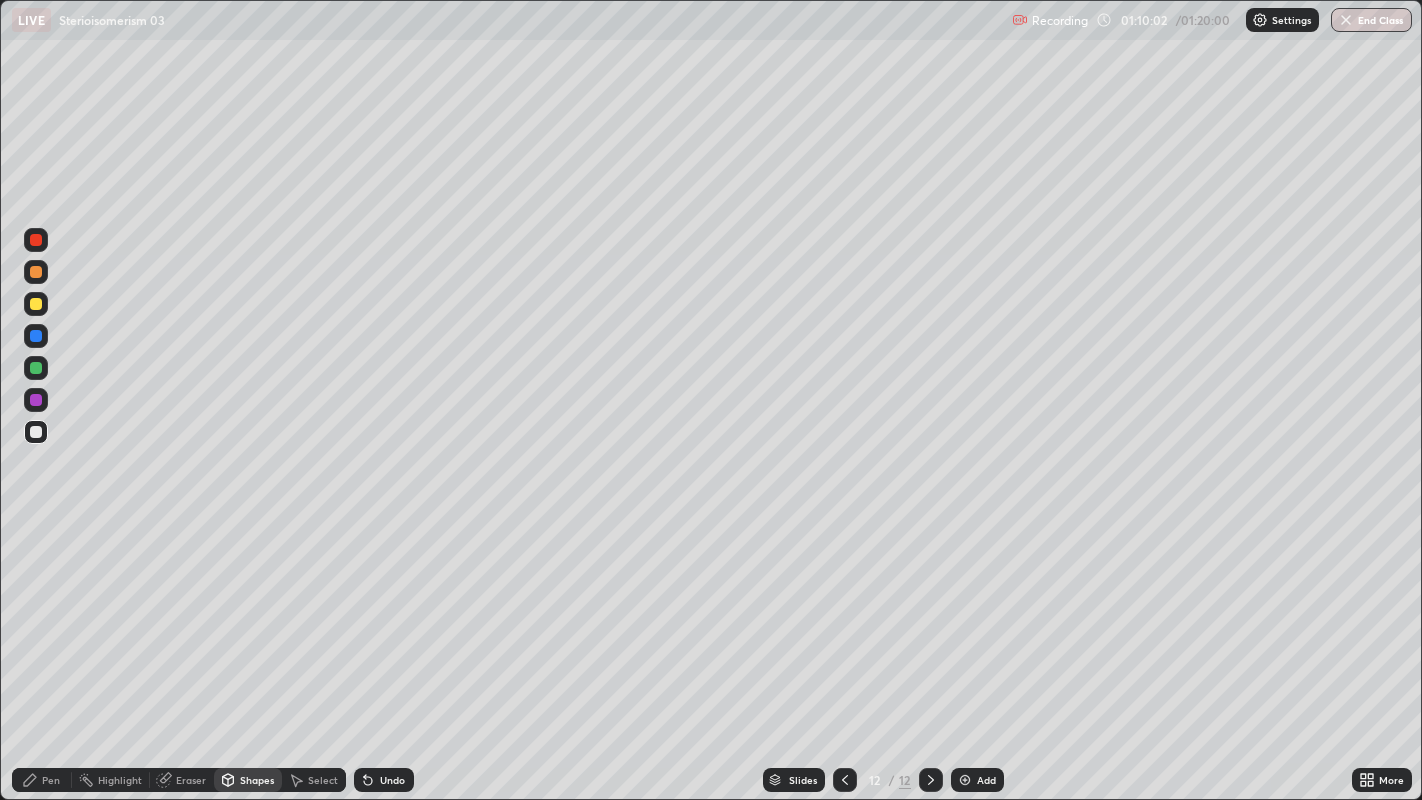 click on "Pen" at bounding box center (51, 780) 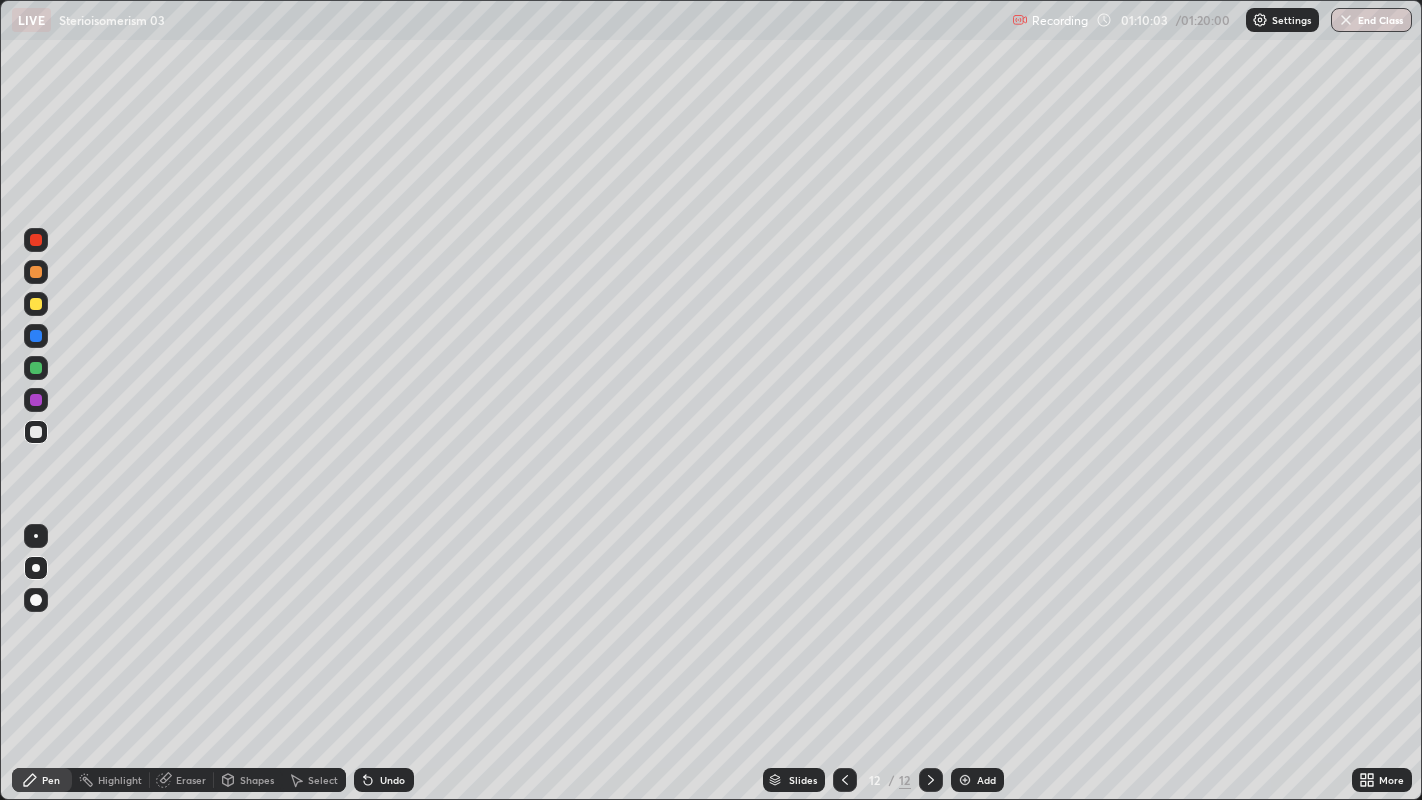 click at bounding box center (36, 272) 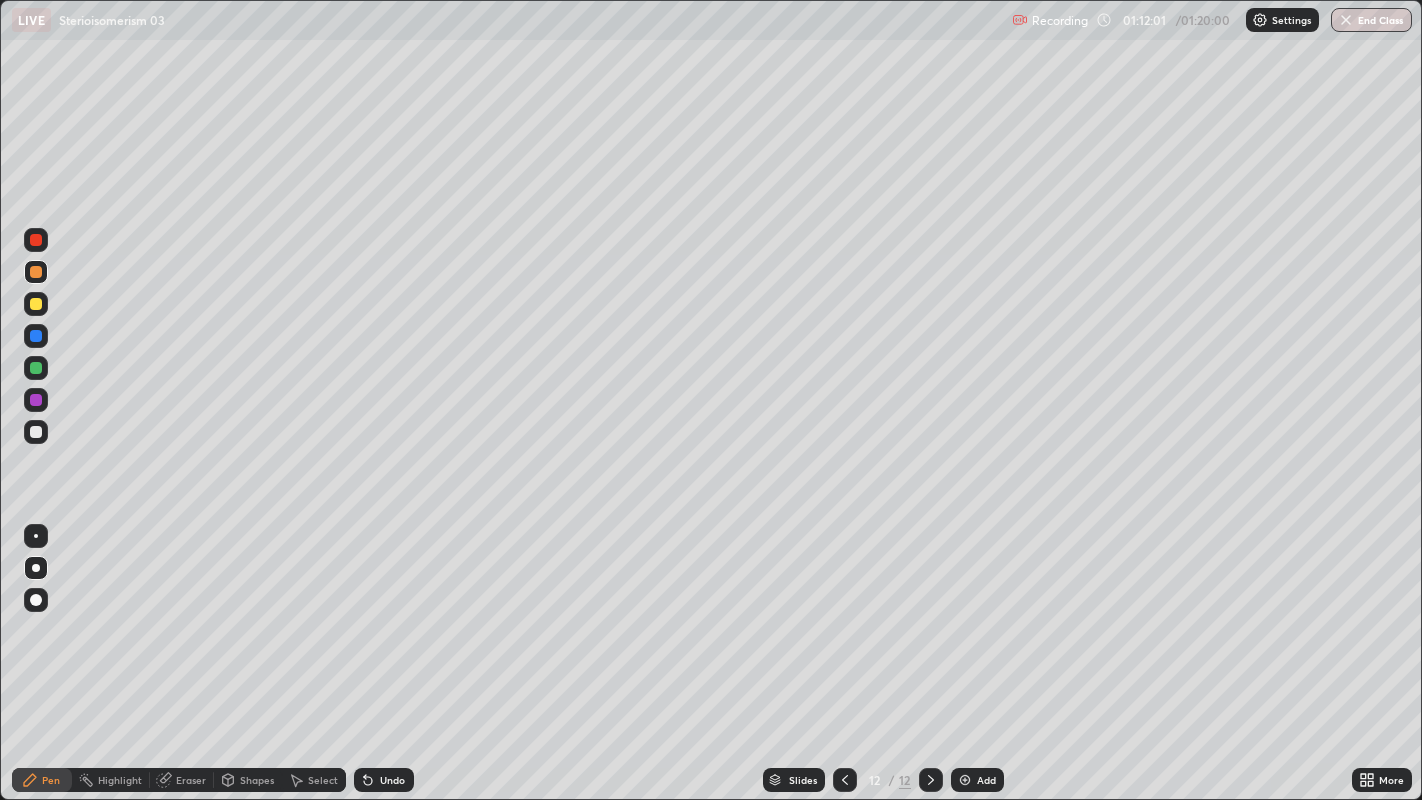 click at bounding box center [36, 432] 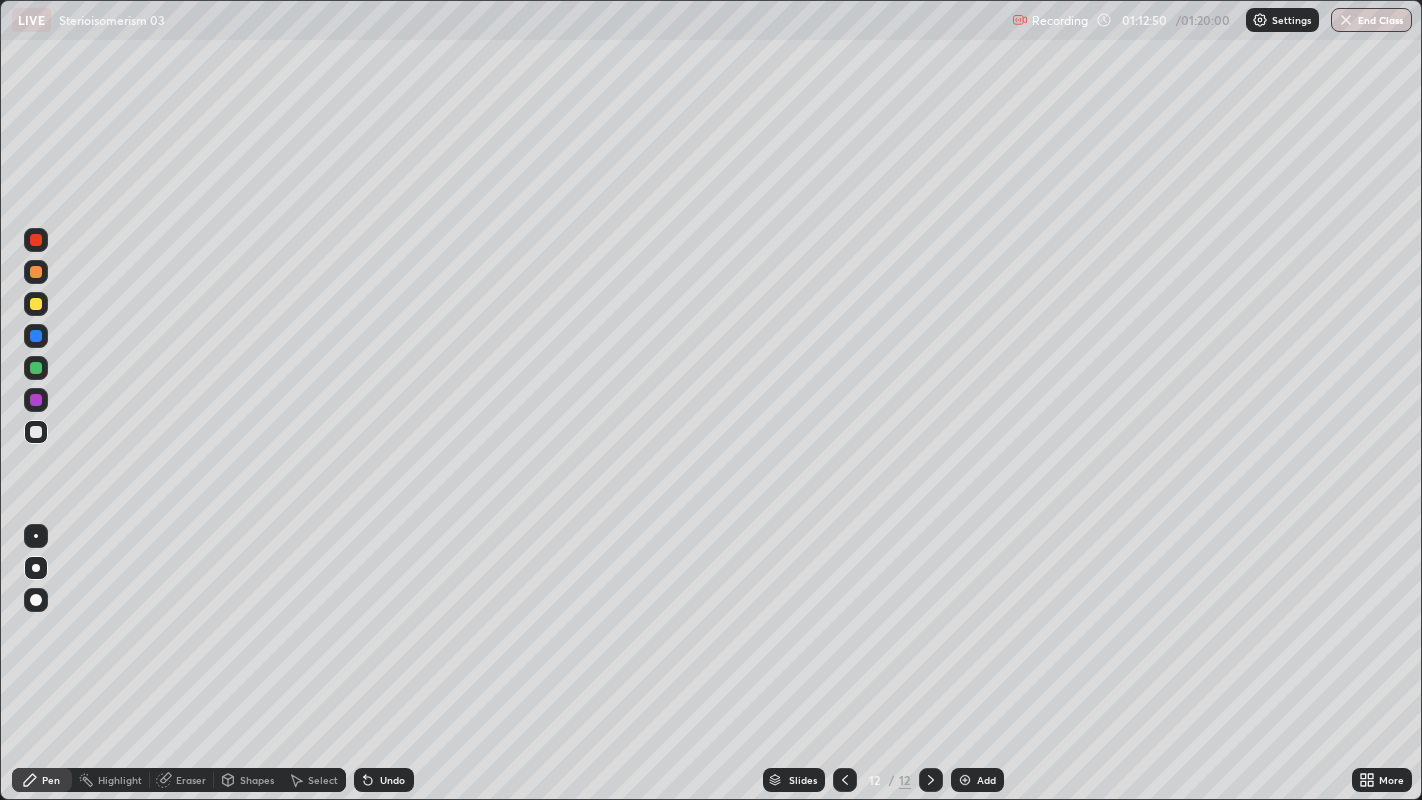 click at bounding box center (36, 336) 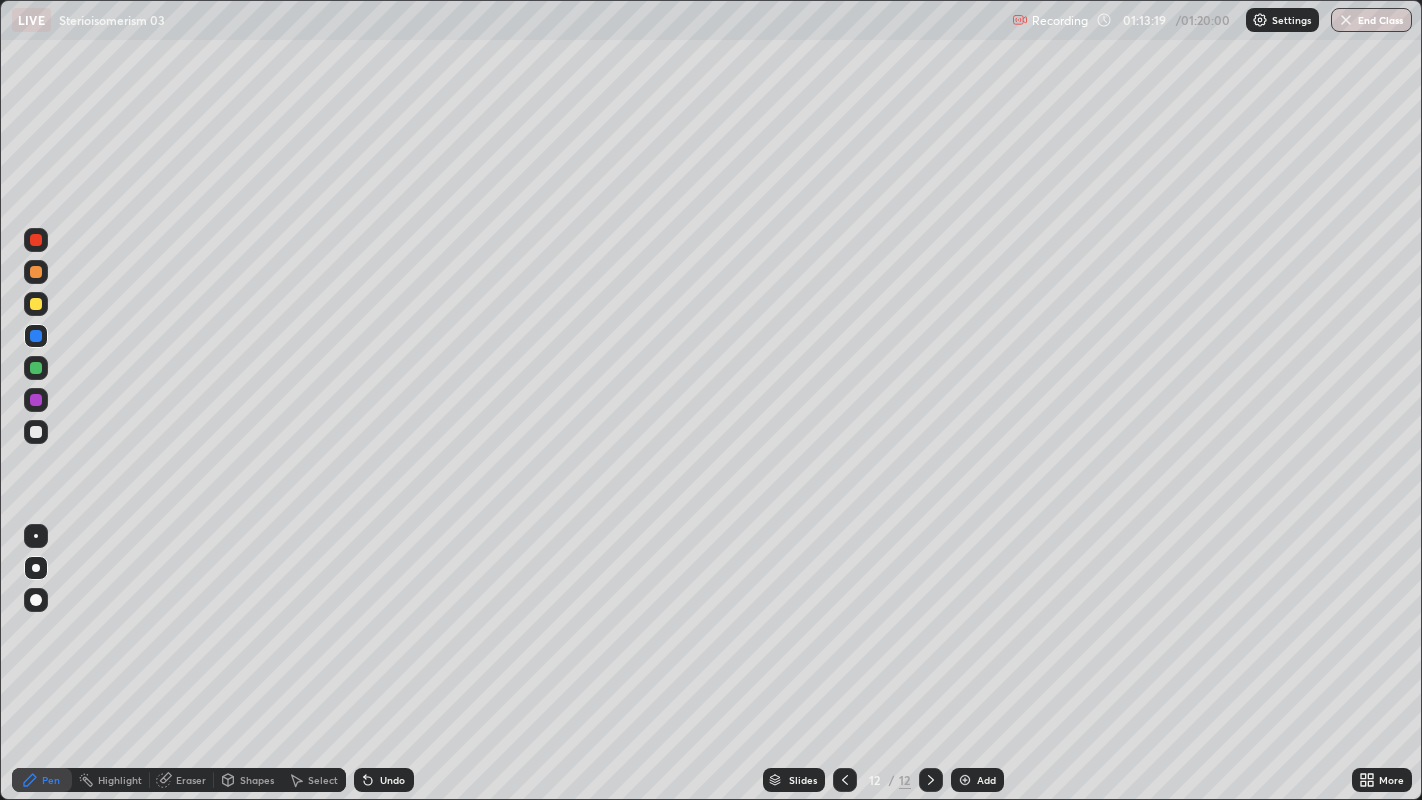 click on "Eraser" at bounding box center [182, 780] 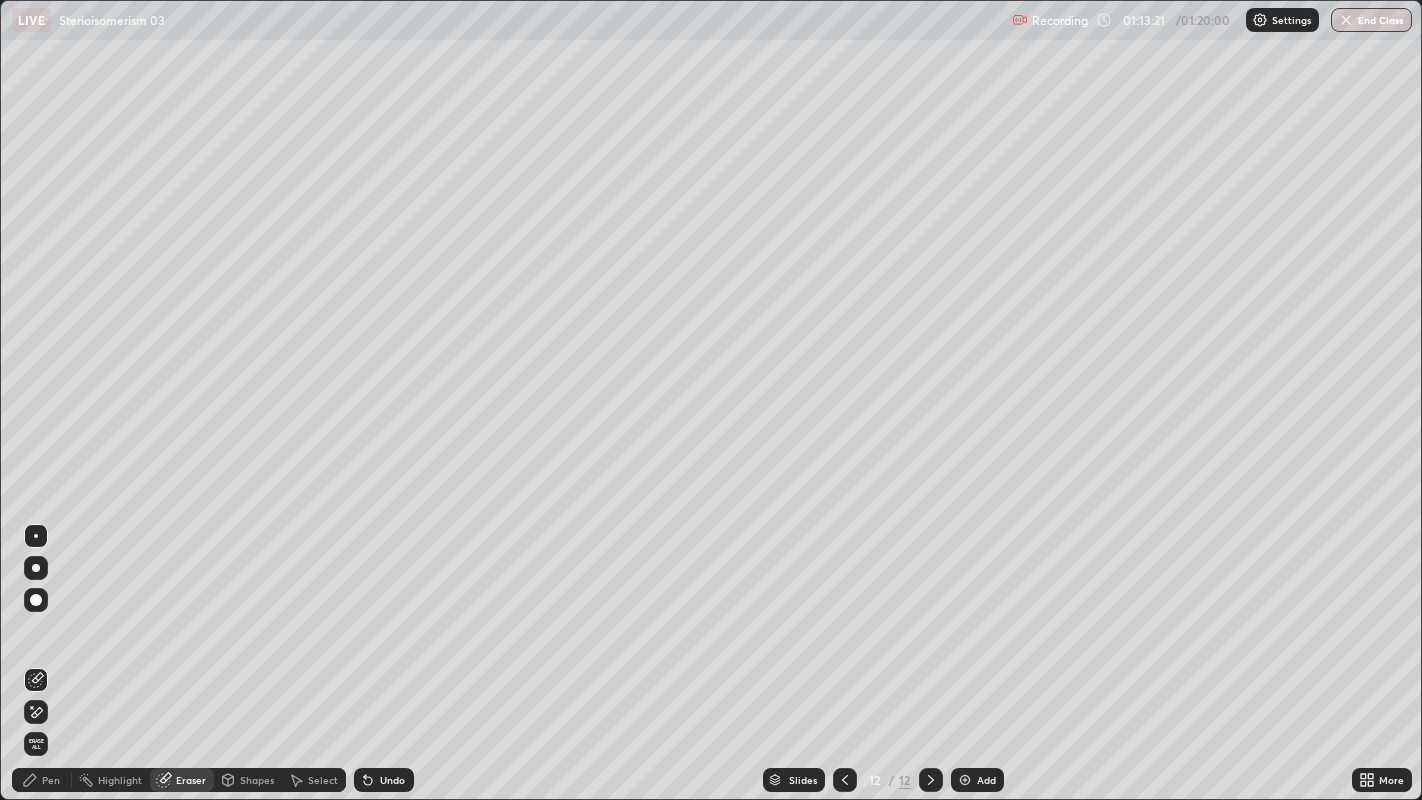 click on "Pen" at bounding box center (42, 780) 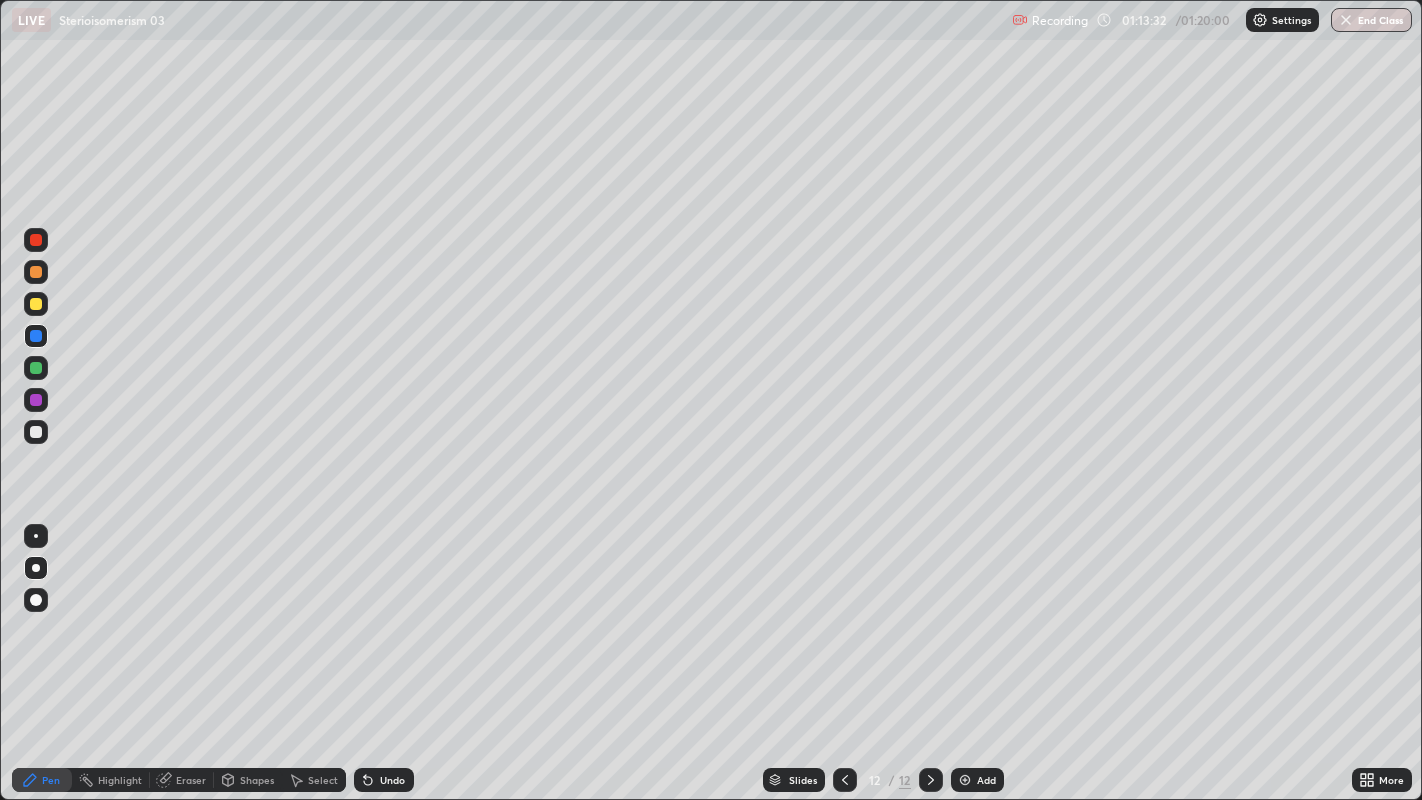 click on "Undo" at bounding box center (384, 780) 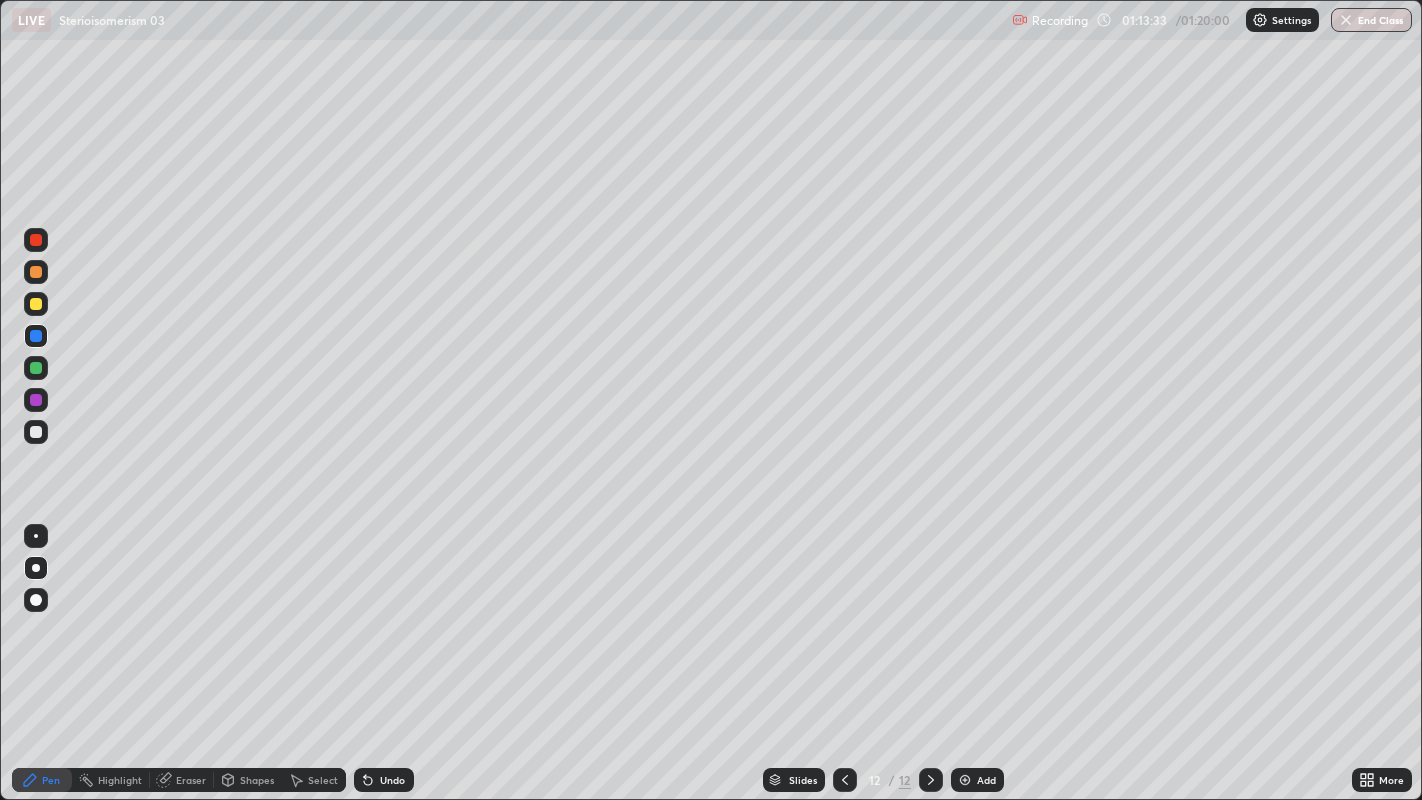 click on "Undo" at bounding box center (392, 780) 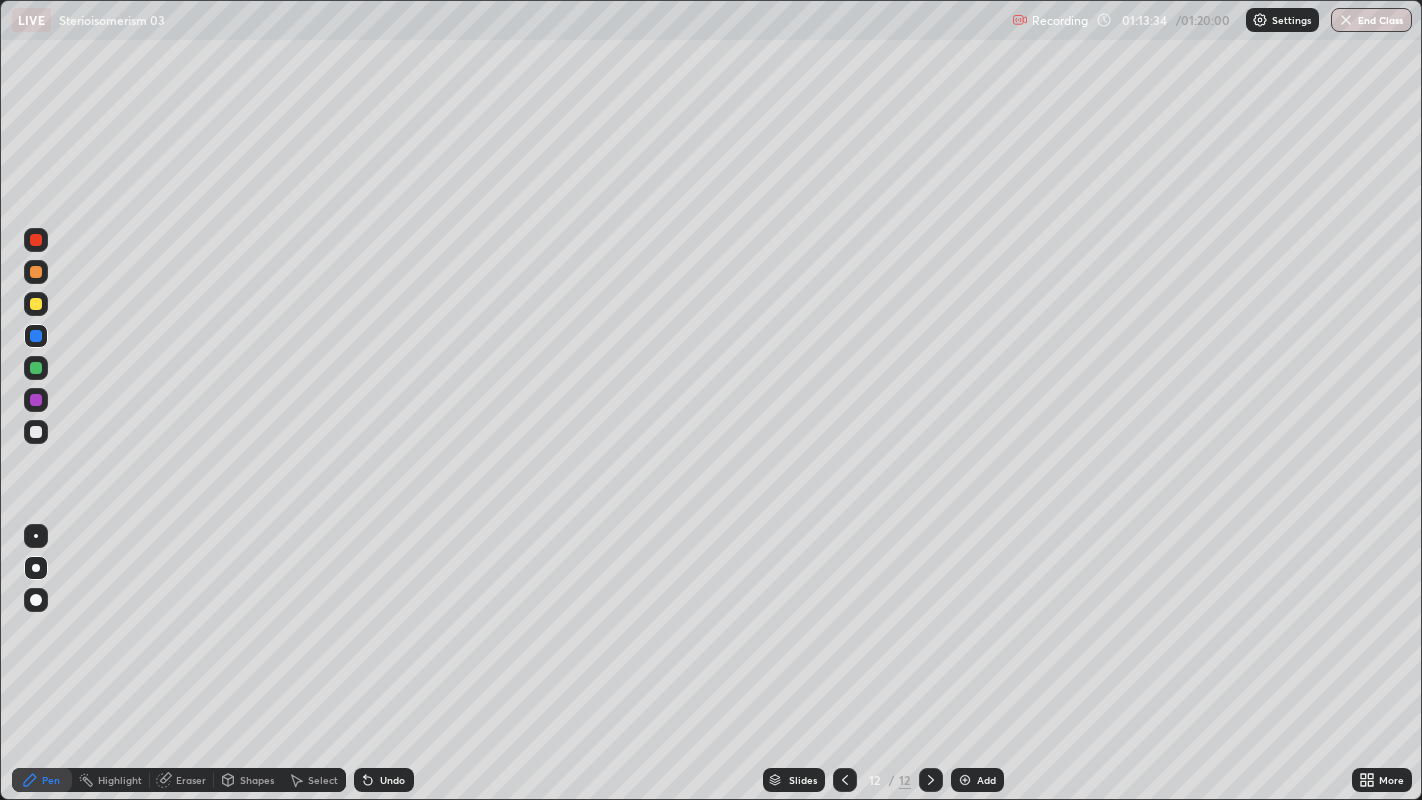 click on "Undo" at bounding box center [392, 780] 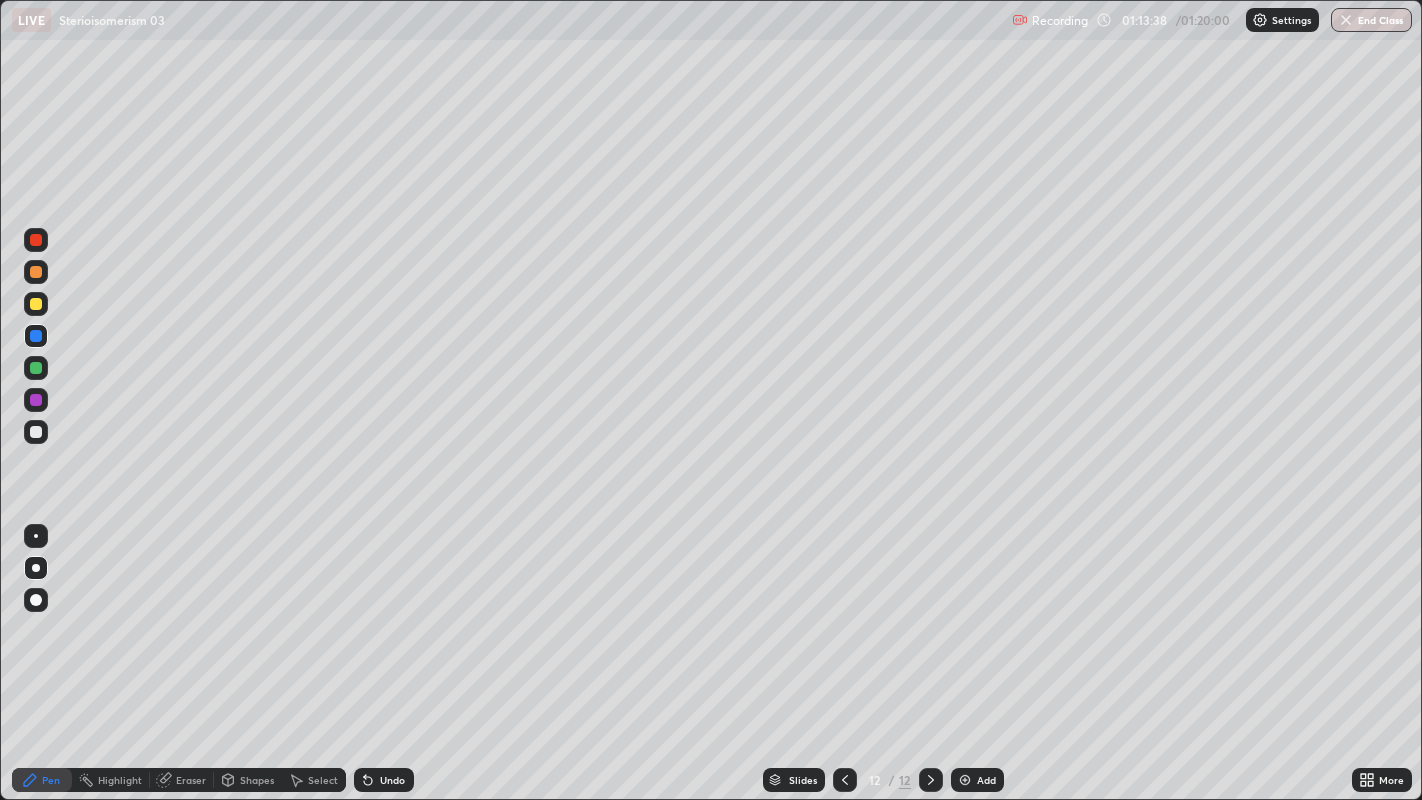 click at bounding box center [36, 304] 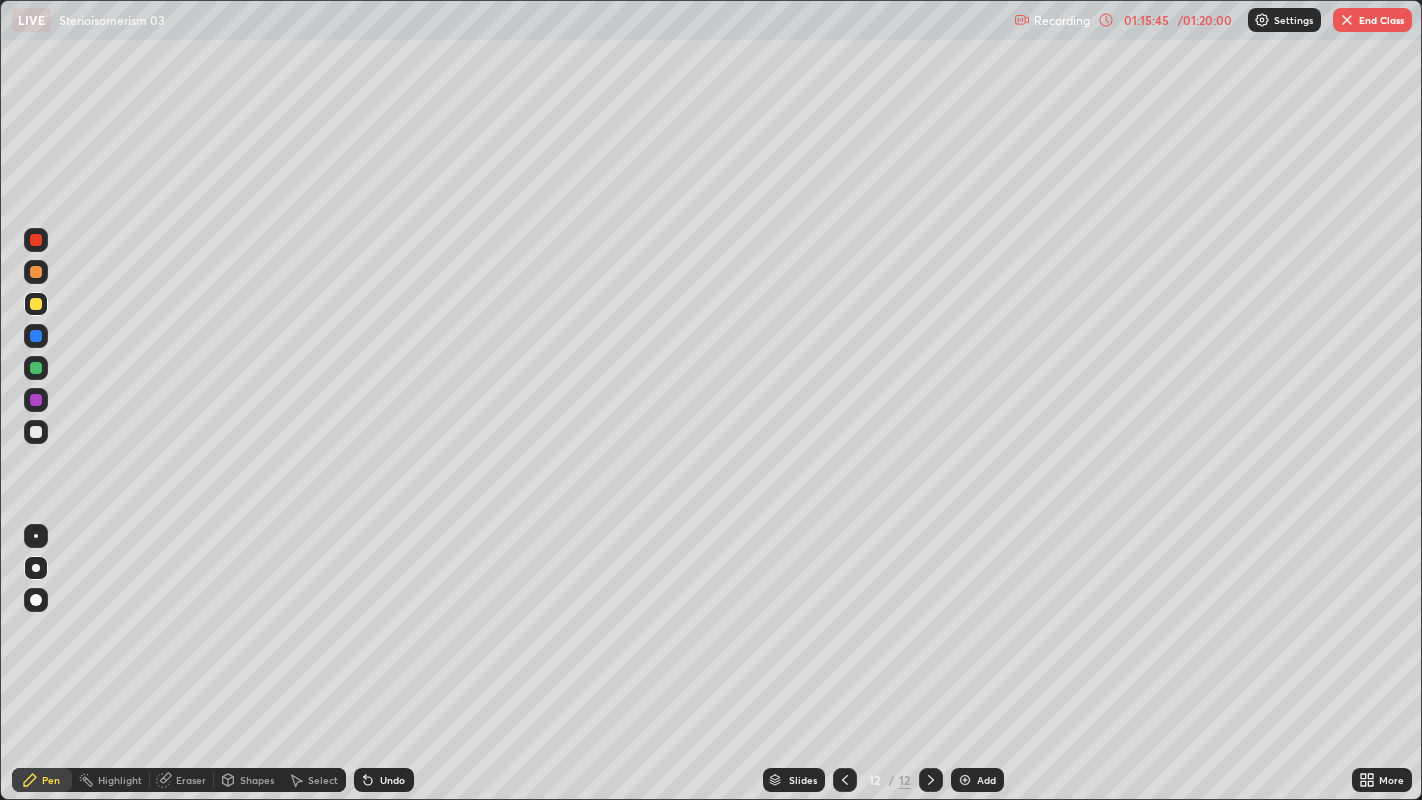 click on "End Class" at bounding box center [1372, 20] 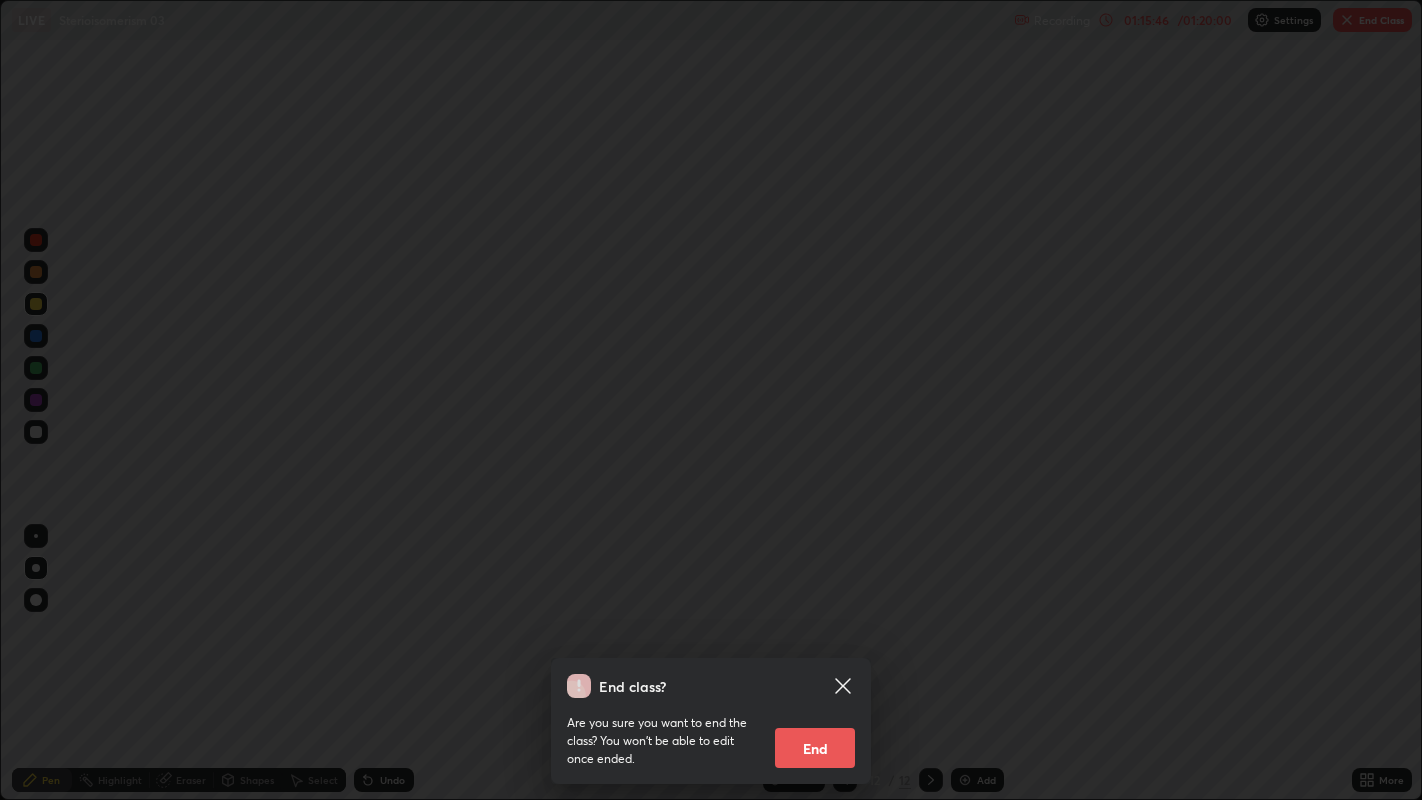 click on "End" at bounding box center [815, 748] 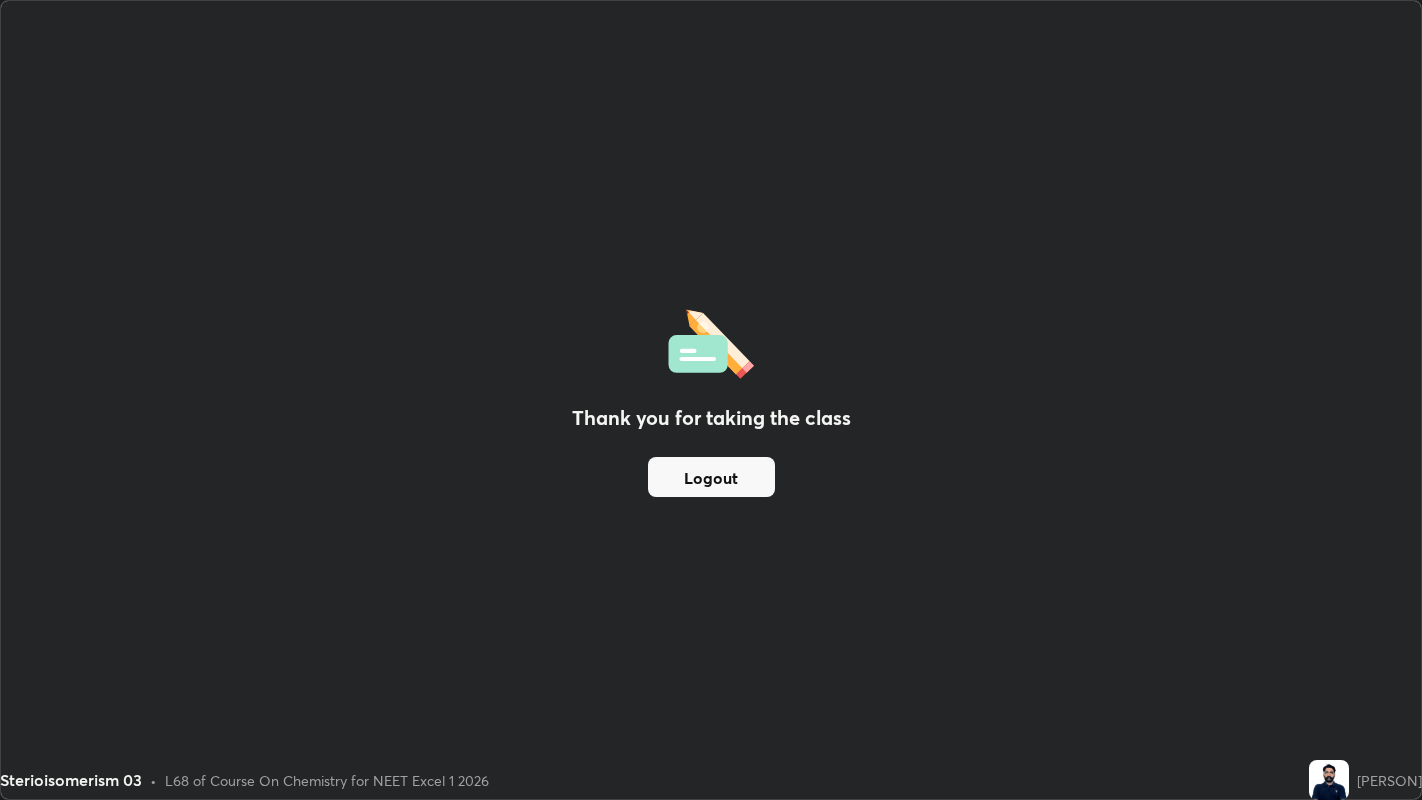 click on "Logout" at bounding box center (711, 477) 